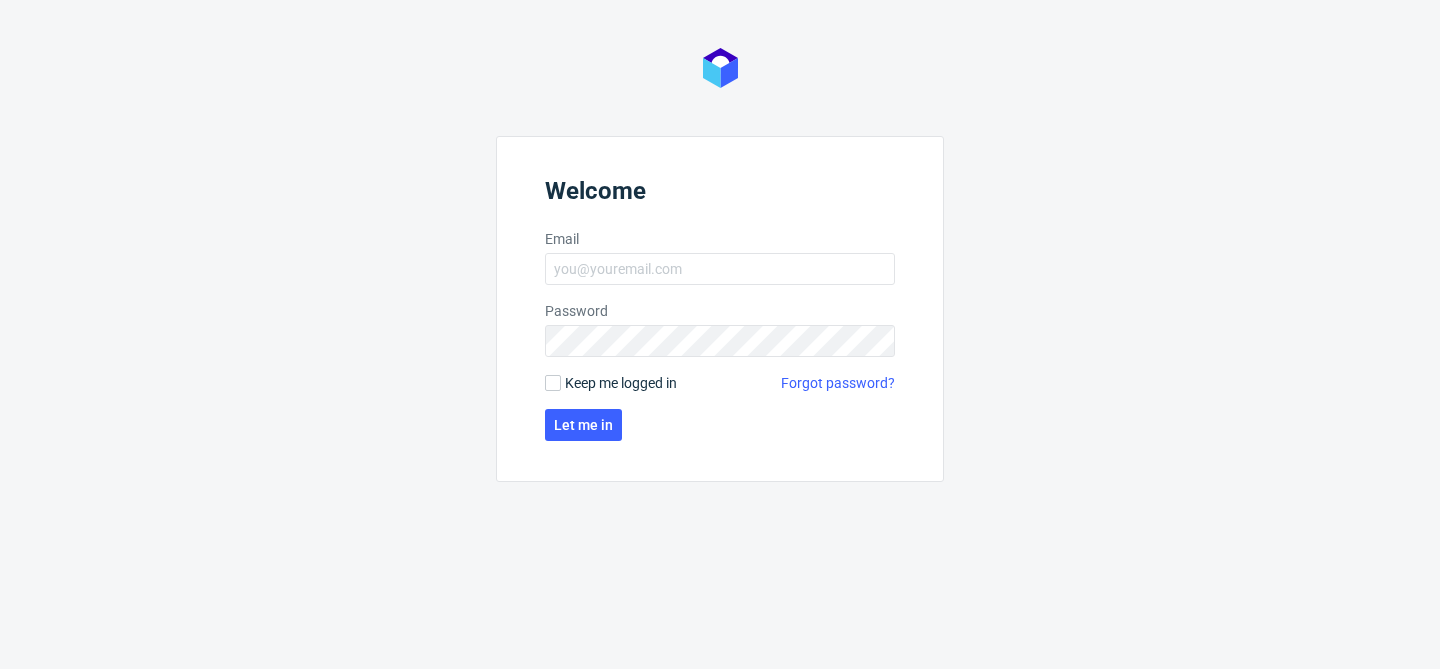 scroll, scrollTop: 0, scrollLeft: 0, axis: both 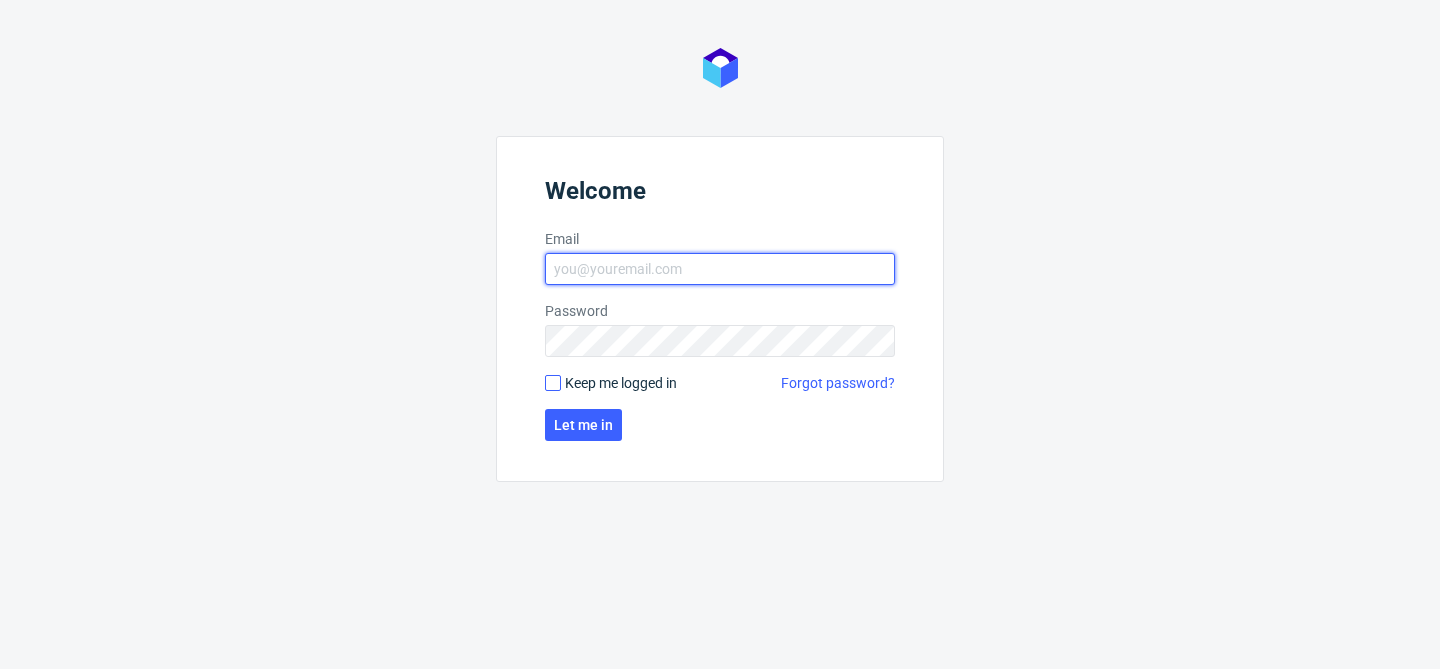 type on "bogna.krystian@packhelp.com" 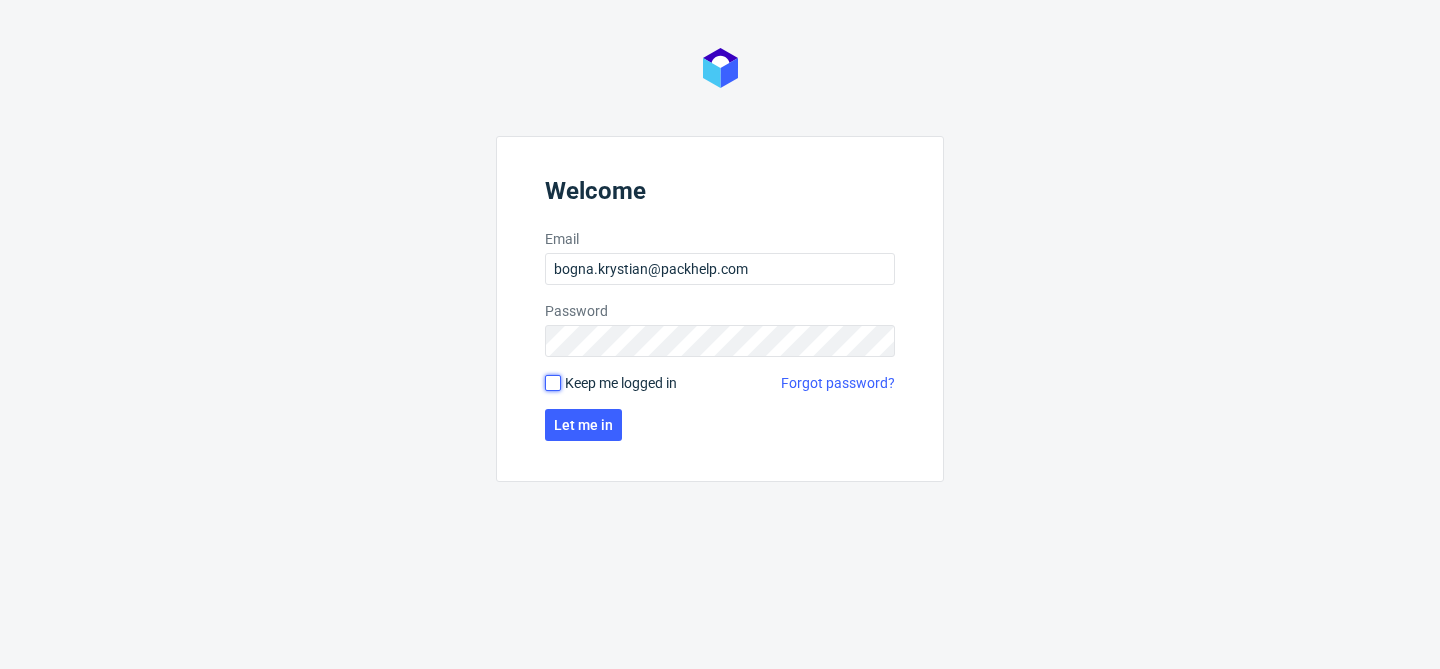 click on "Keep me logged in" at bounding box center (553, 383) 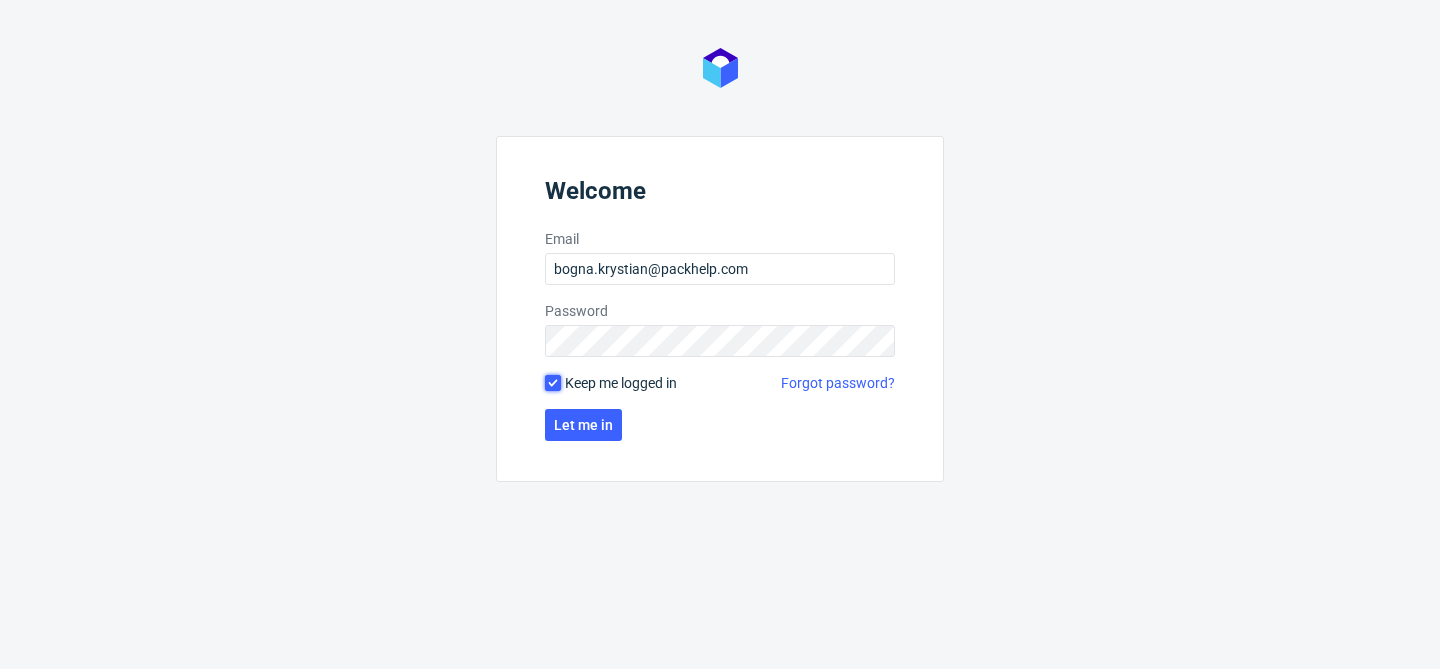 checkbox on "true" 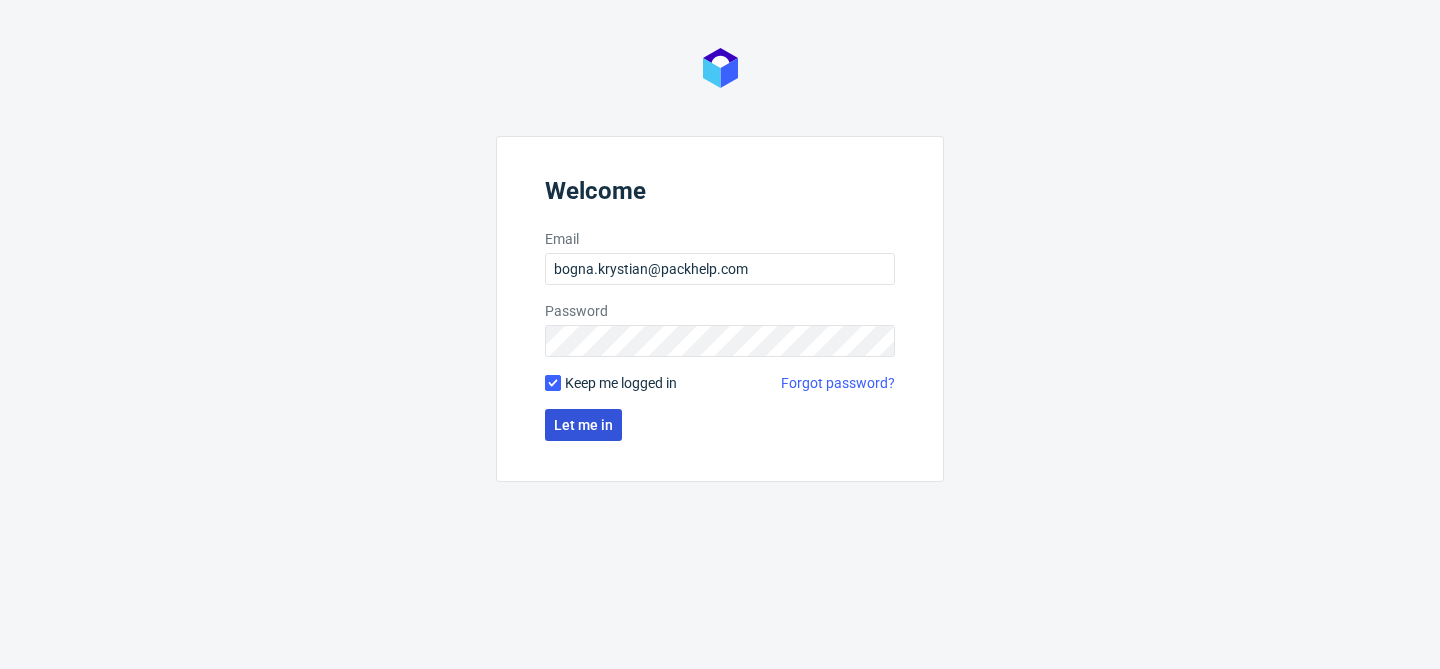 click on "Let me in" at bounding box center [583, 425] 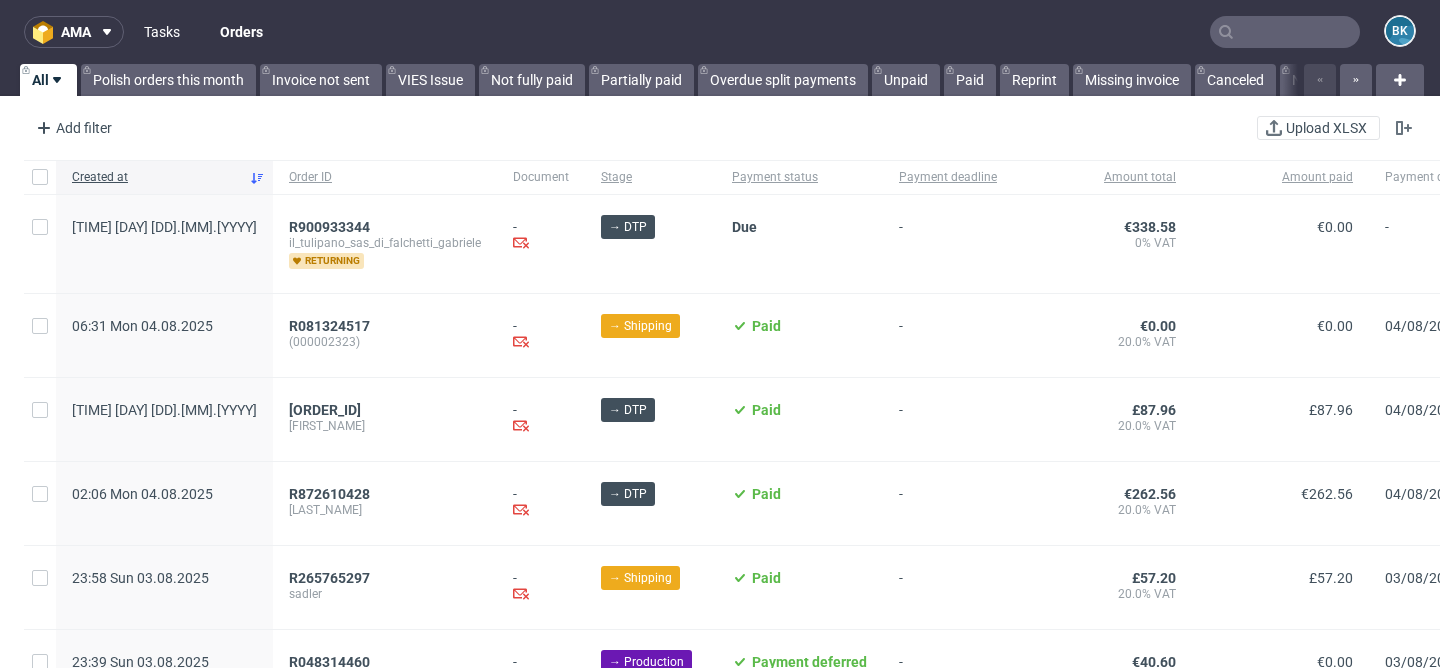 click on "Tasks" at bounding box center [162, 32] 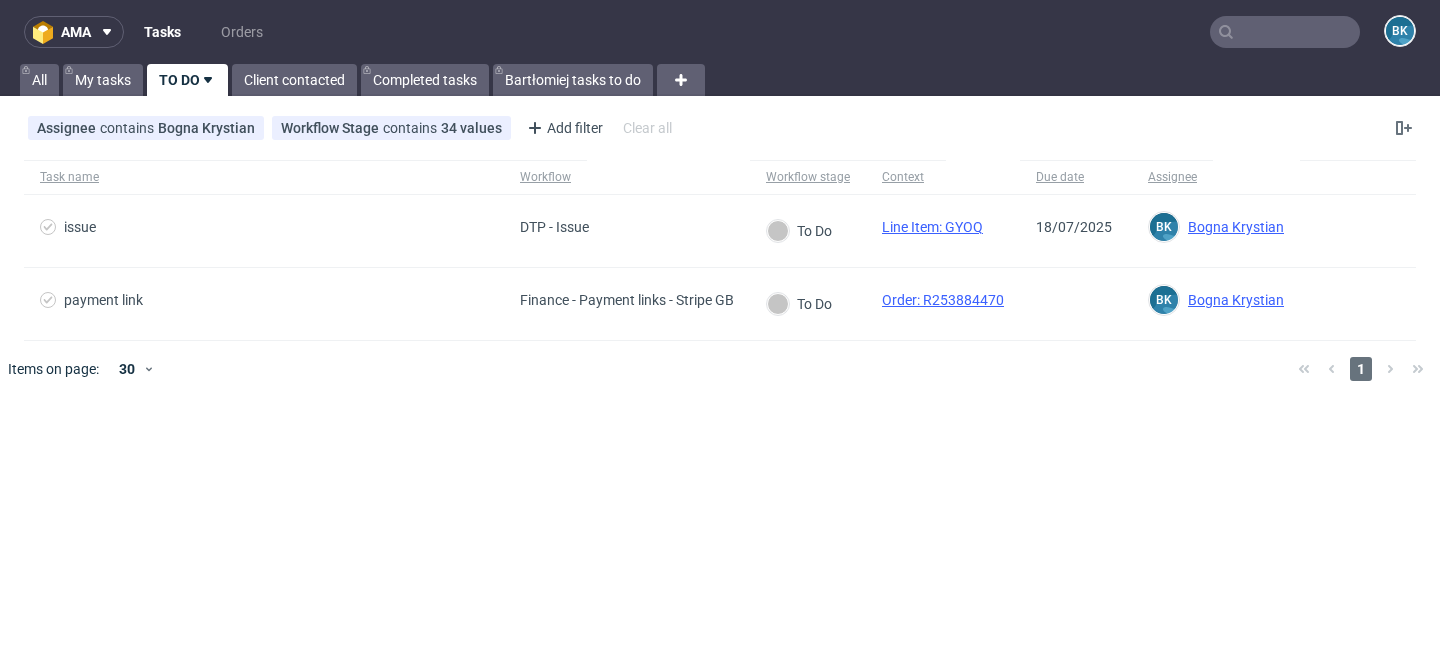 click at bounding box center (1285, 32) 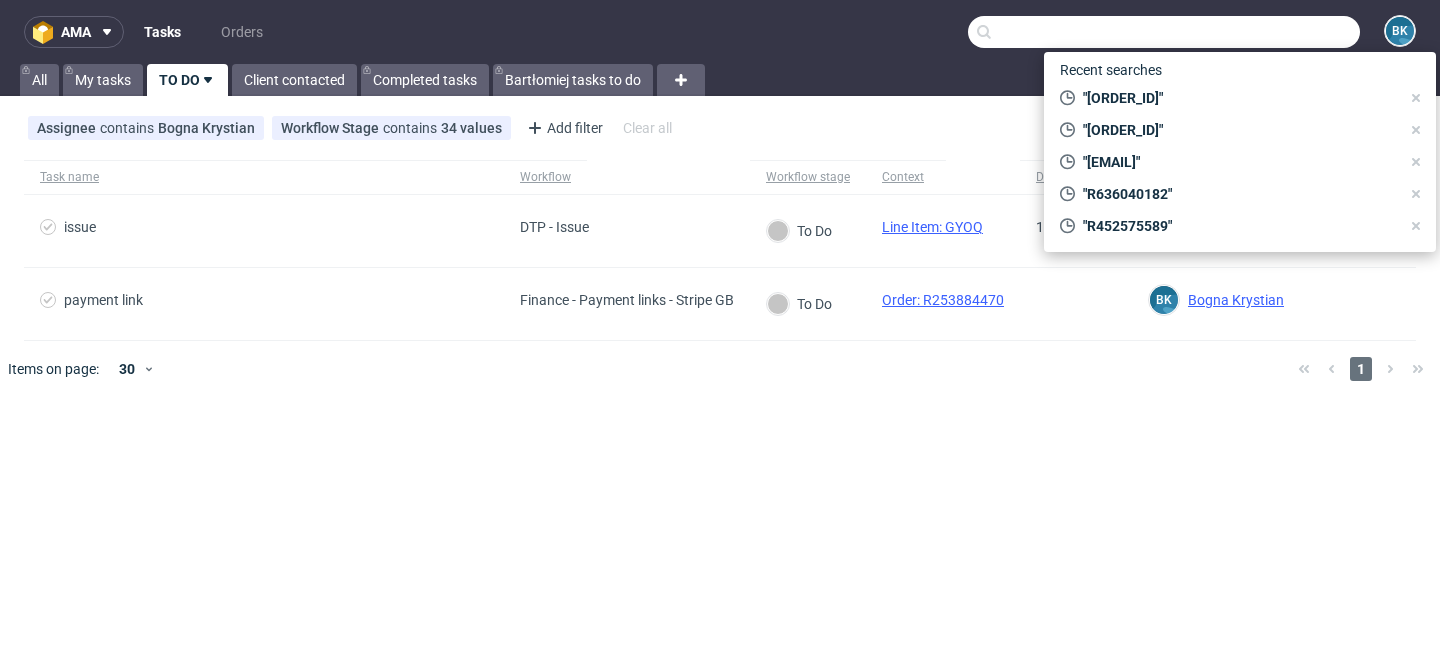 paste on "R626685211" 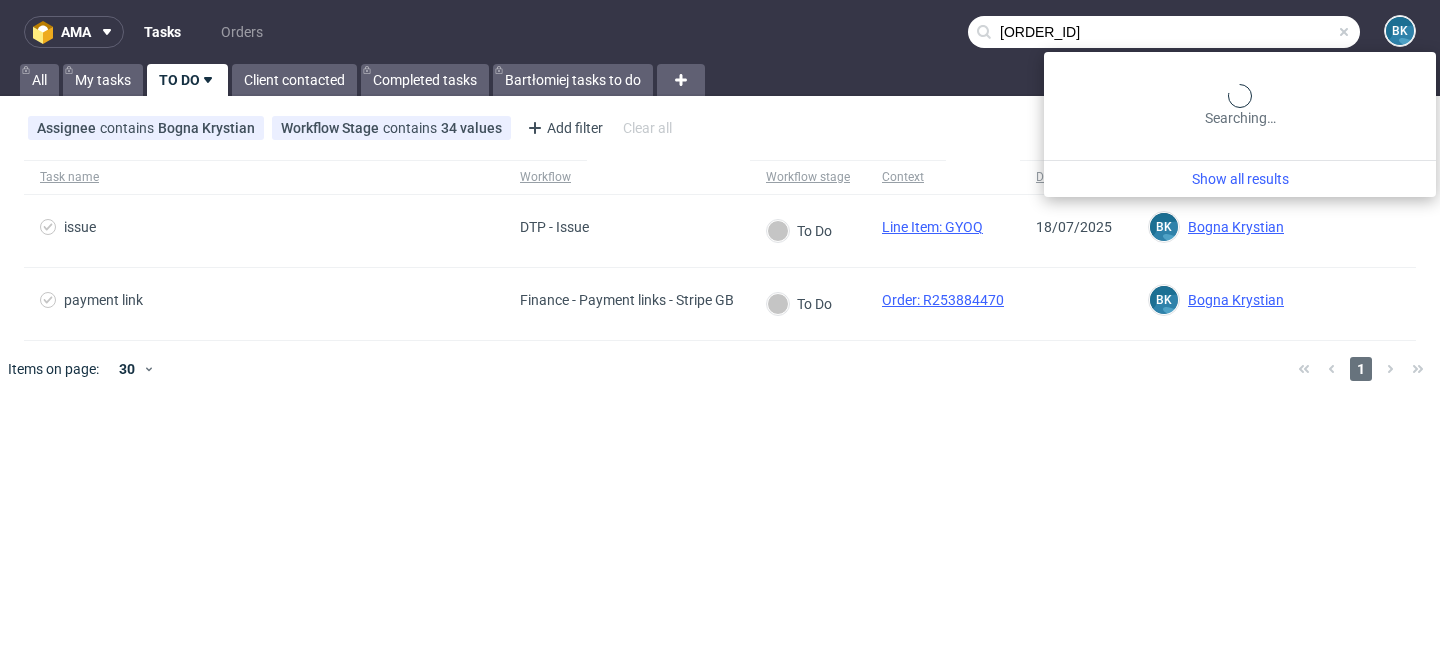 type on "R626685211" 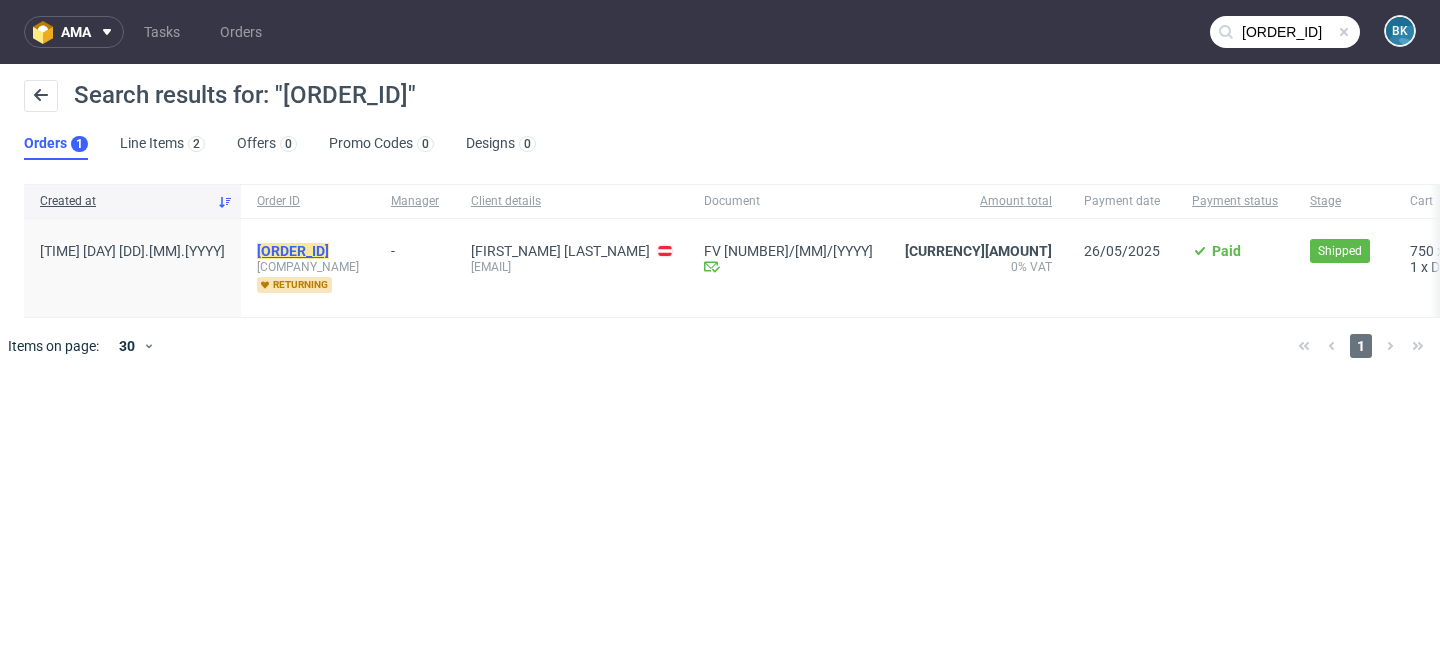 click on "R626685211" 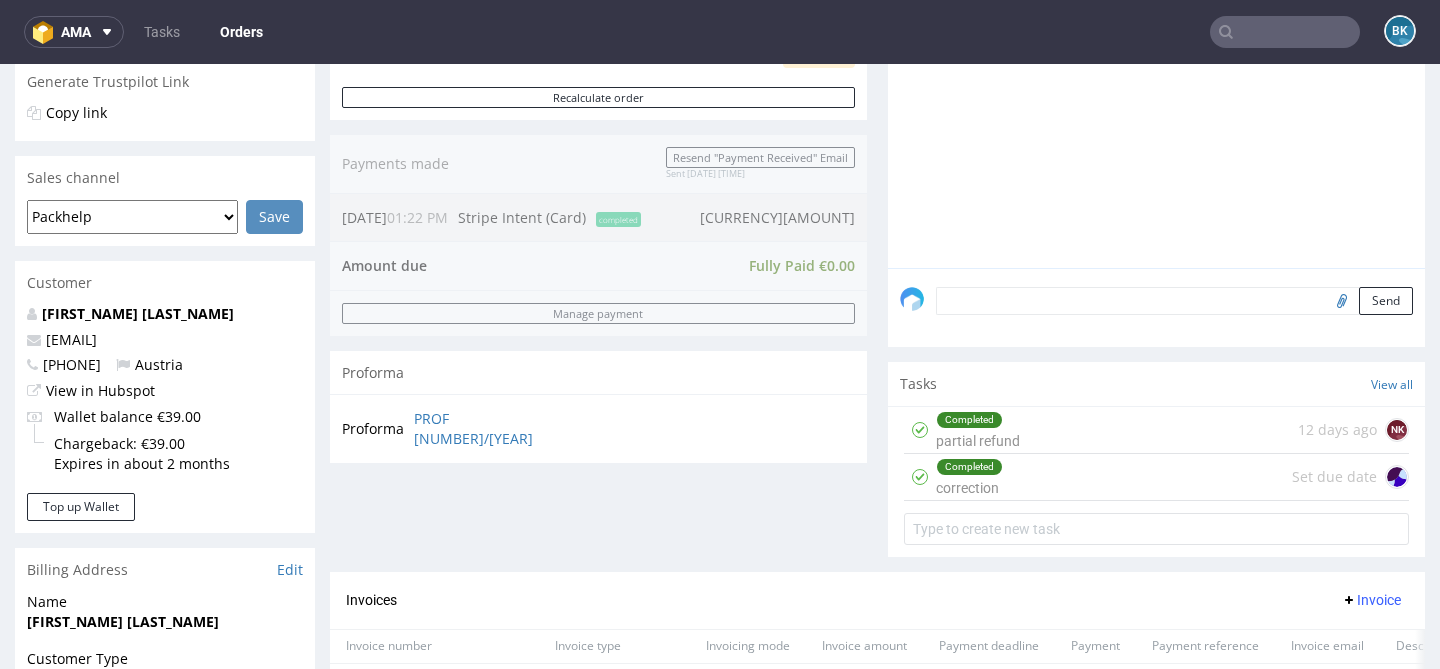 scroll, scrollTop: 478, scrollLeft: 0, axis: vertical 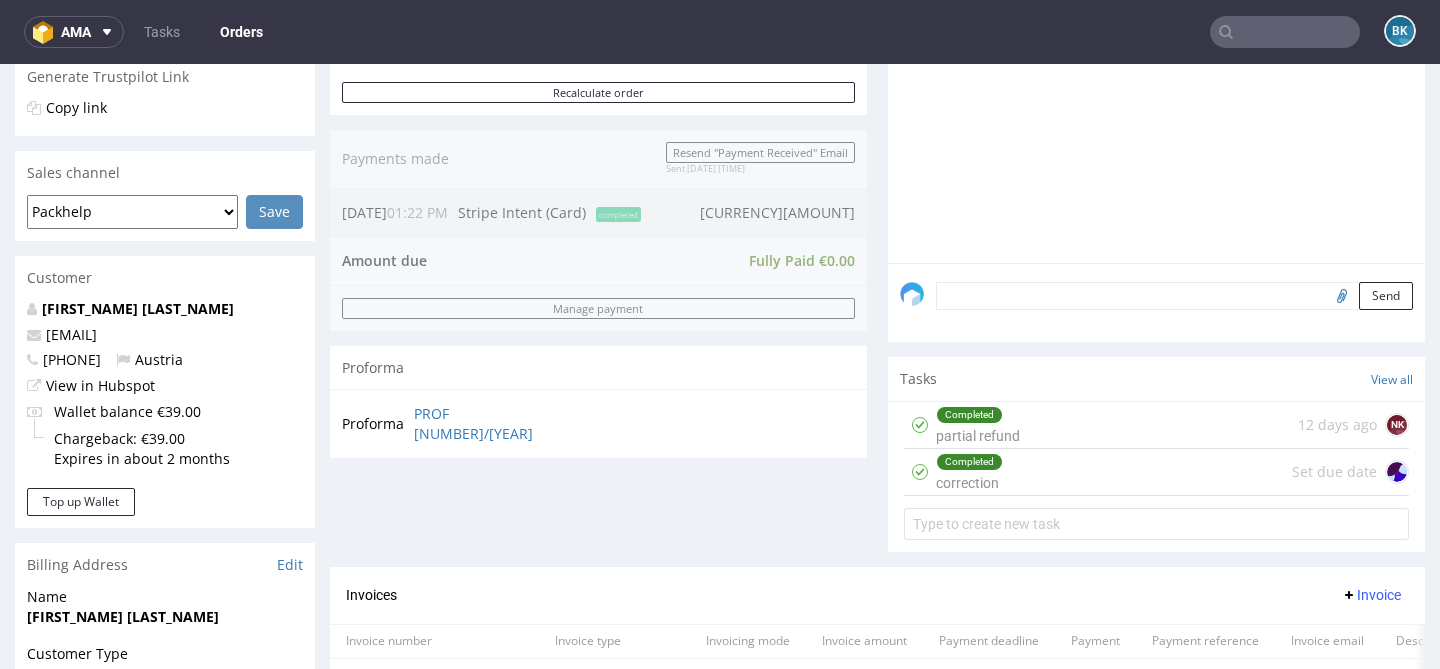 click on "Completed partial refund 12 days ago NK" at bounding box center (1156, 425) 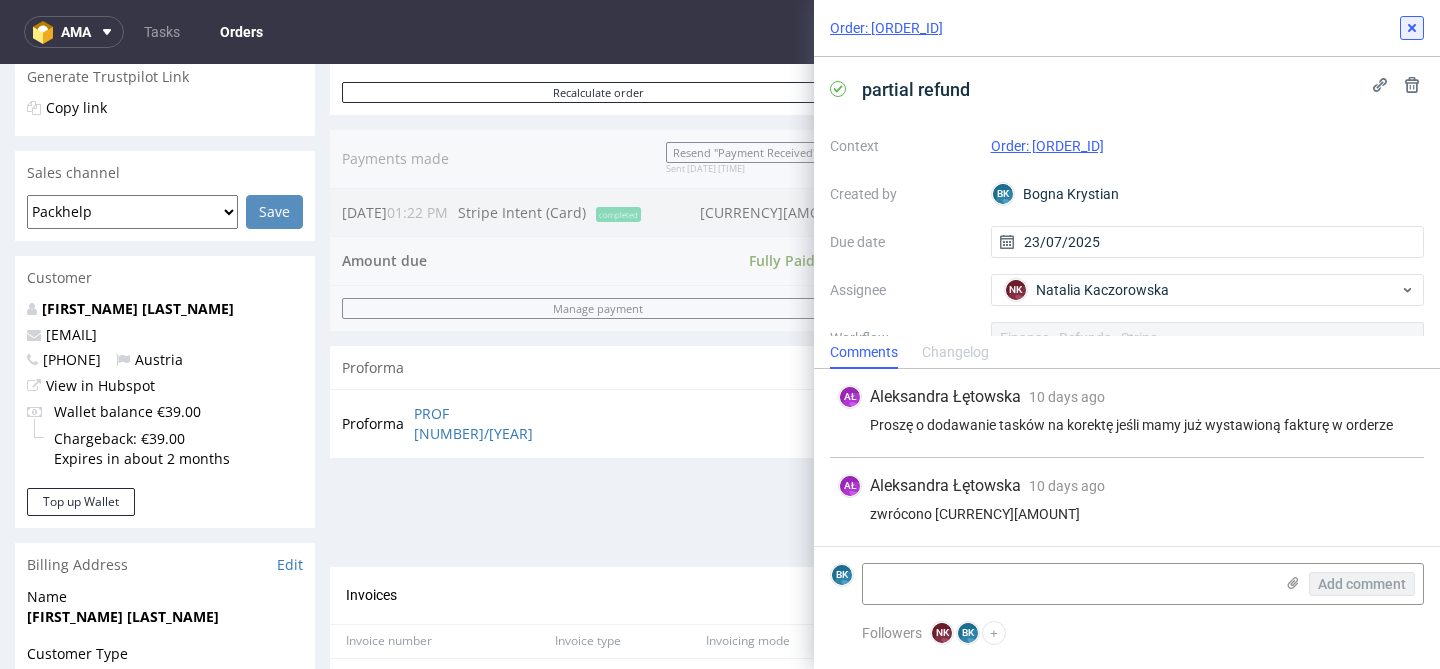 click at bounding box center (1412, 28) 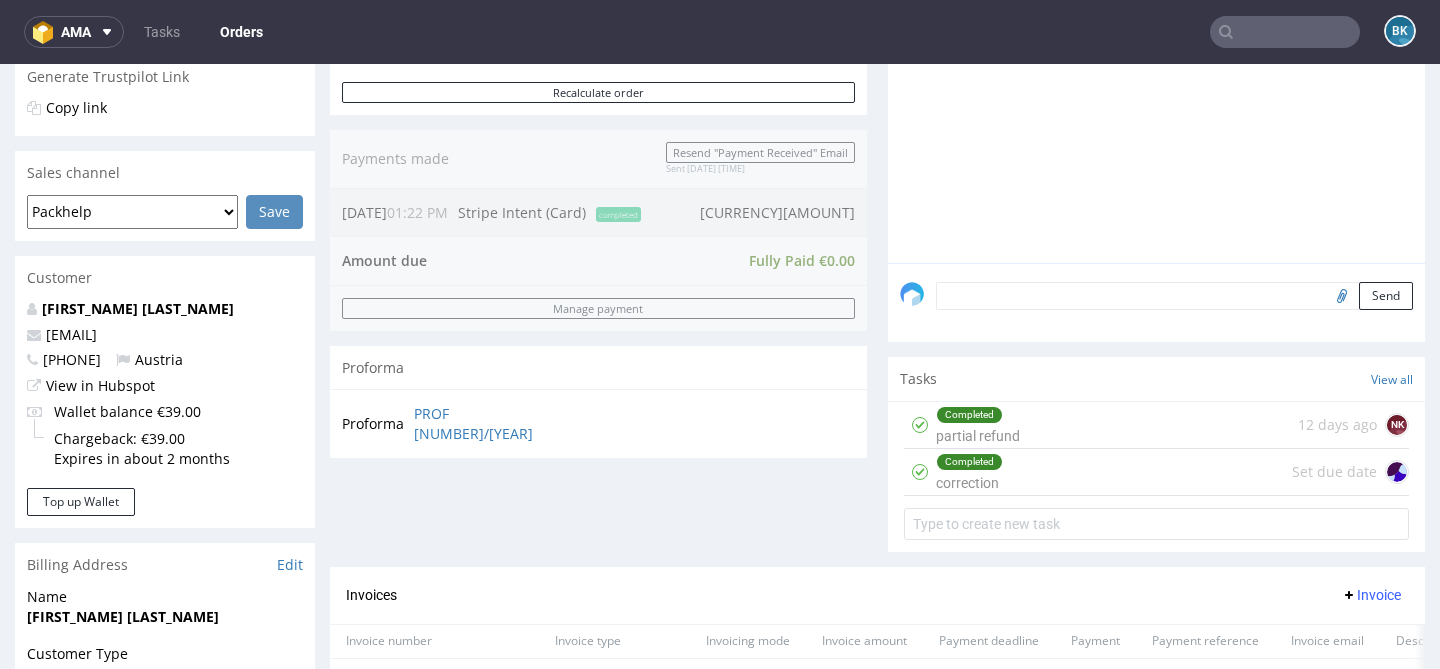 click on "Completed correction Set due date" at bounding box center (1156, 472) 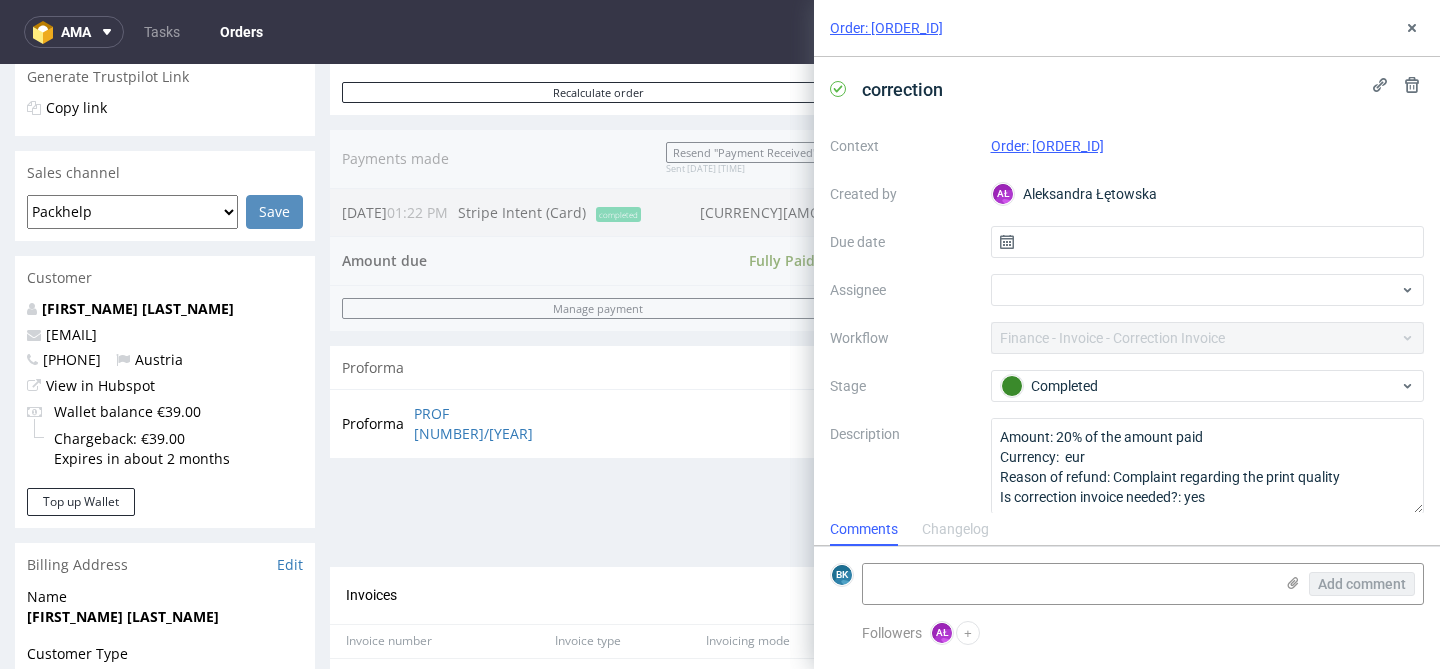 scroll, scrollTop: 16, scrollLeft: 0, axis: vertical 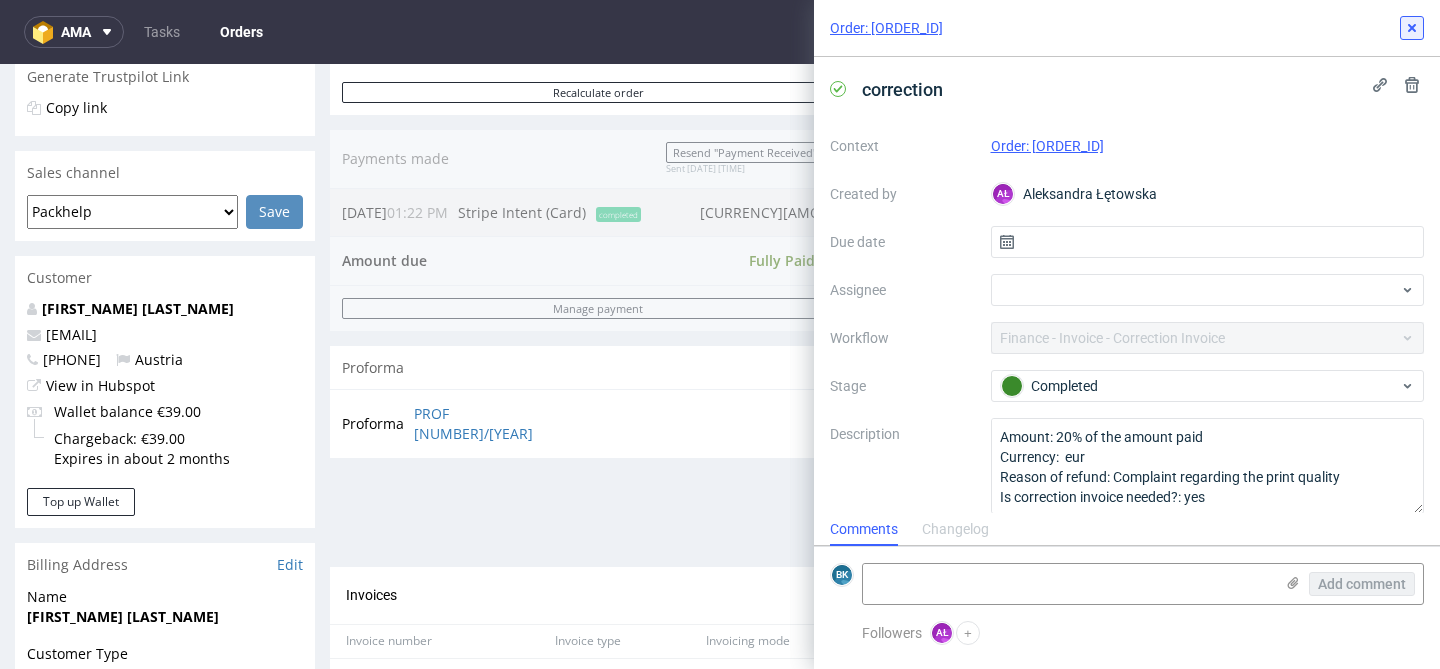 click 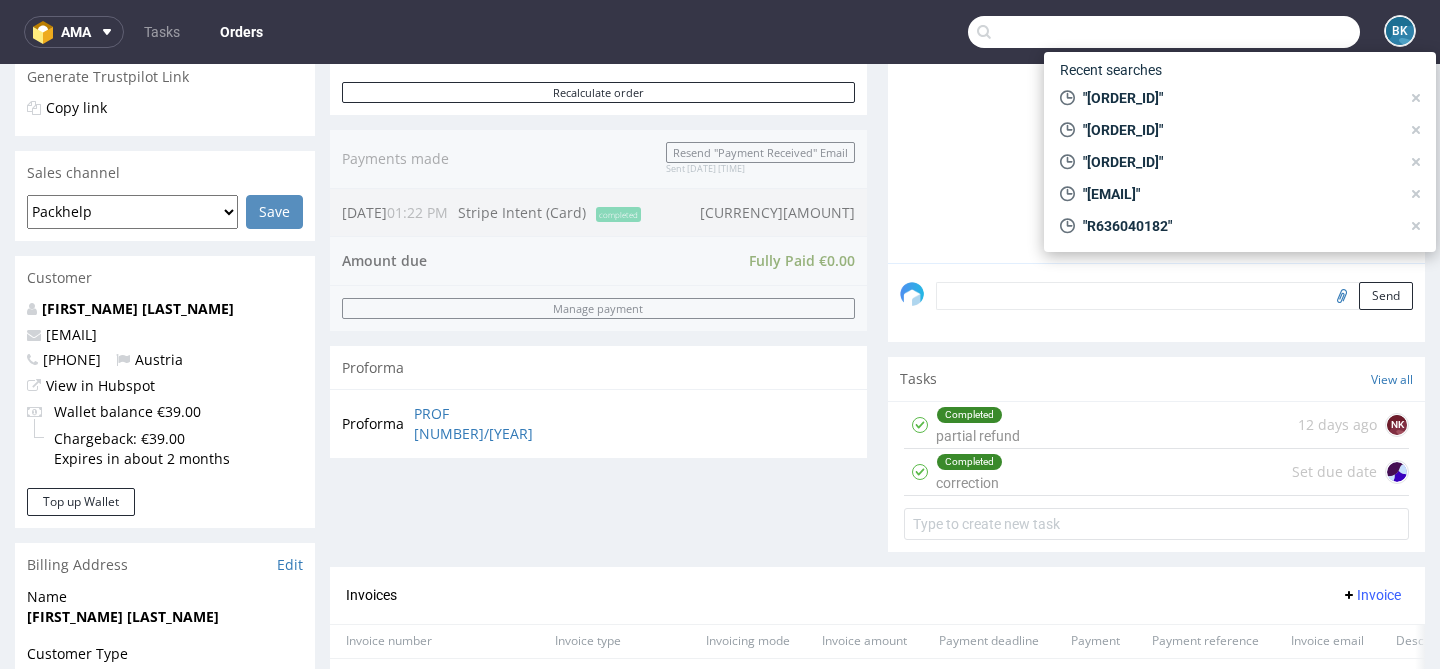 click at bounding box center [1164, 32] 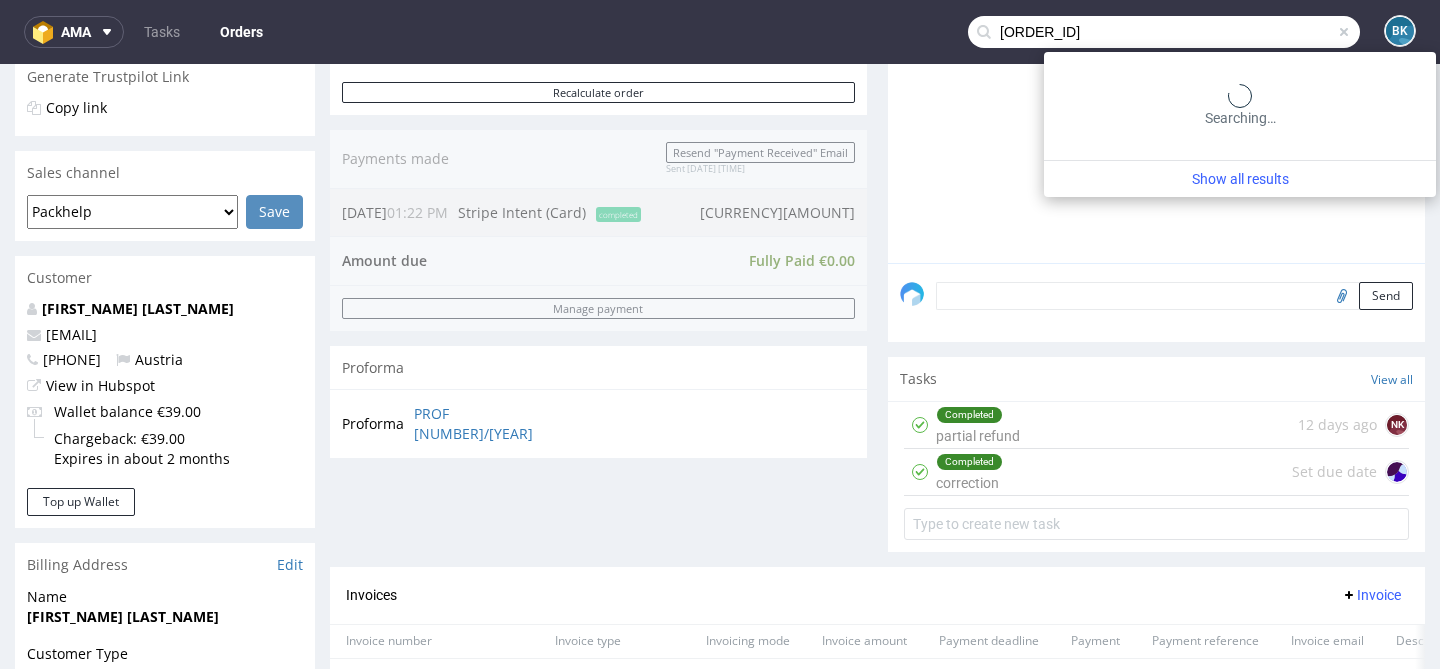 type on "R320689824" 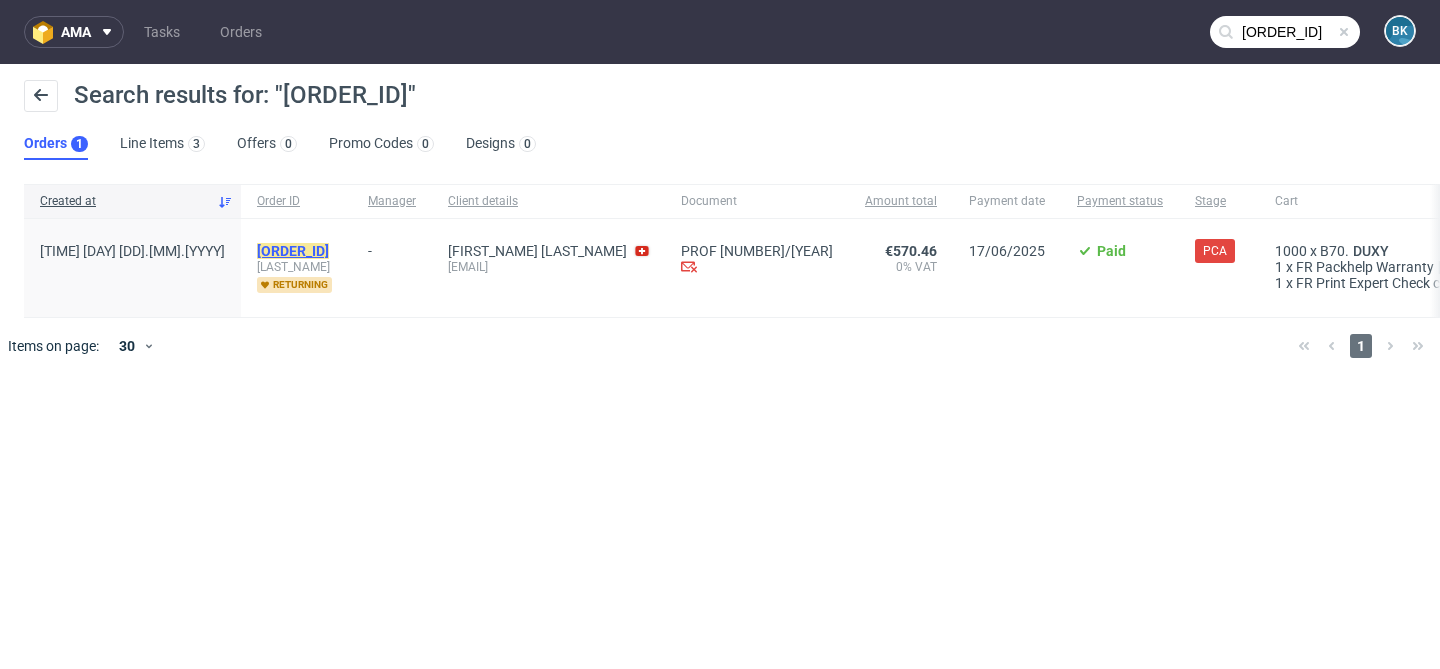 click on "R320689824" 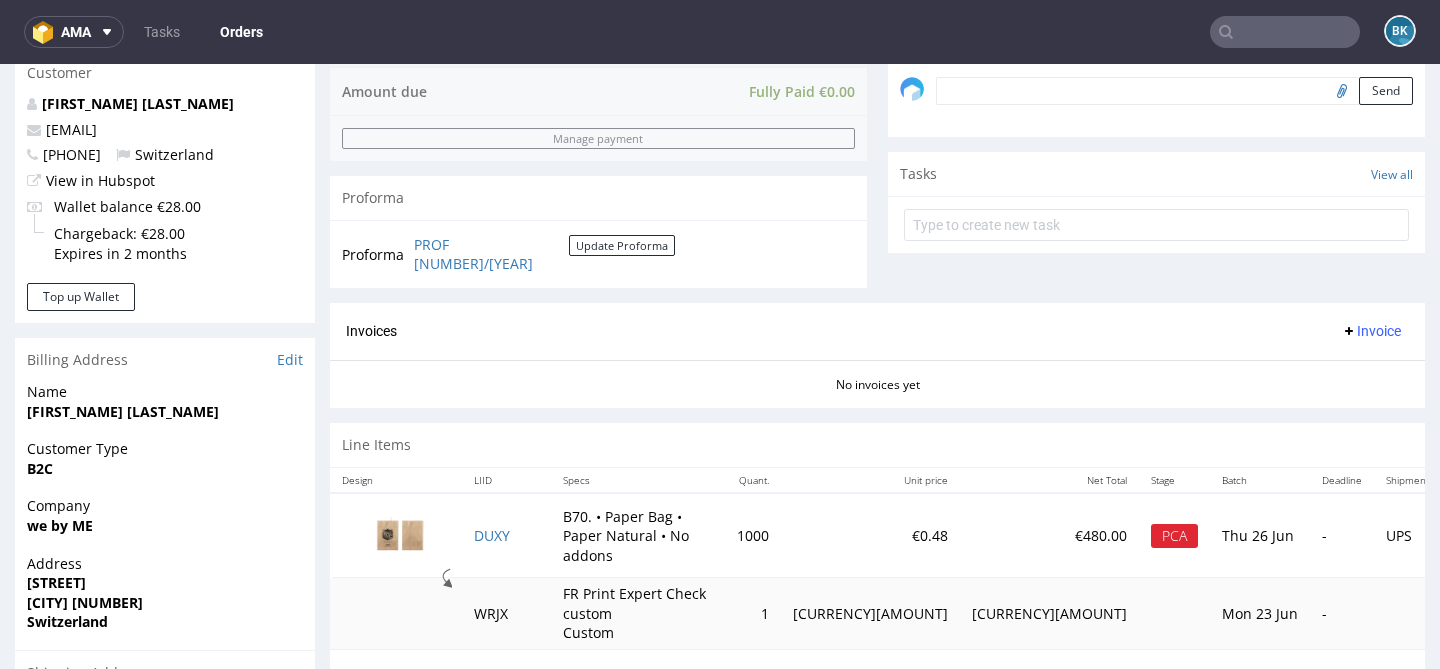 scroll, scrollTop: 640, scrollLeft: 0, axis: vertical 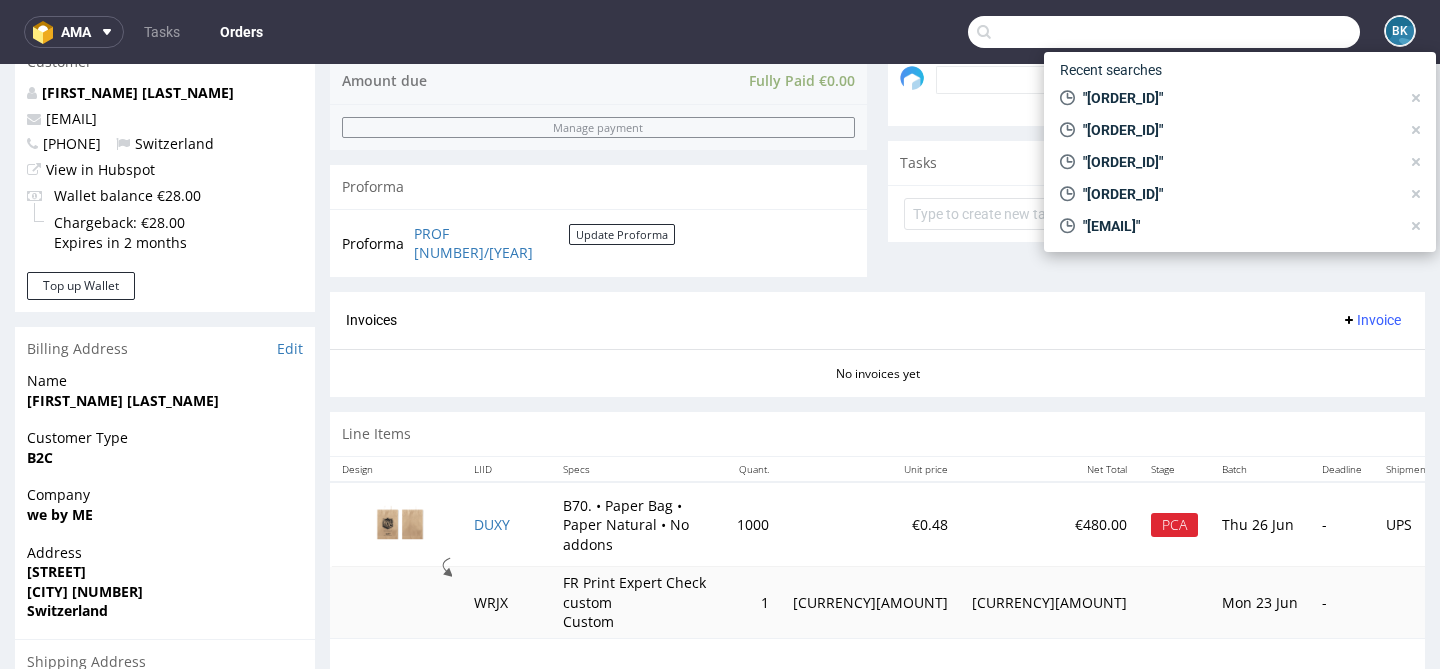 click at bounding box center (1164, 32) 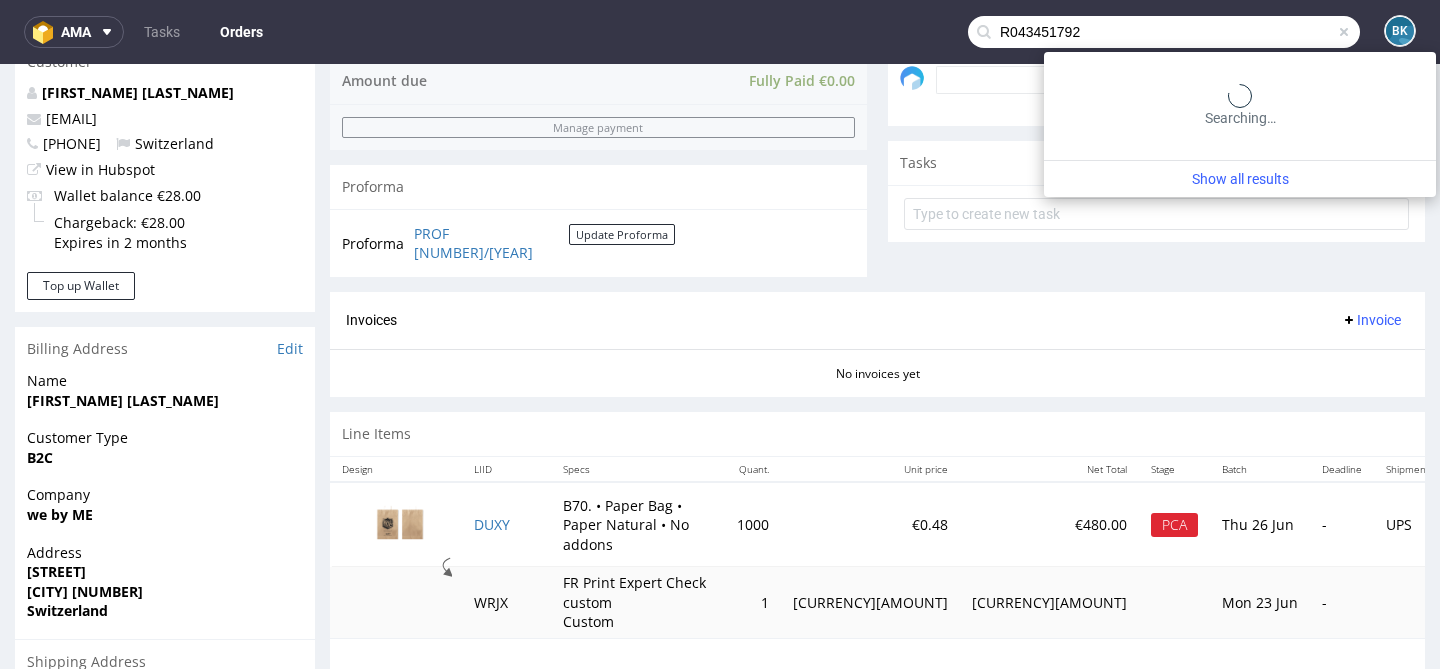 type on "R043451792" 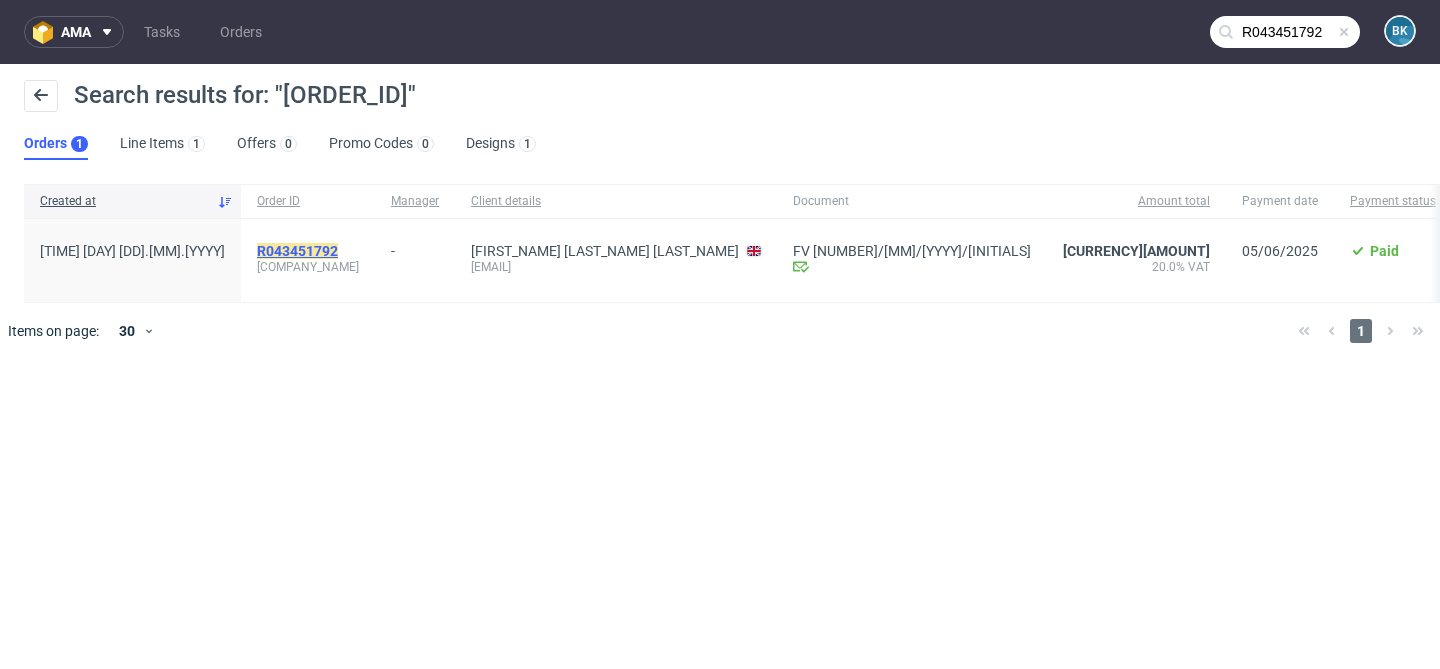 click on "R043451792" 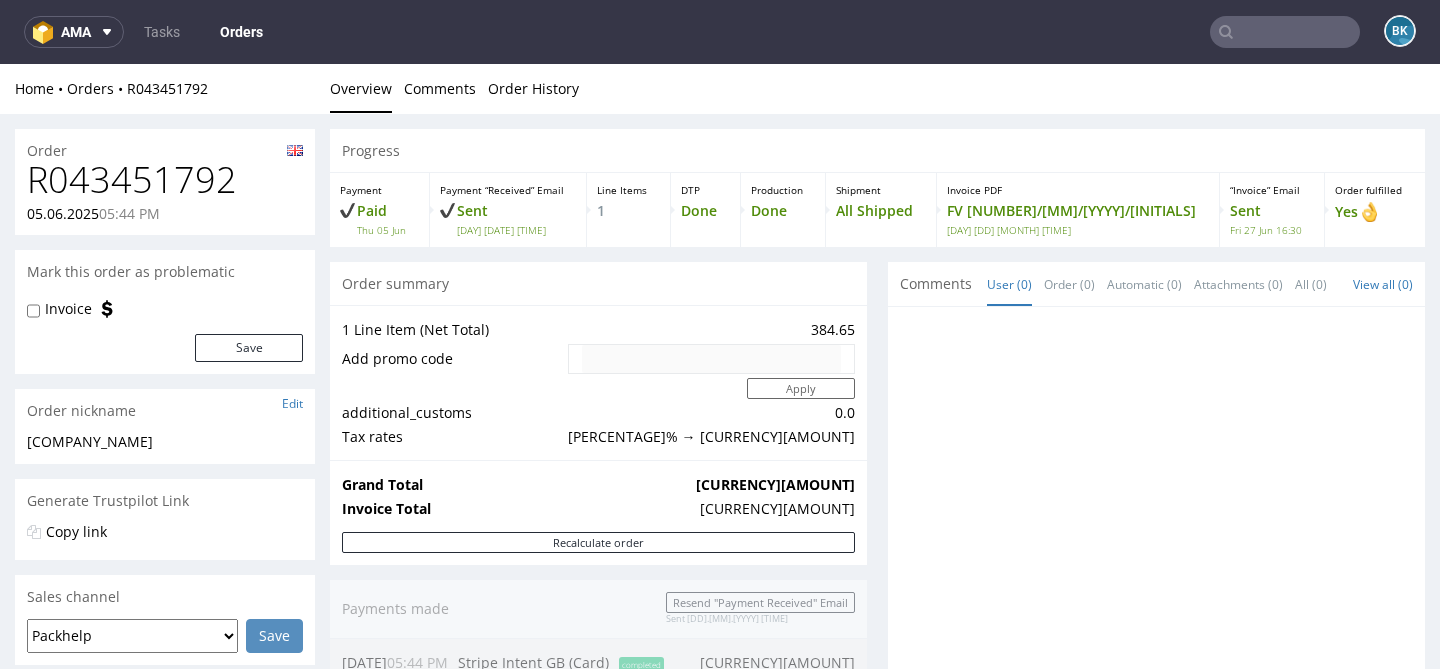 scroll, scrollTop: 0, scrollLeft: 0, axis: both 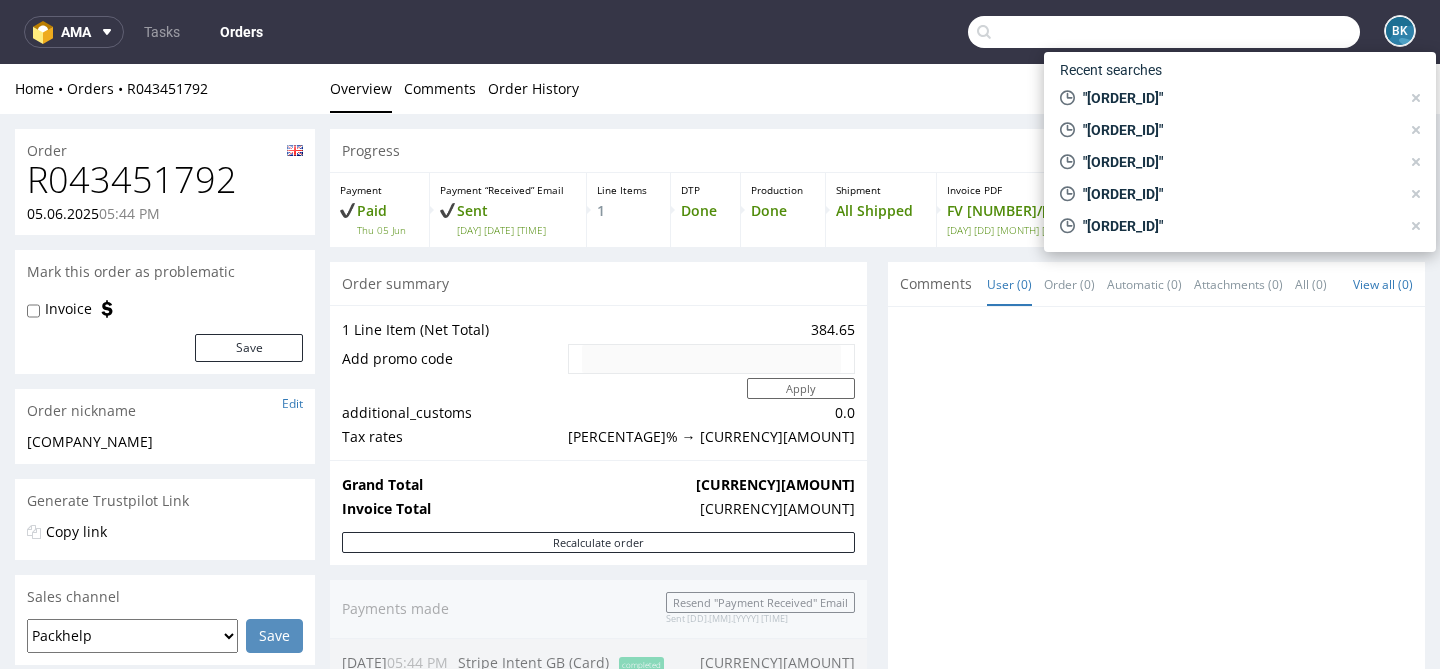 click at bounding box center (1164, 32) 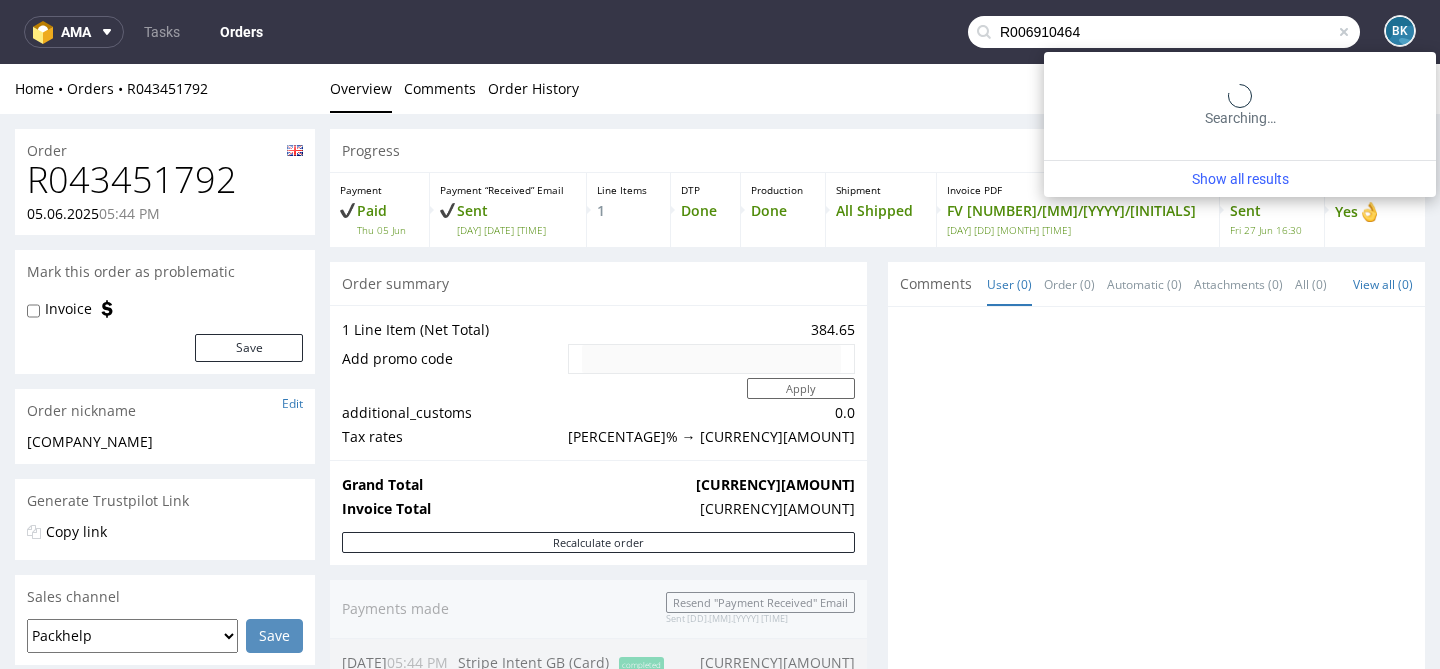 type on "R006910464" 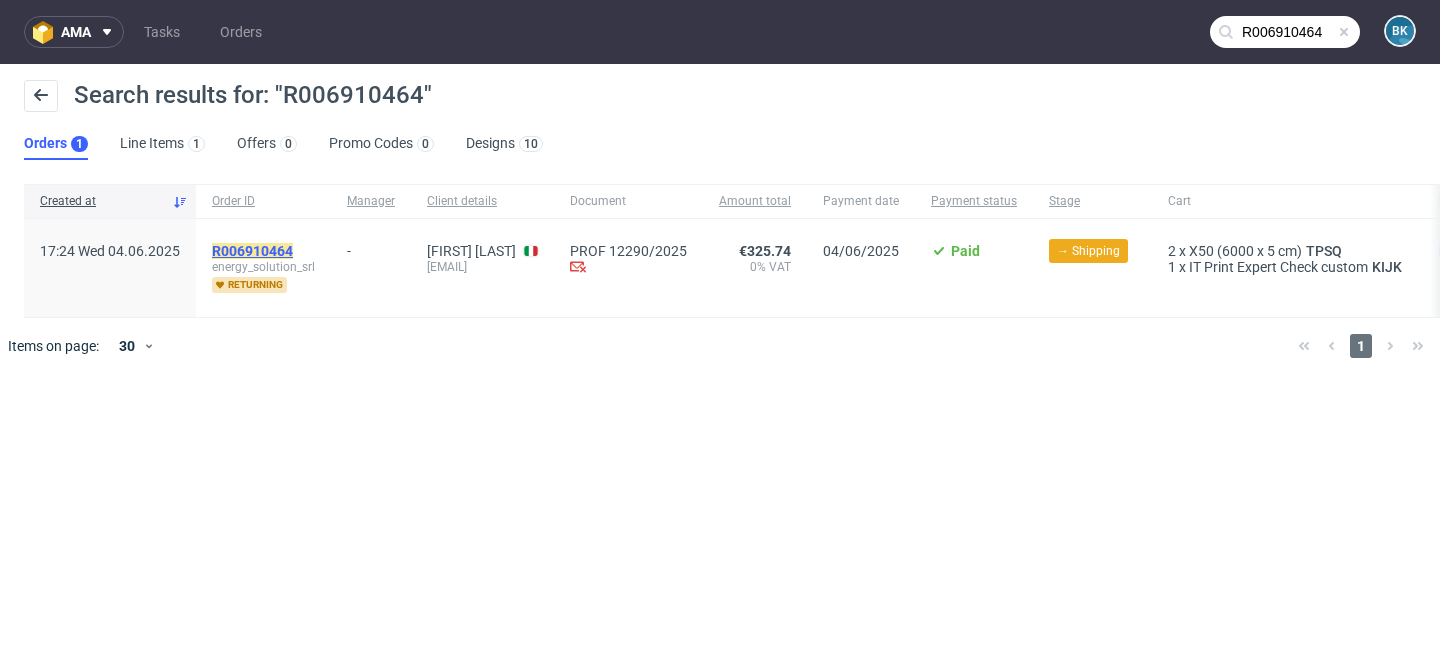 click on "R006910464" 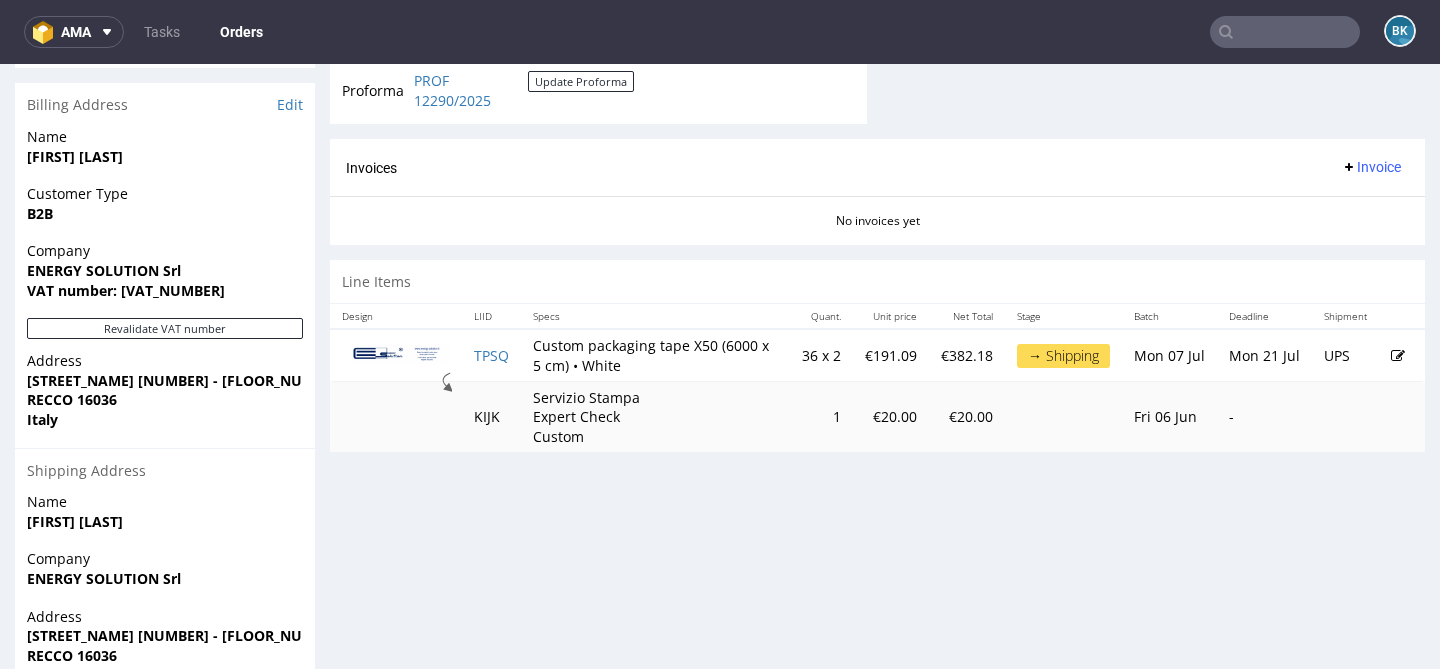 scroll, scrollTop: 913, scrollLeft: 0, axis: vertical 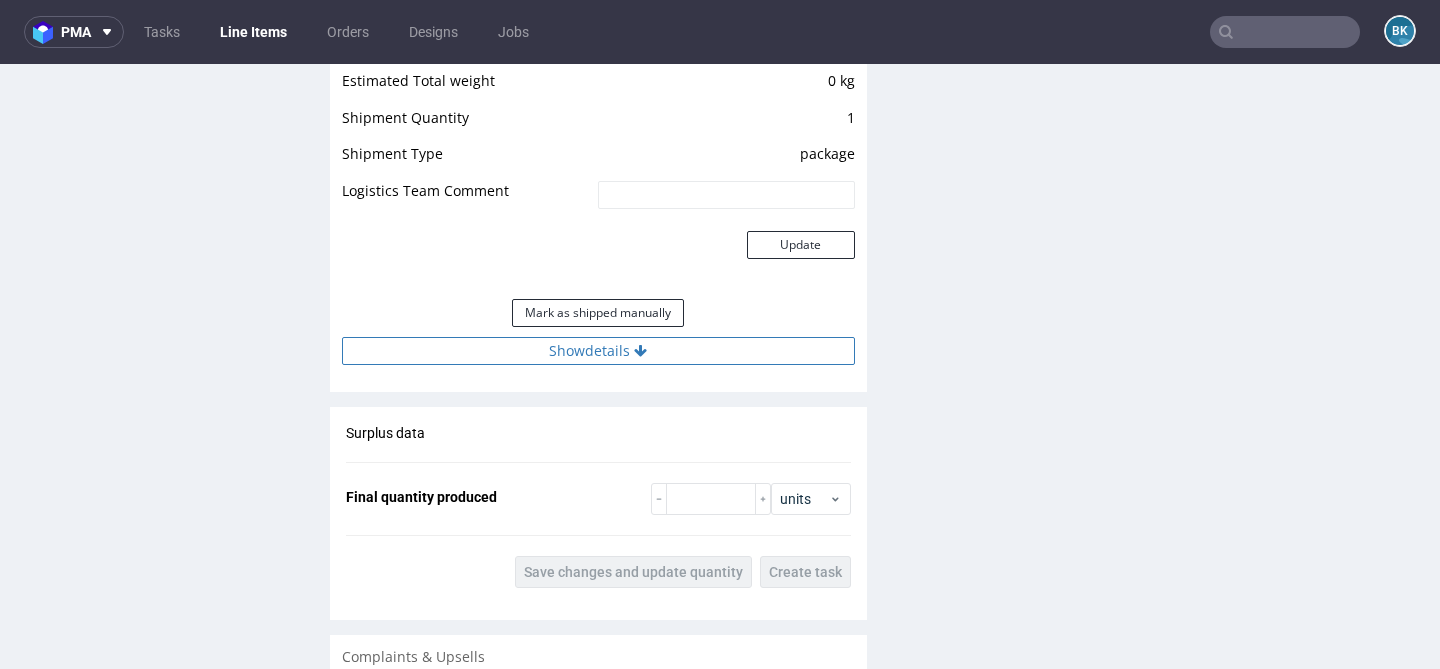 click on "Show  details" at bounding box center (598, 351) 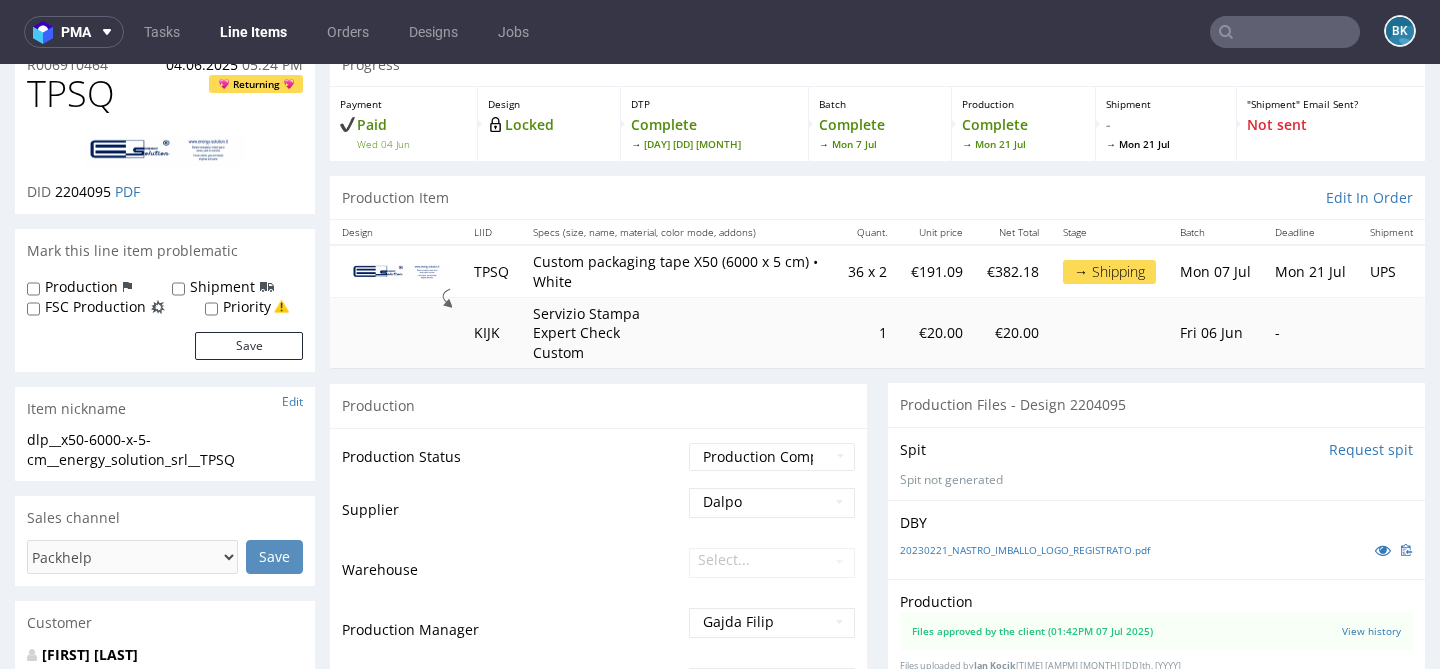 scroll, scrollTop: 0, scrollLeft: 0, axis: both 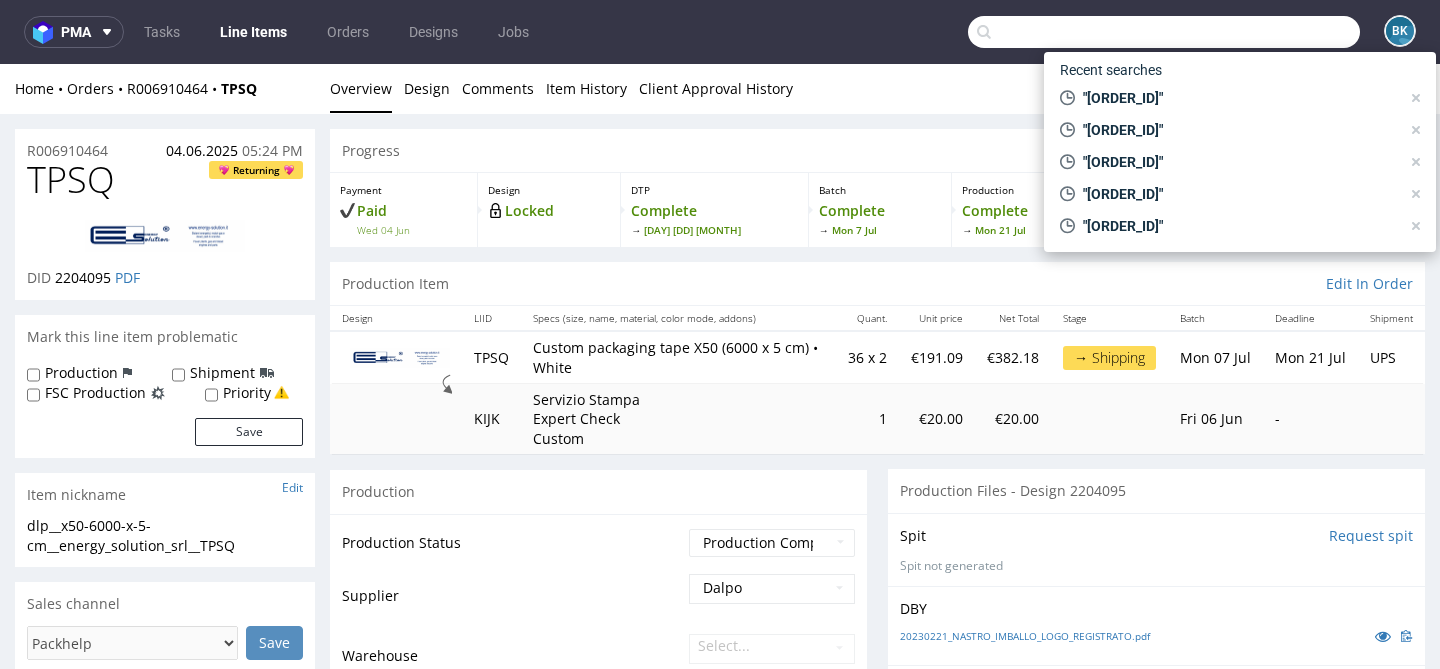 click at bounding box center (1164, 32) 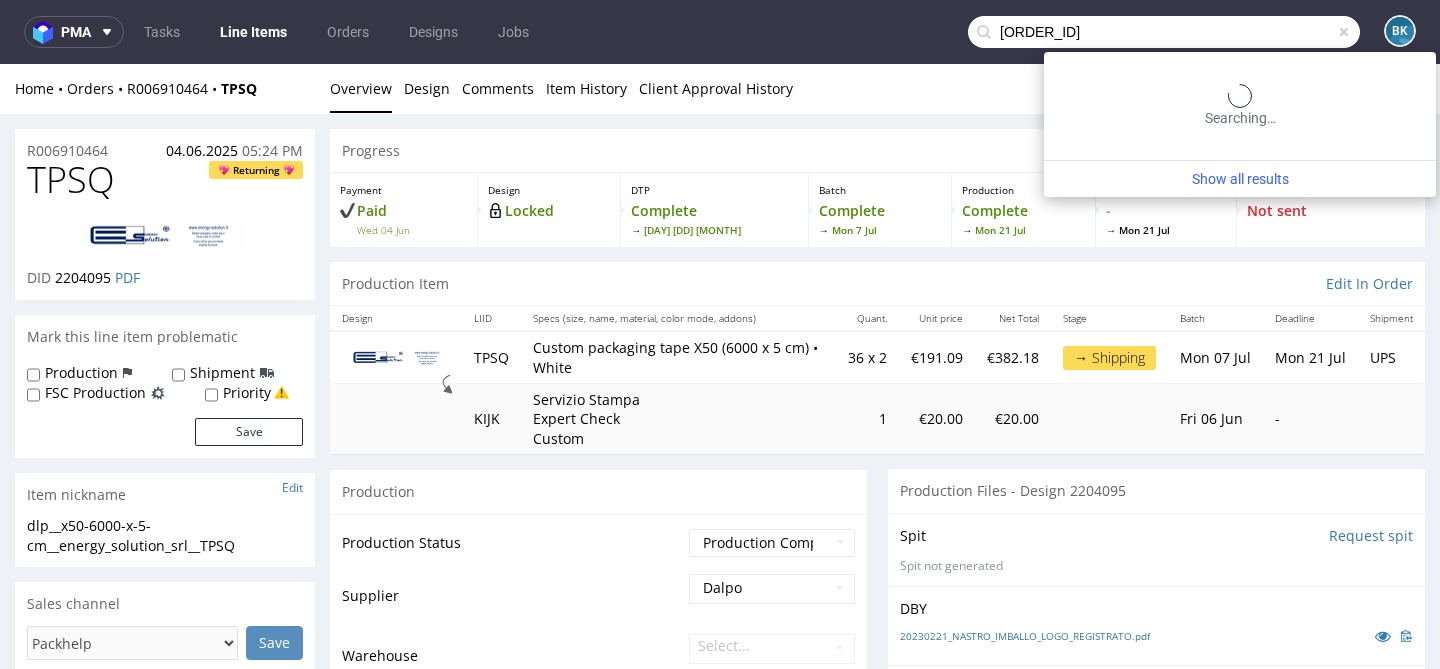 type on "R669377235" 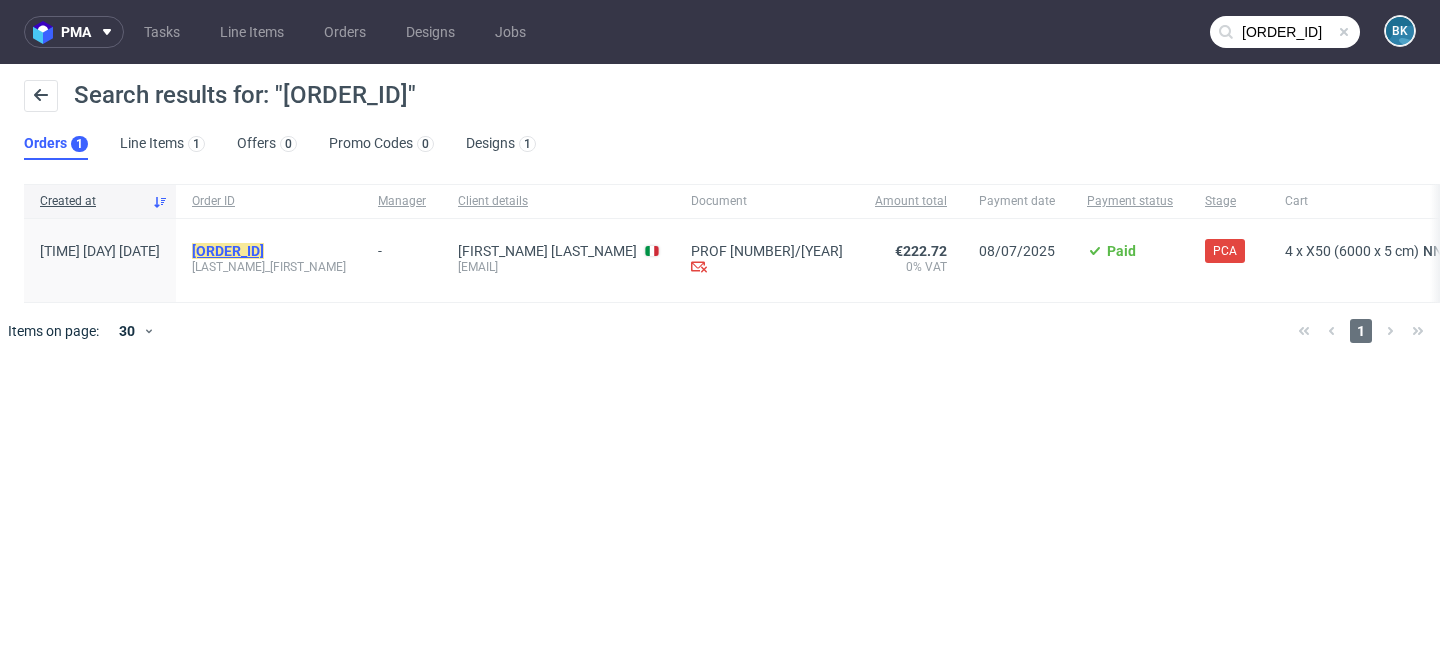 click on "R669377235" 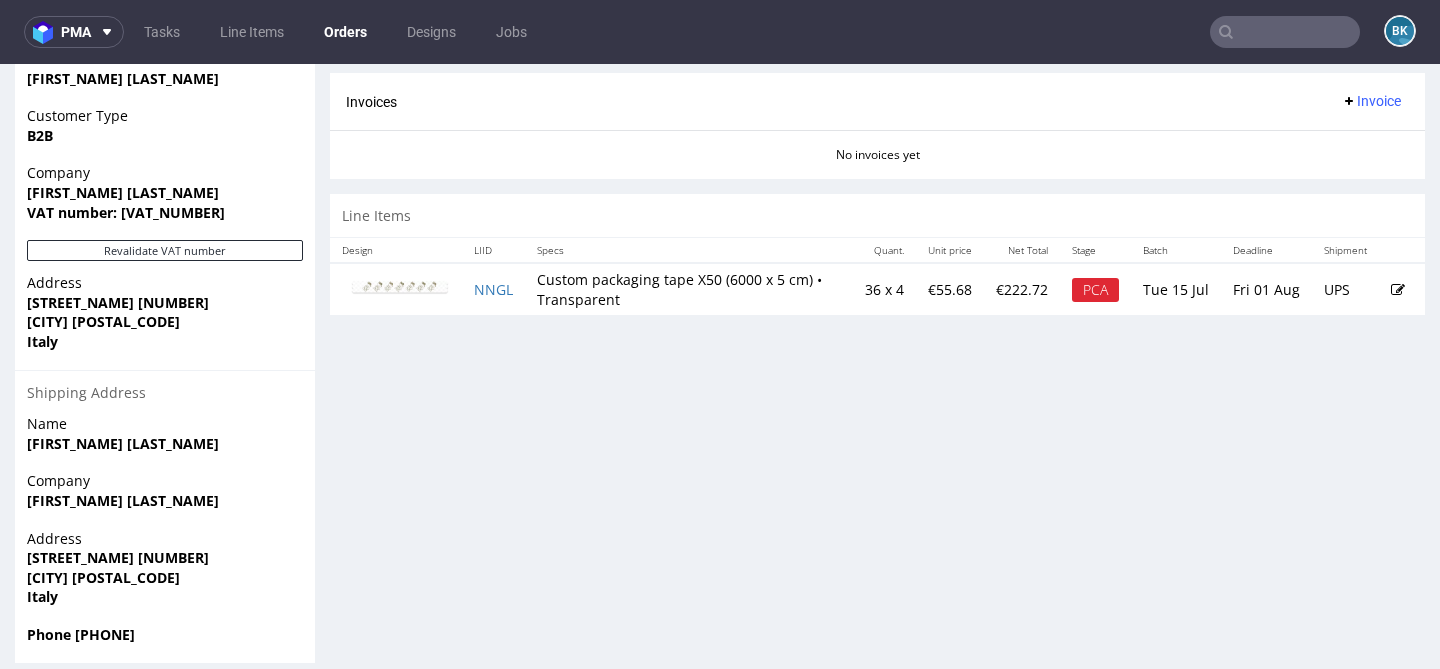 scroll, scrollTop: 980, scrollLeft: 0, axis: vertical 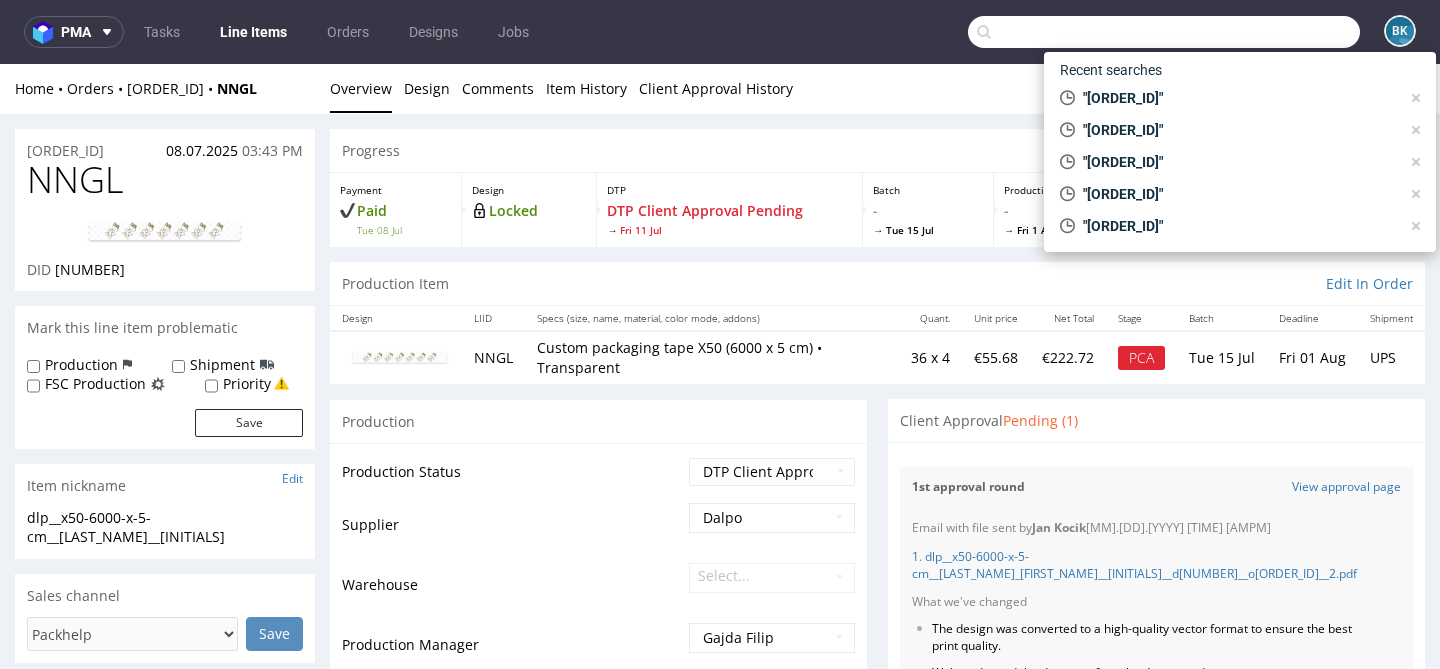 click at bounding box center (1164, 32) 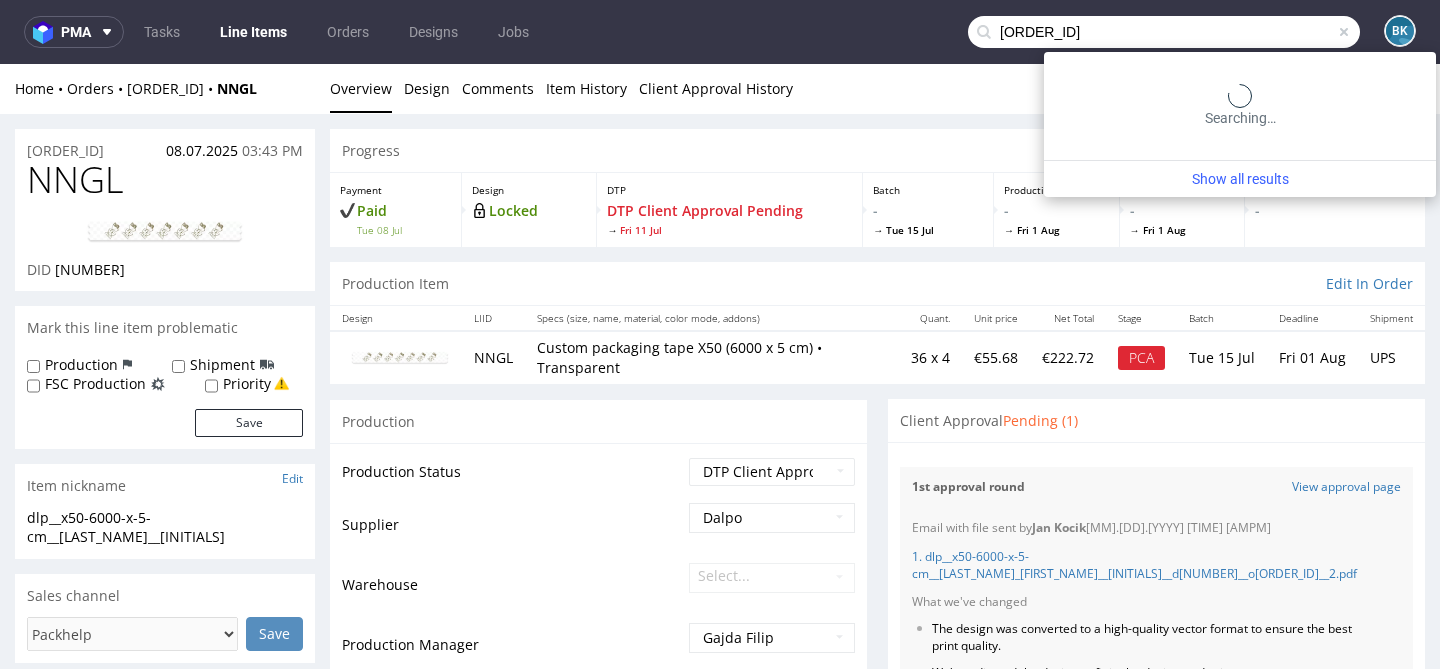 type on "R971409931" 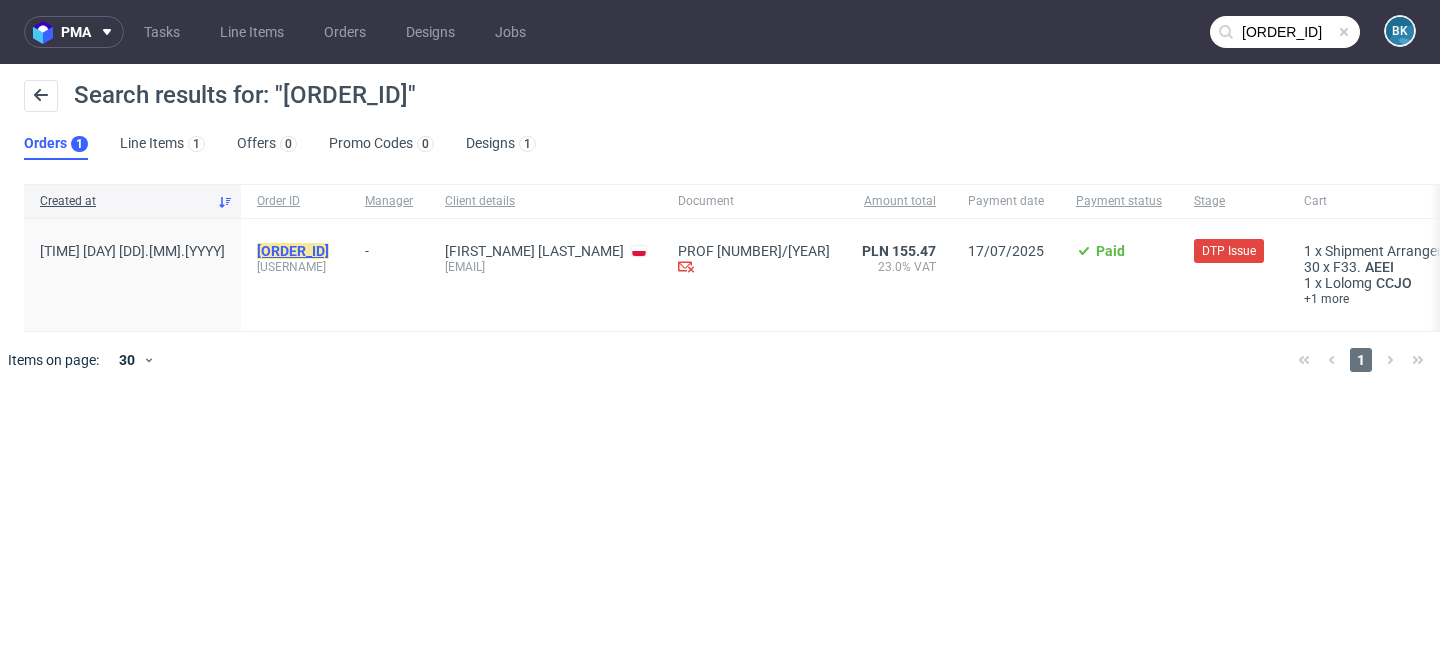 click on "R971409931" 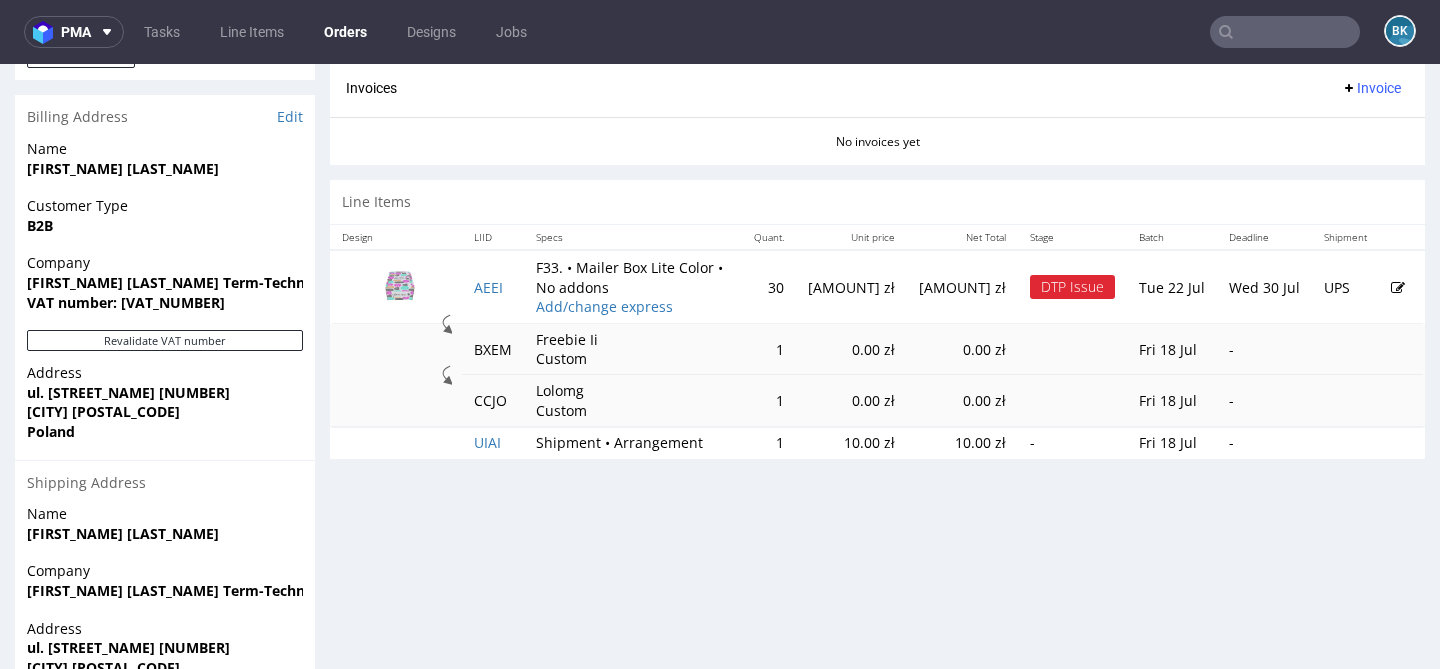 scroll, scrollTop: 883, scrollLeft: 0, axis: vertical 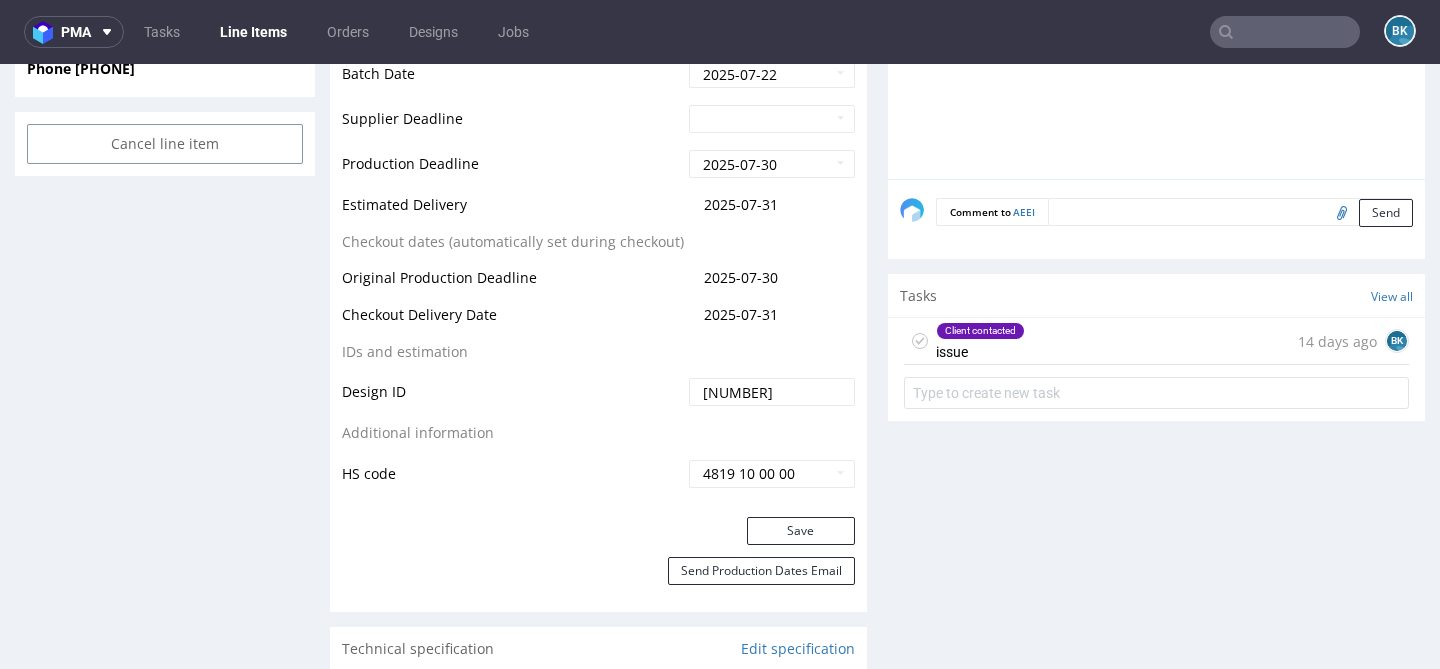 click at bounding box center [1285, 32] 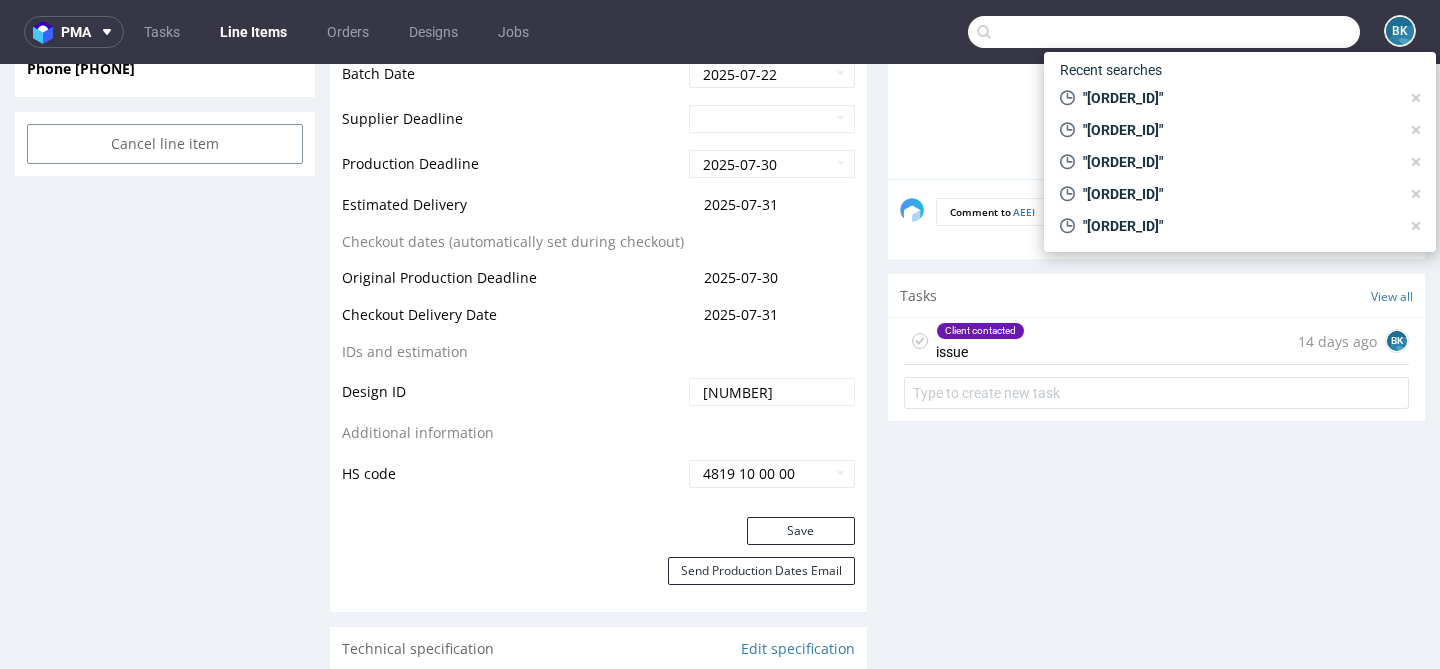 paste on "R452575589" 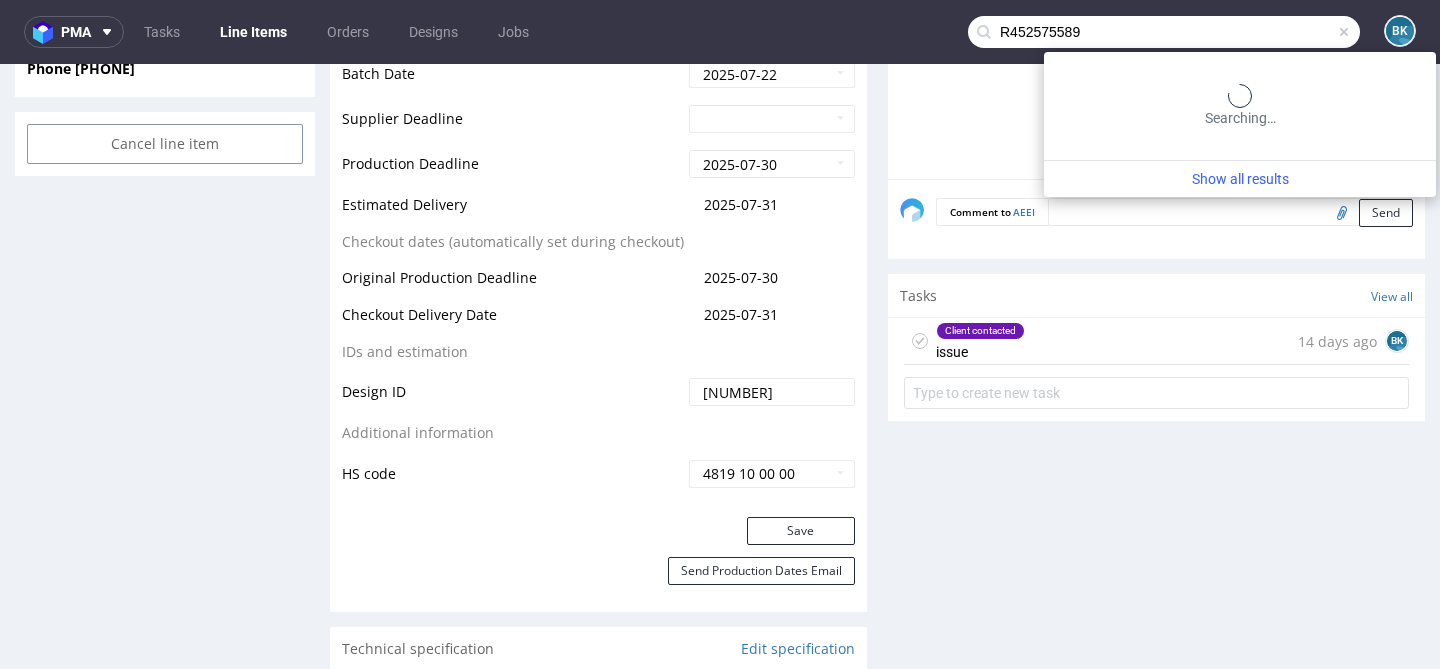 type on "R452575589" 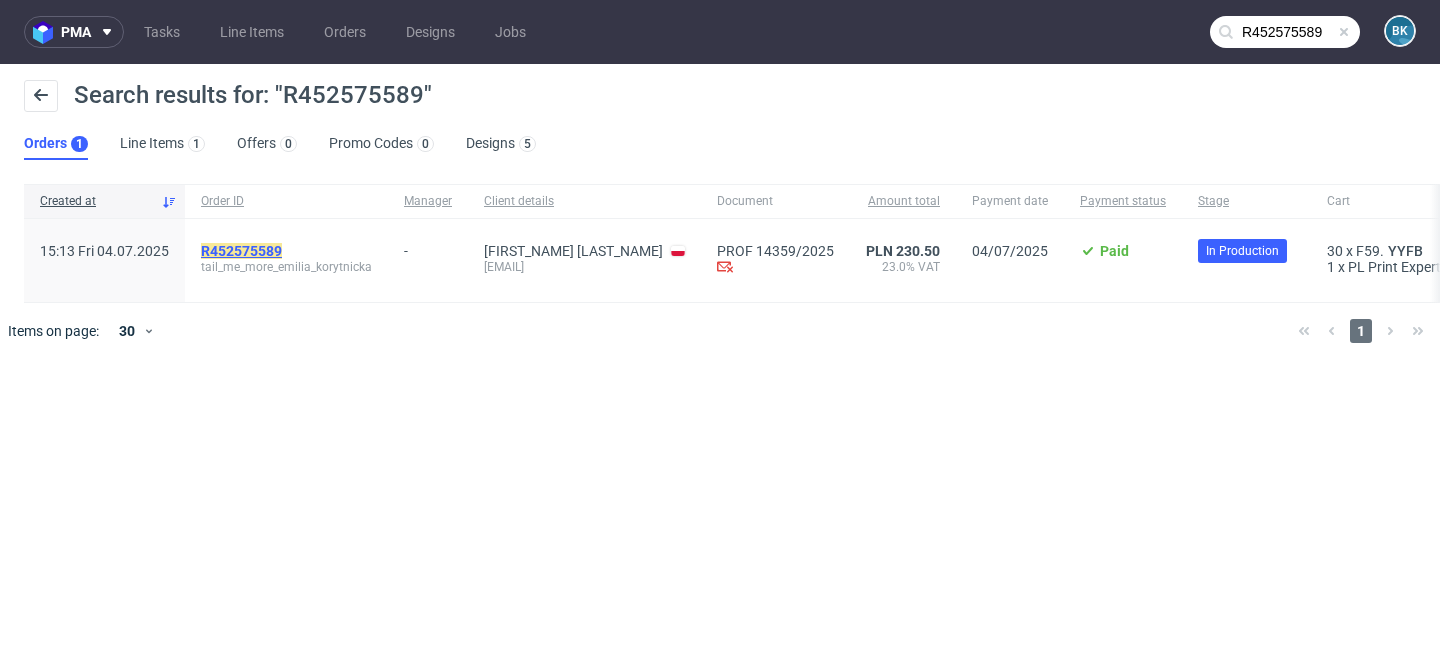 click on "R452575589" 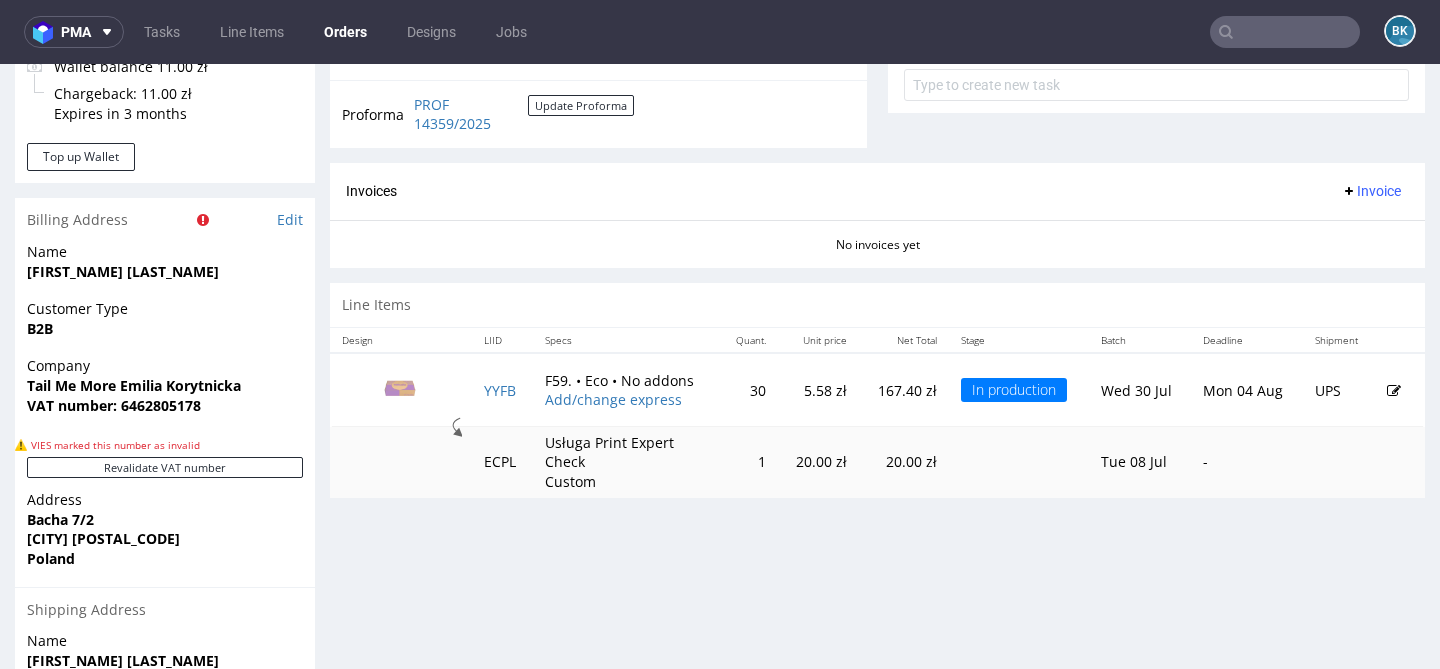 scroll, scrollTop: 826, scrollLeft: 0, axis: vertical 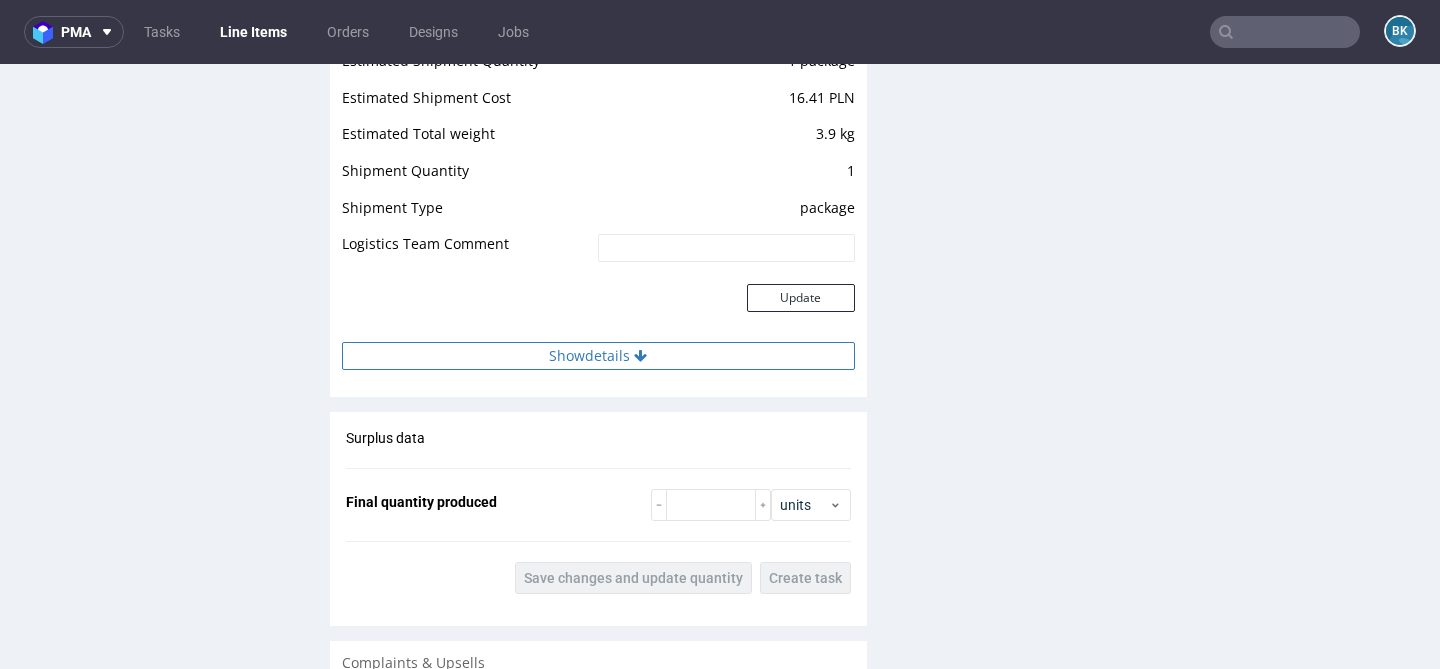 click on "Show  details" at bounding box center (598, 356) 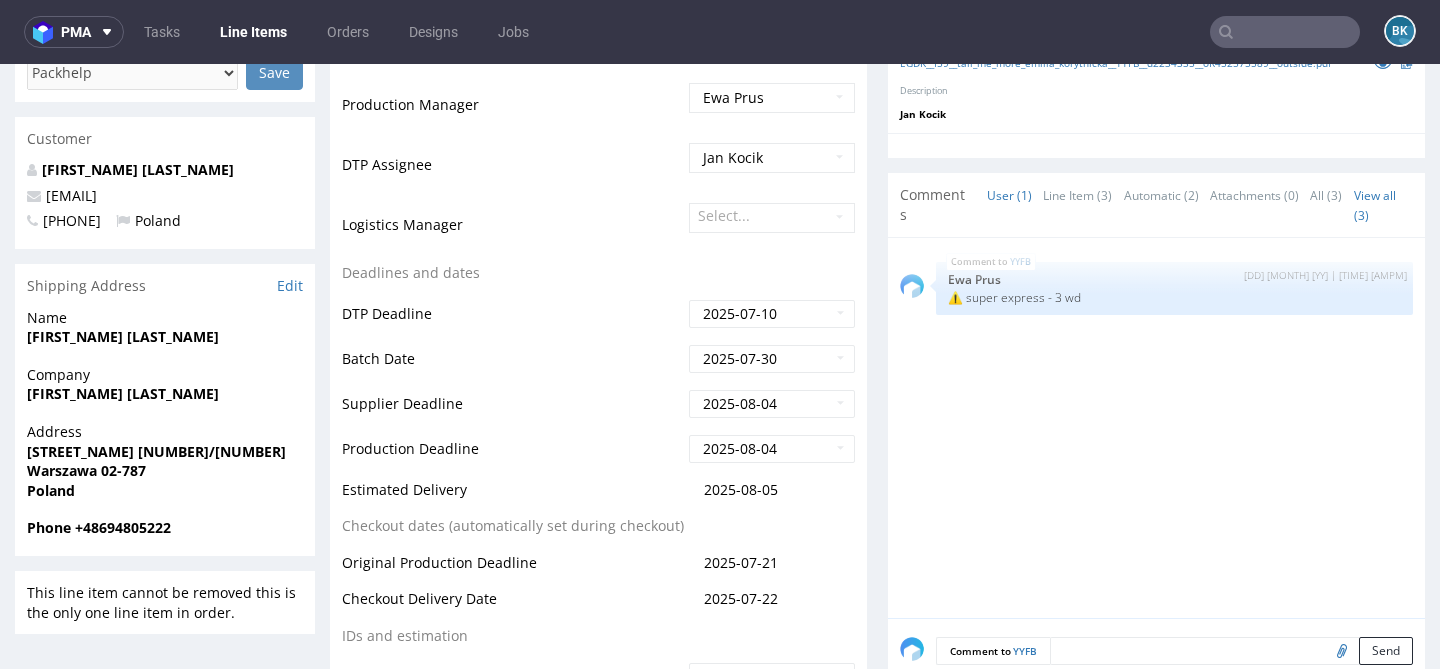 scroll, scrollTop: 625, scrollLeft: 0, axis: vertical 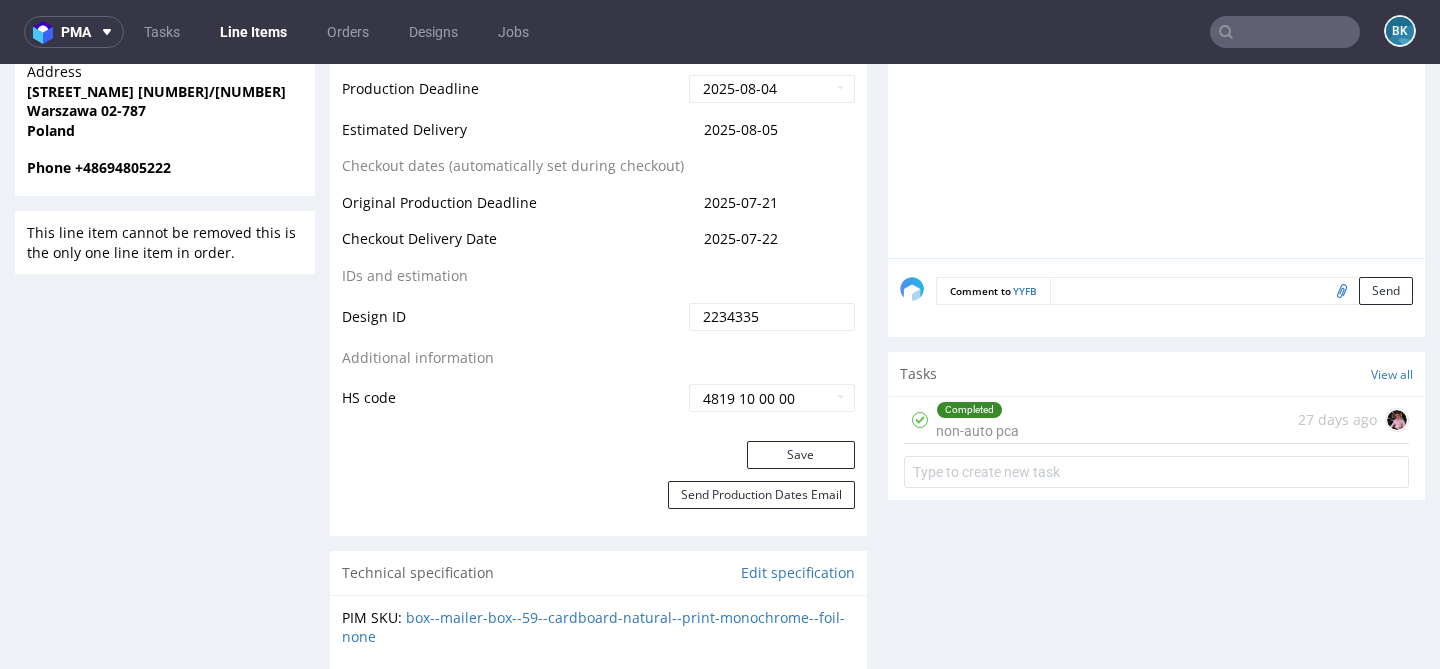 click on "Completed non-auto pca 27 days ago" at bounding box center (1156, 420) 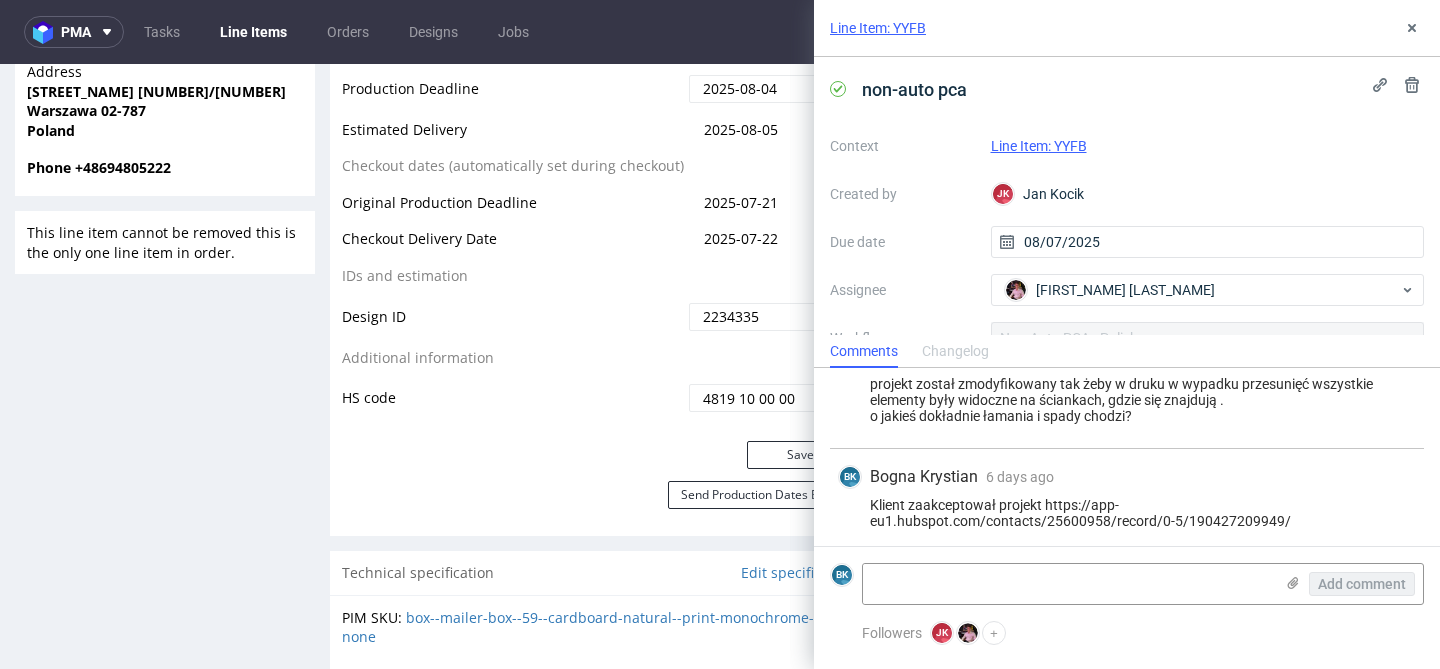scroll, scrollTop: 705, scrollLeft: 0, axis: vertical 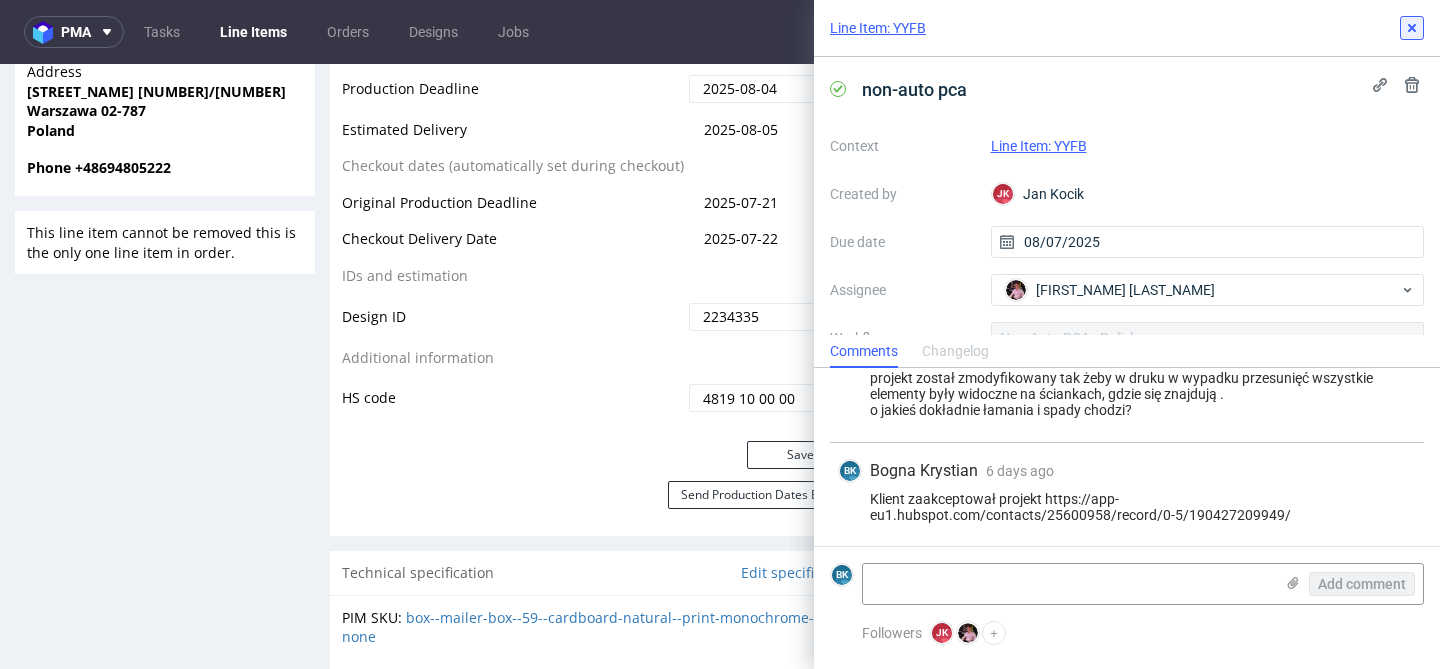 click 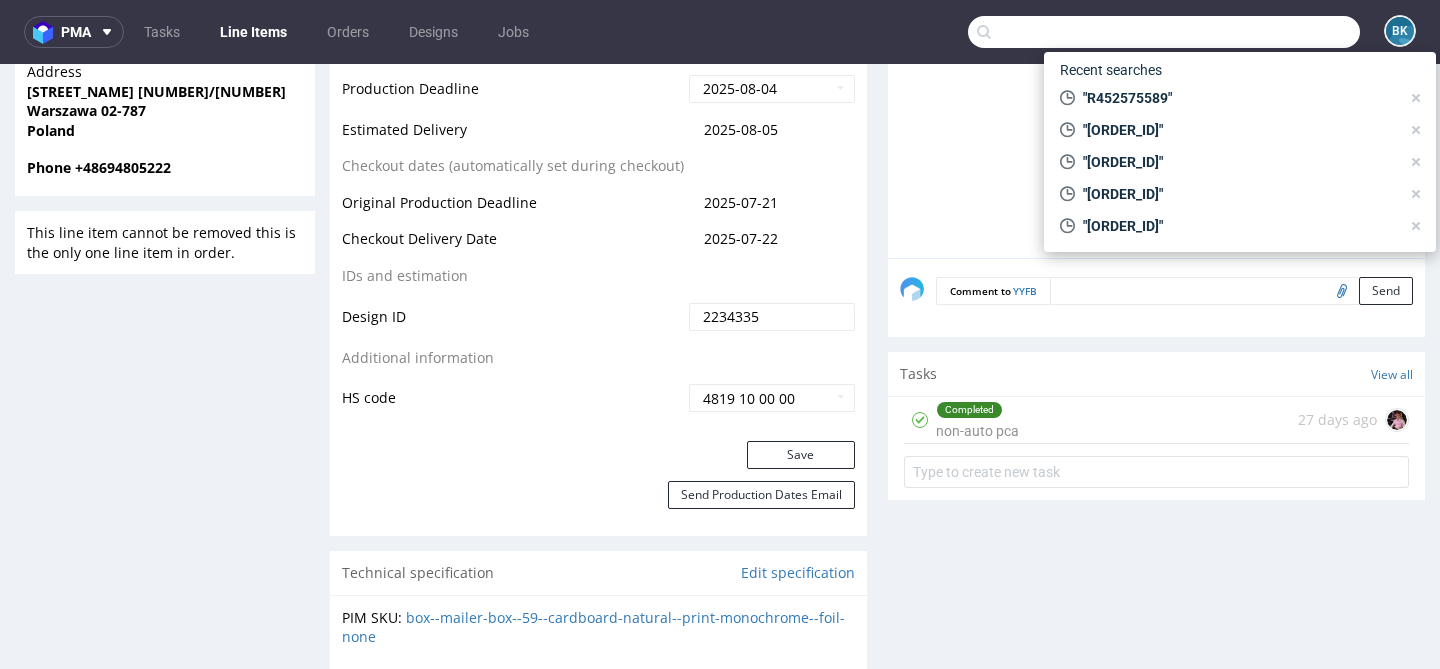 click at bounding box center (1164, 32) 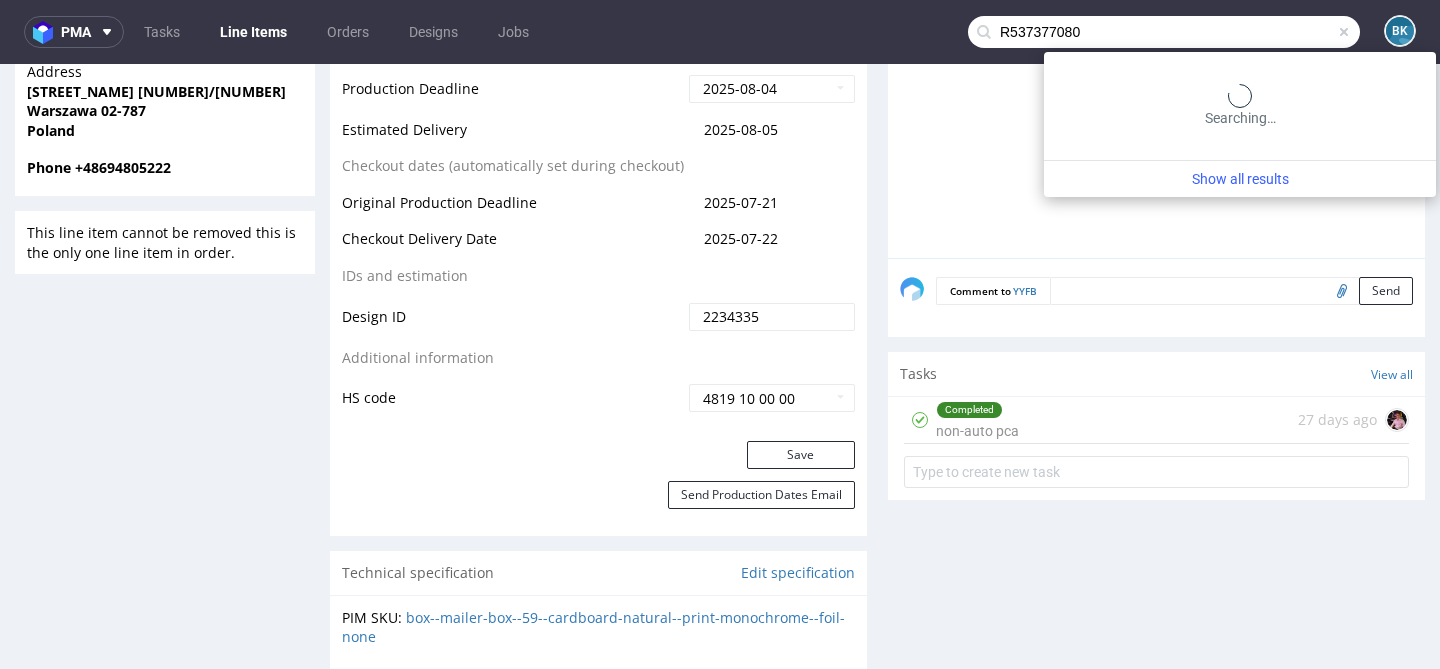 type on "R537377080" 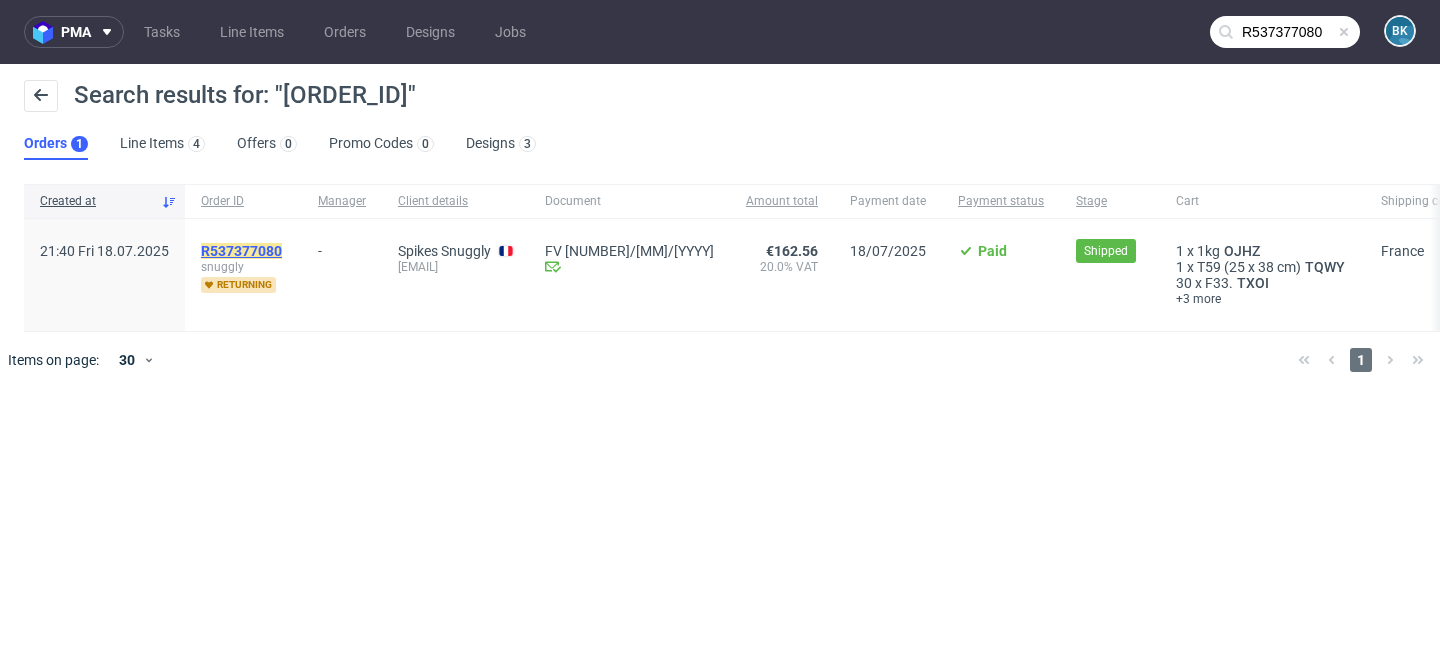 click on "R537377080" 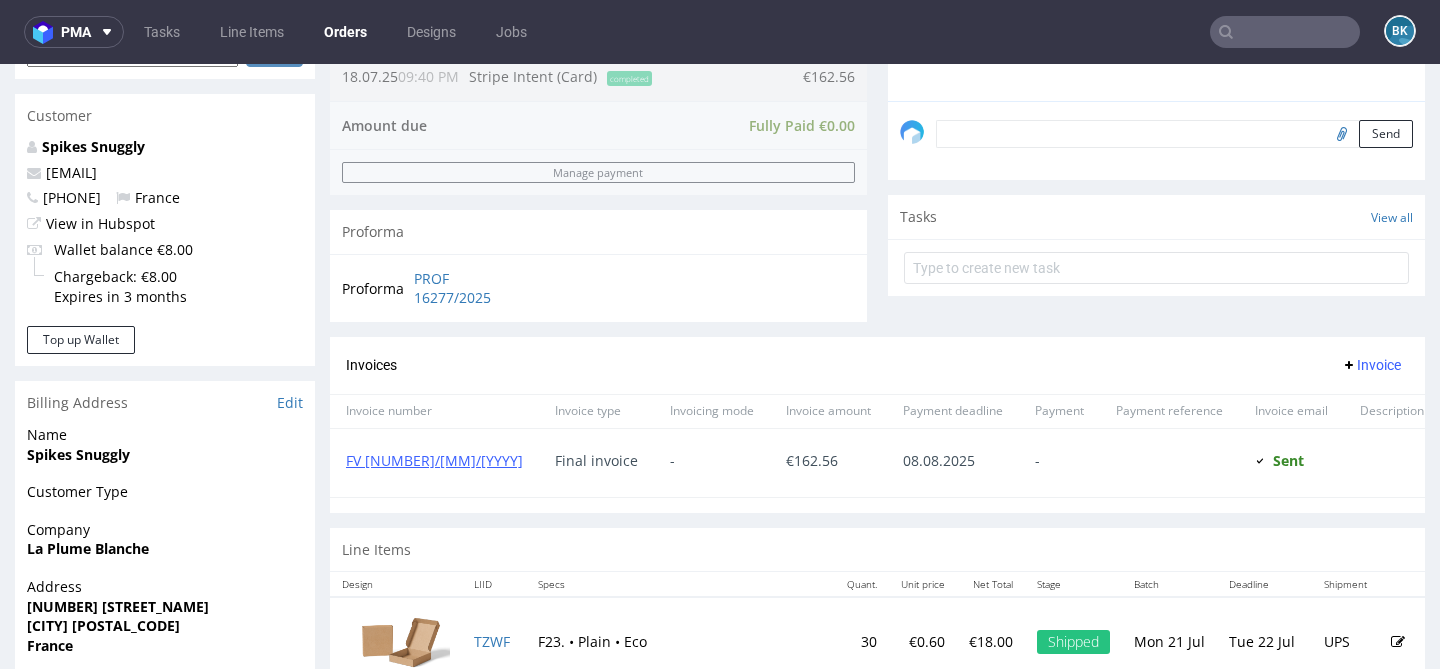 scroll, scrollTop: 0, scrollLeft: 0, axis: both 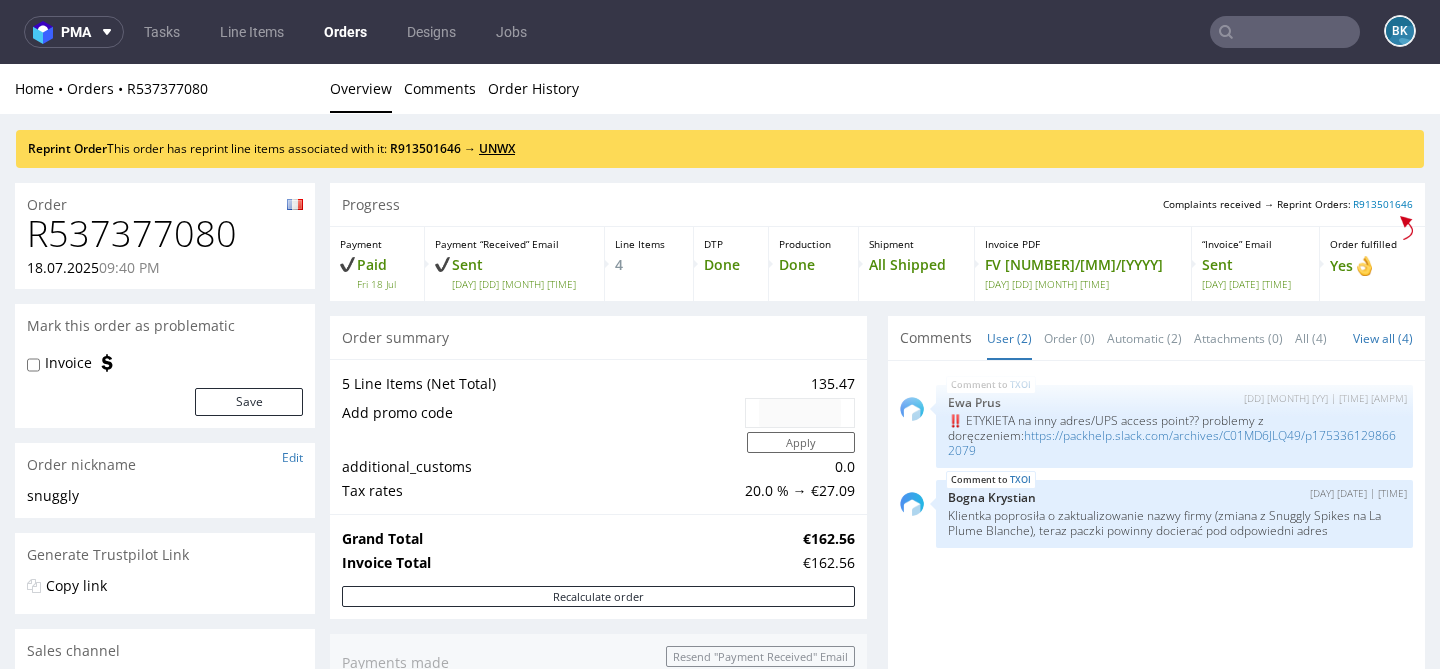 click on "UNWX" at bounding box center (497, 148) 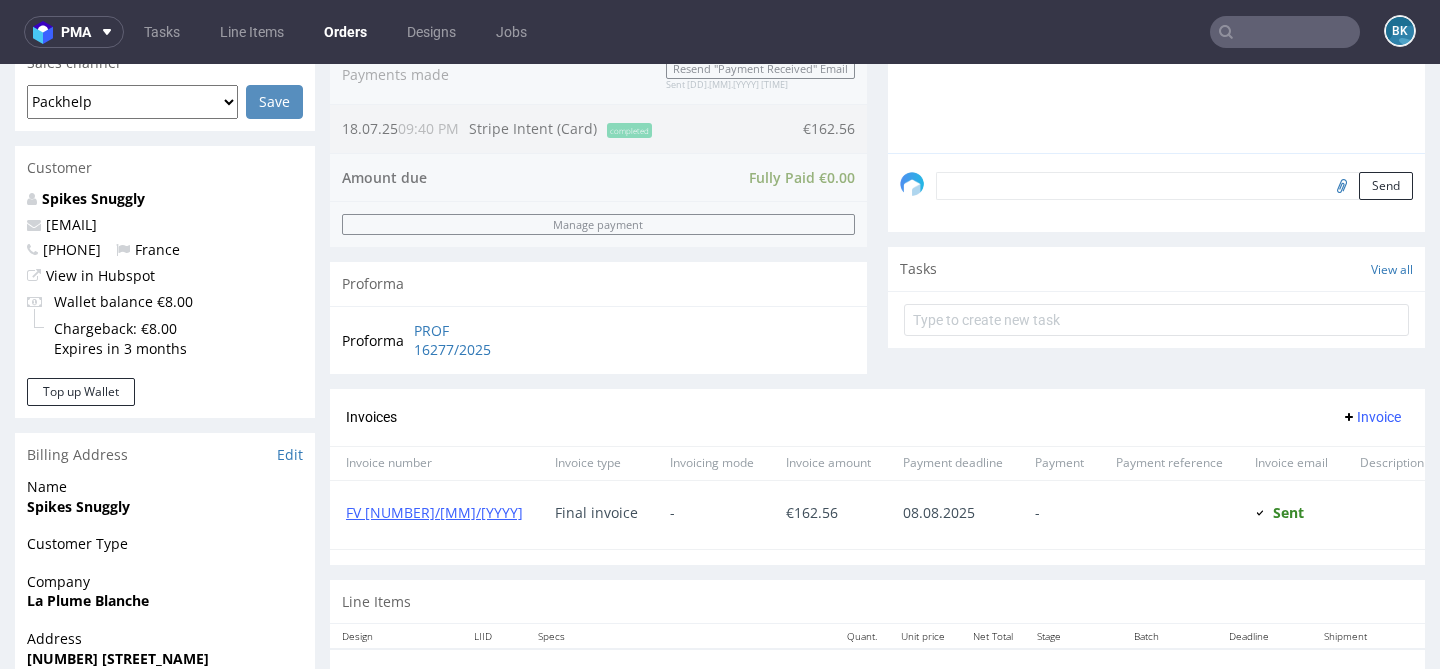 scroll, scrollTop: 1055, scrollLeft: 0, axis: vertical 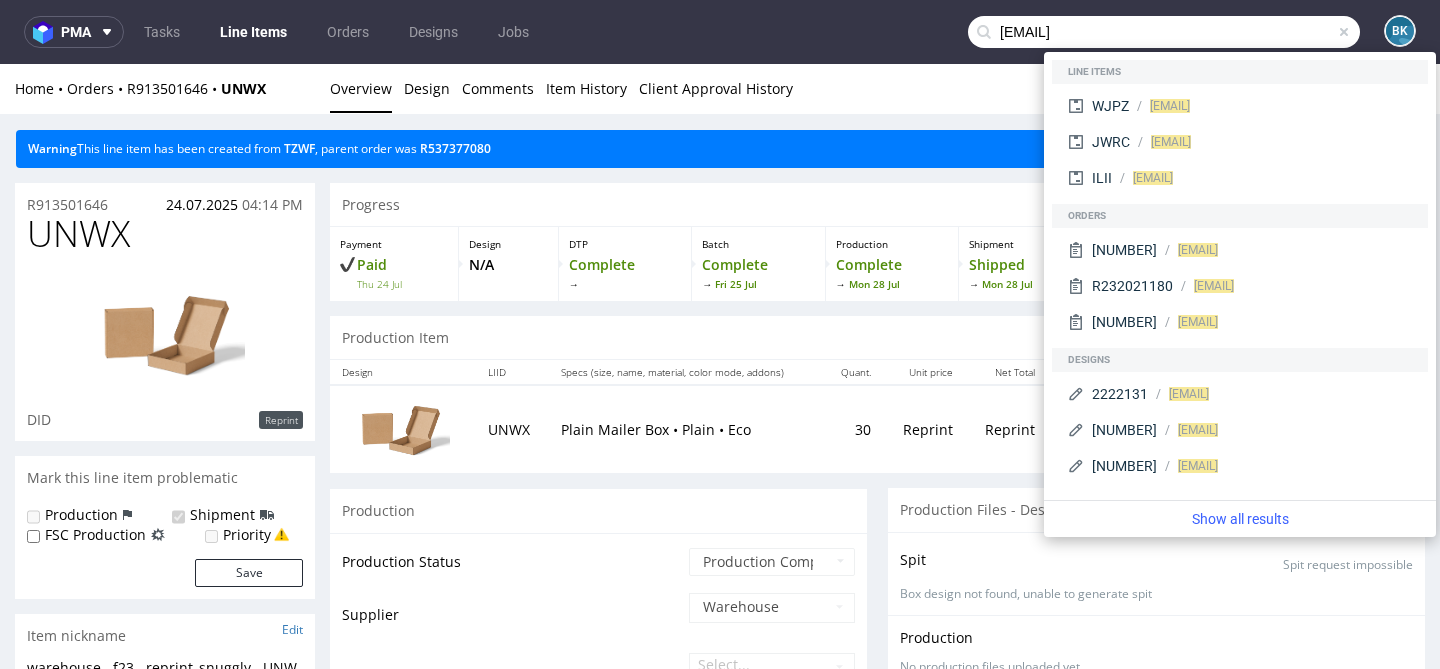 type on "[EMAIL]" 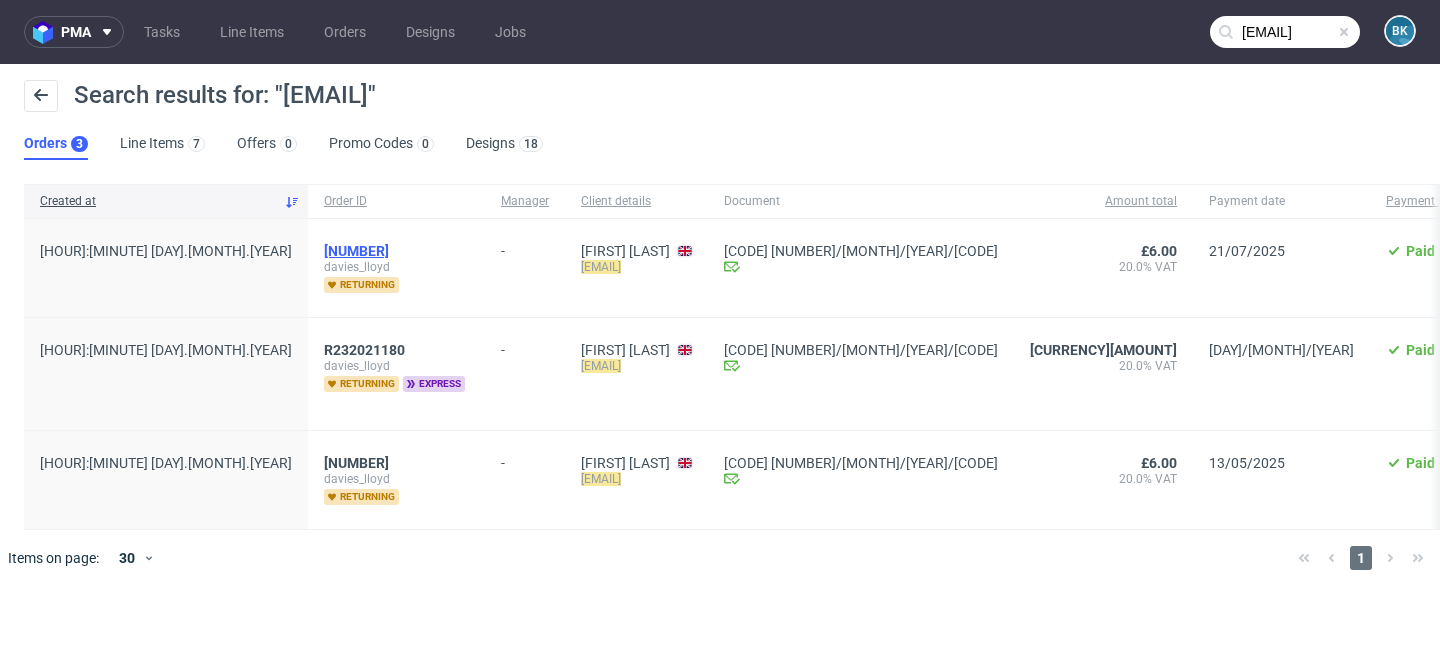 click on "[NUMBER]" at bounding box center [356, 251] 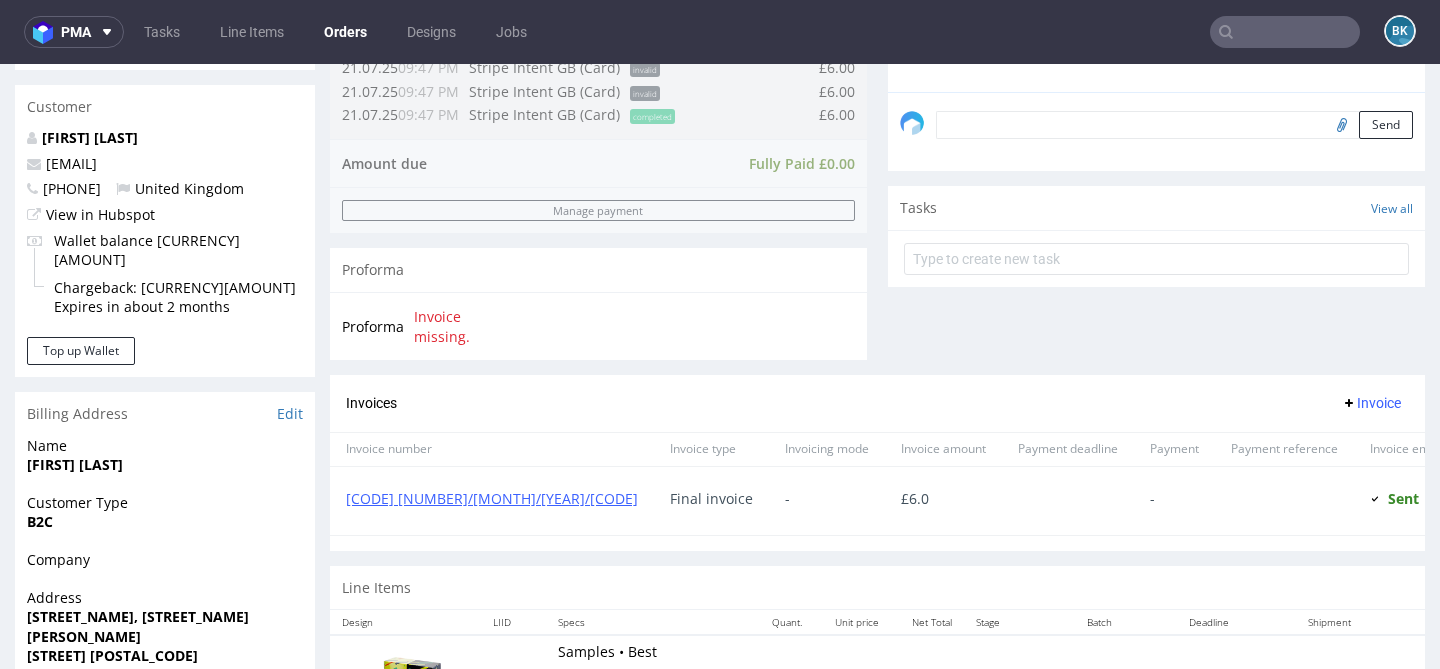 scroll, scrollTop: 831, scrollLeft: 0, axis: vertical 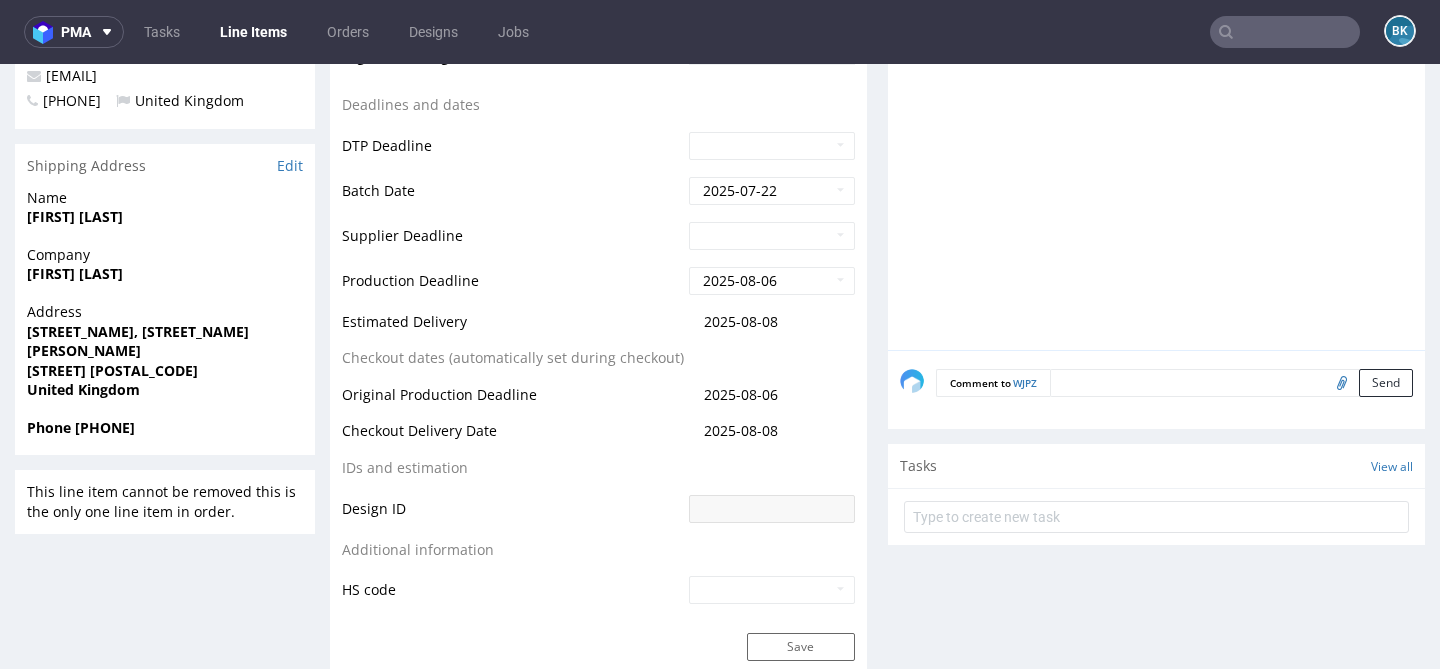 click 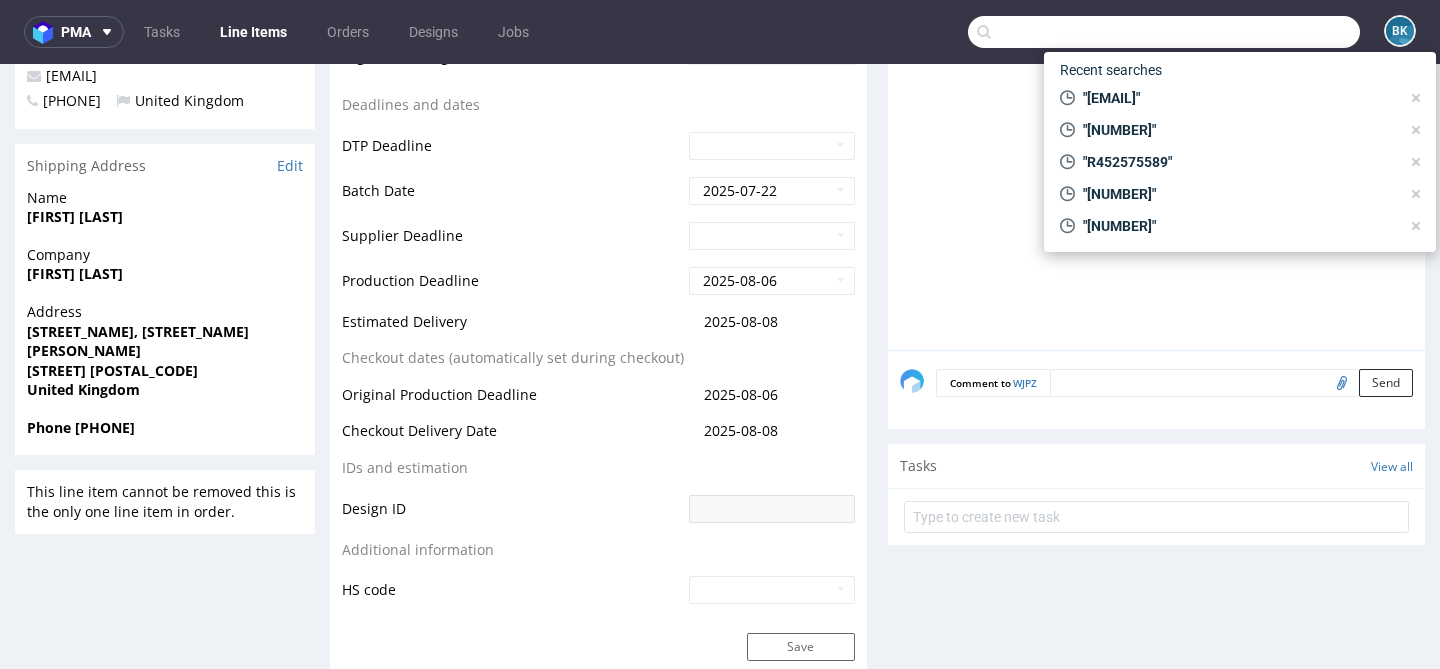 paste on "R093758834" 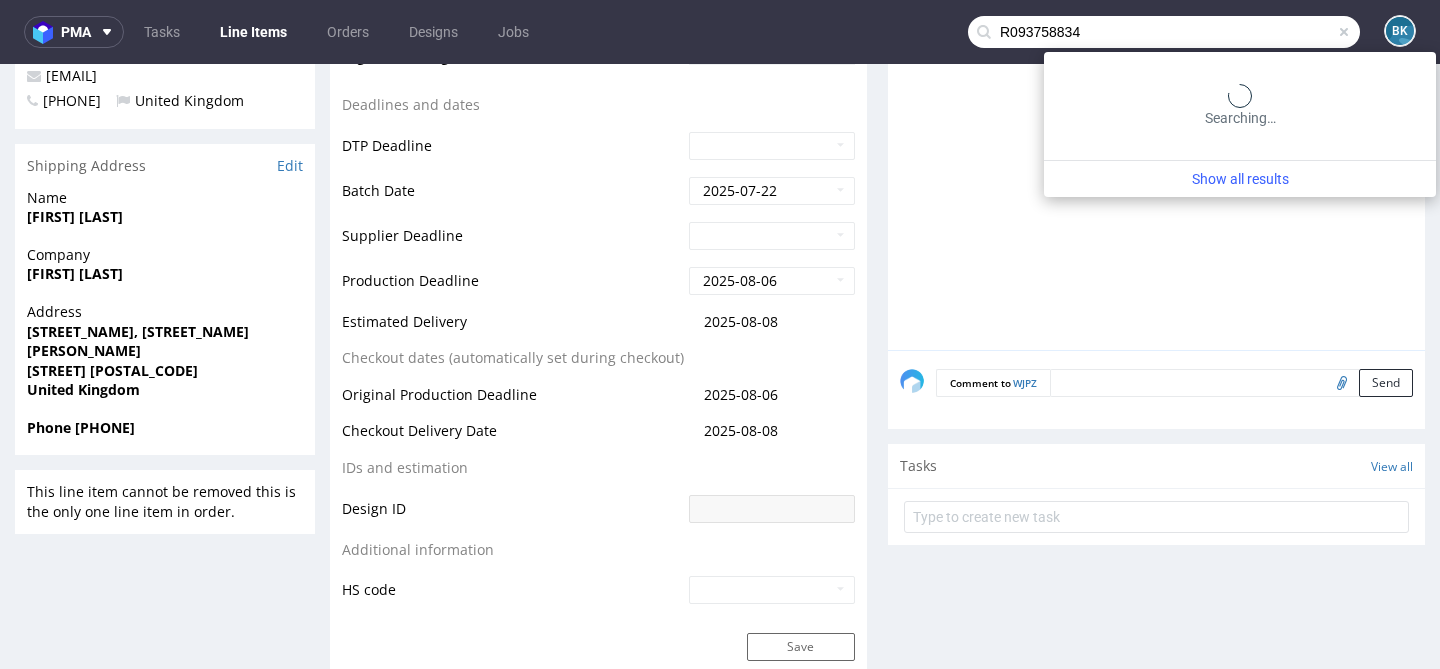 type on "R093758834" 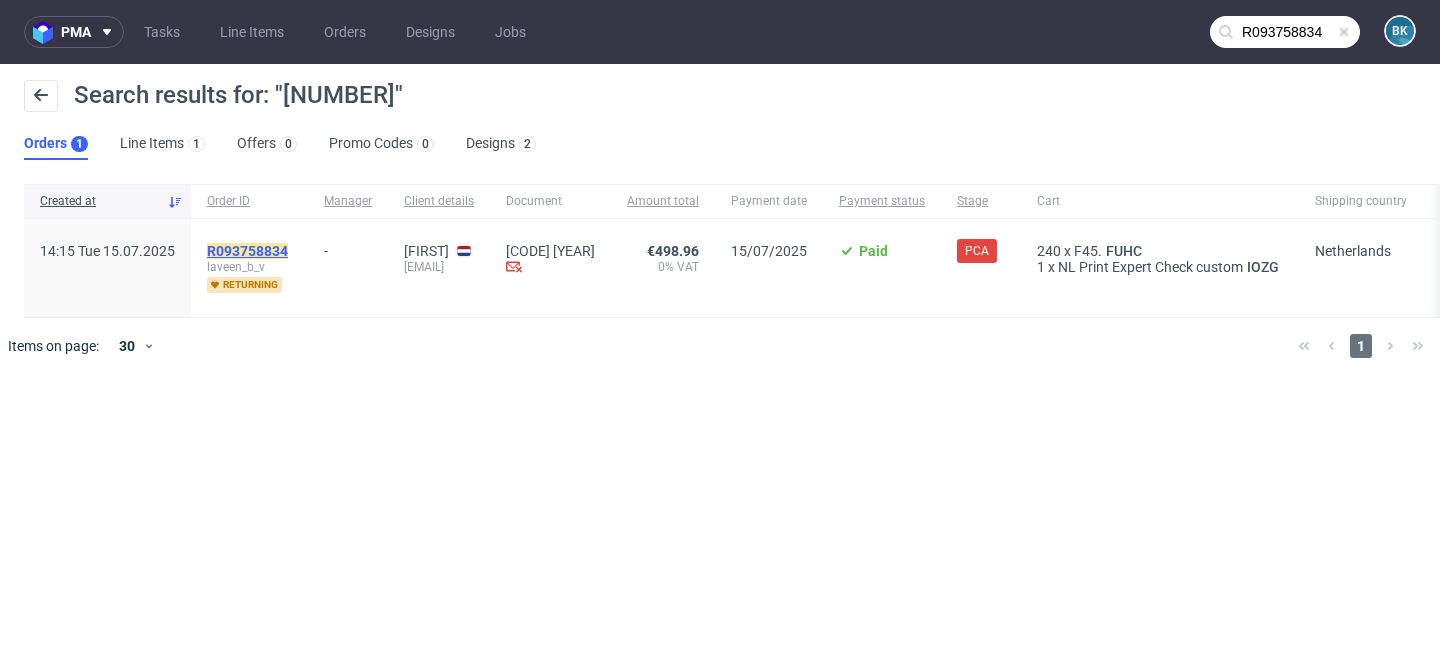 click on "R093758834" 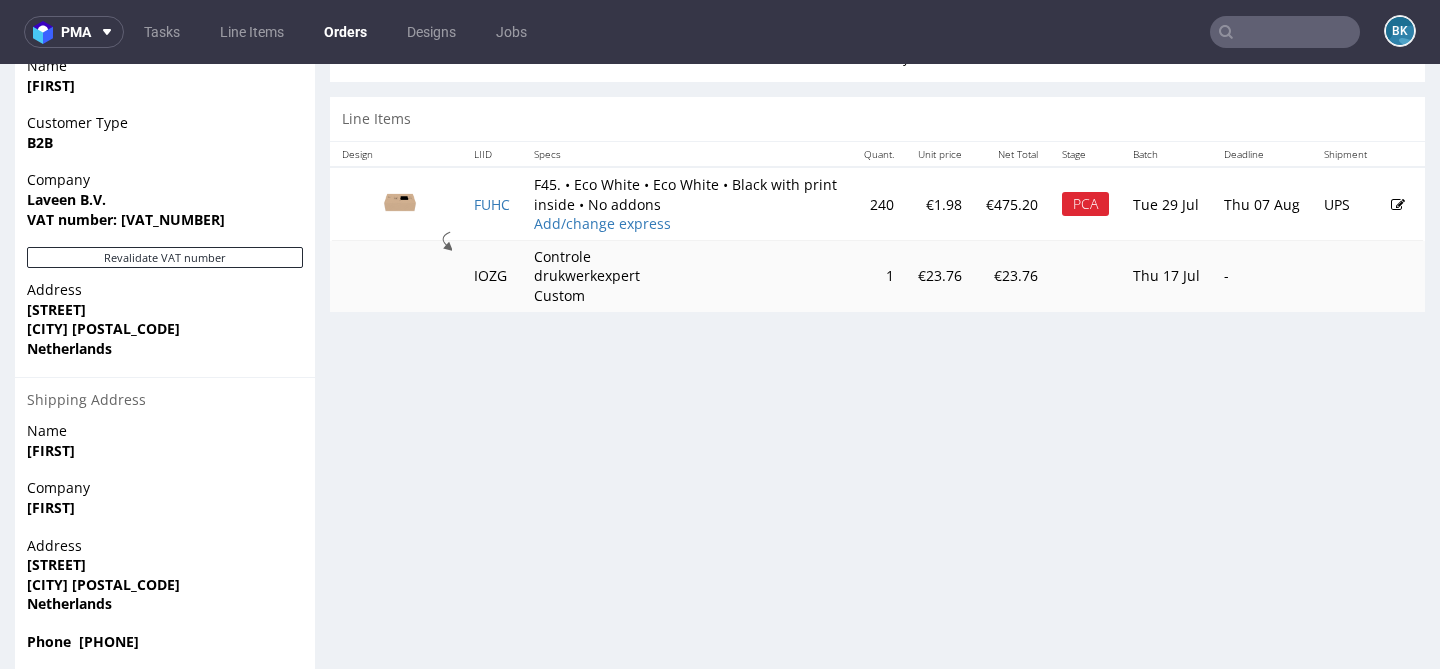 scroll, scrollTop: 978, scrollLeft: 0, axis: vertical 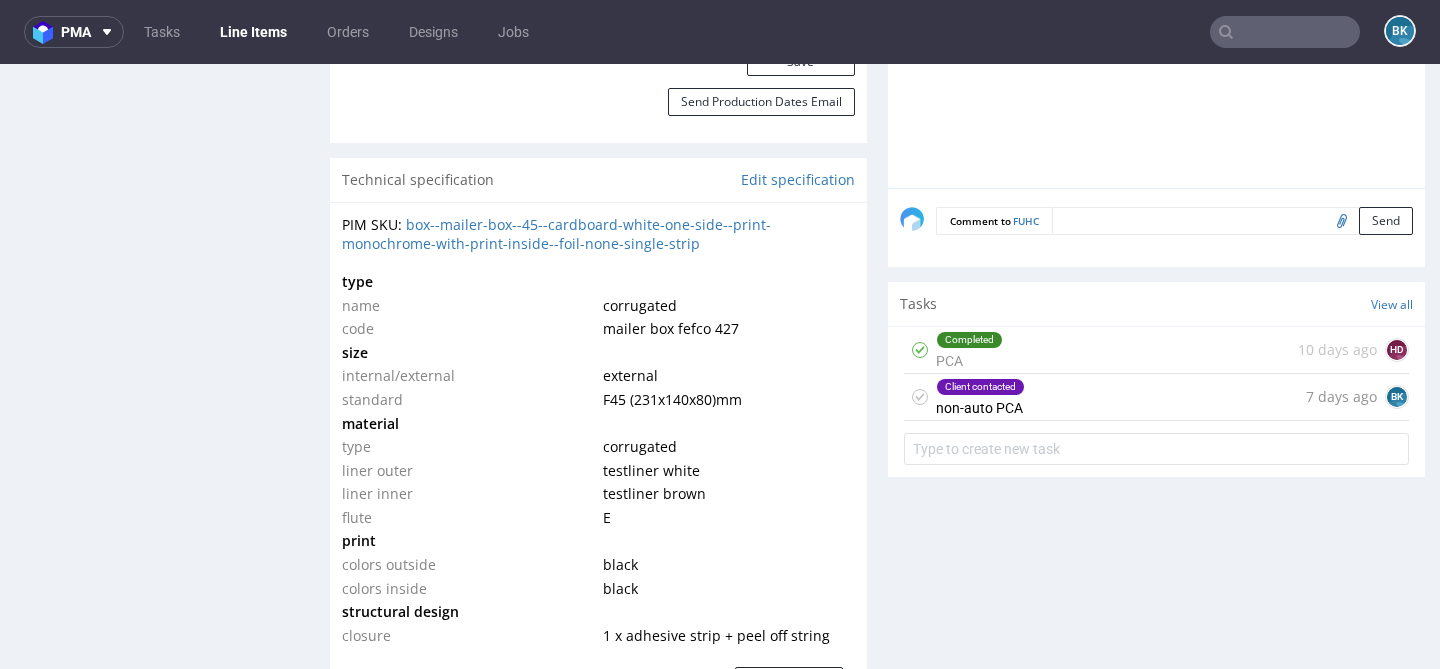 click on "Client contacted non-auto PCA 7 days ago BK" at bounding box center (1156, 397) 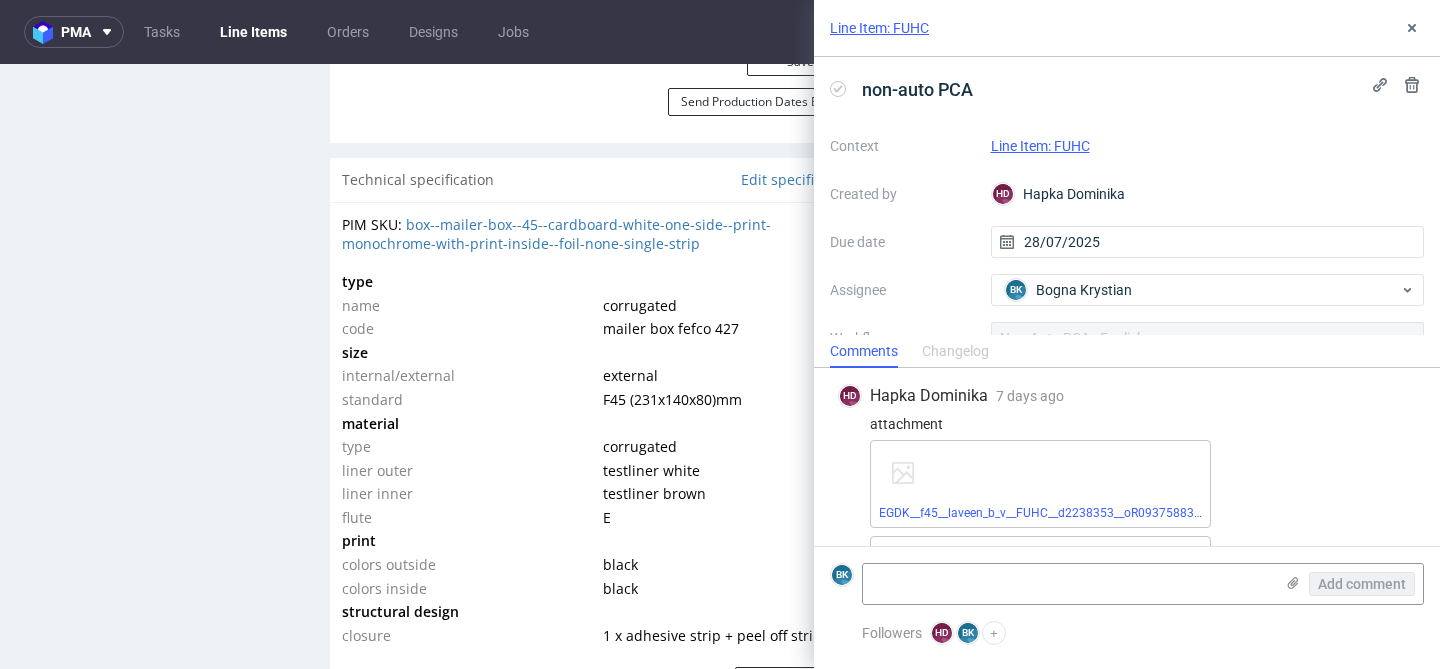 scroll, scrollTop: 182, scrollLeft: 0, axis: vertical 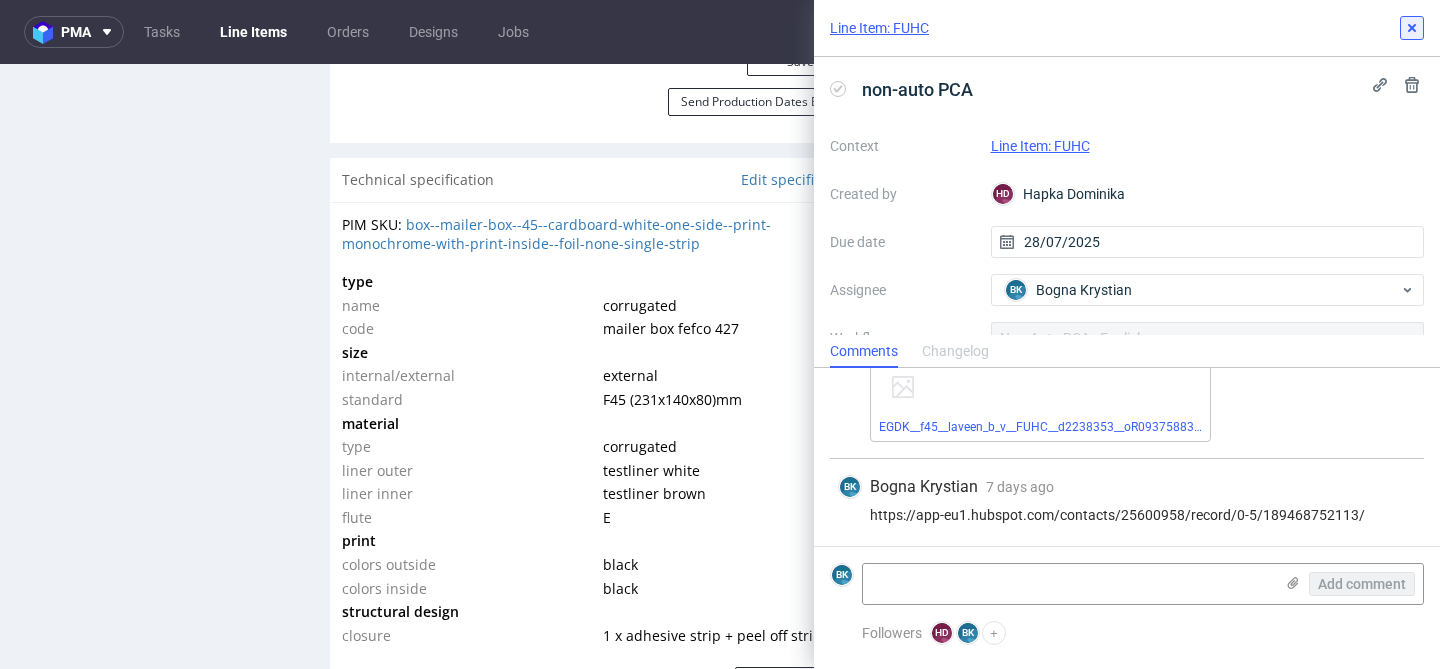 click 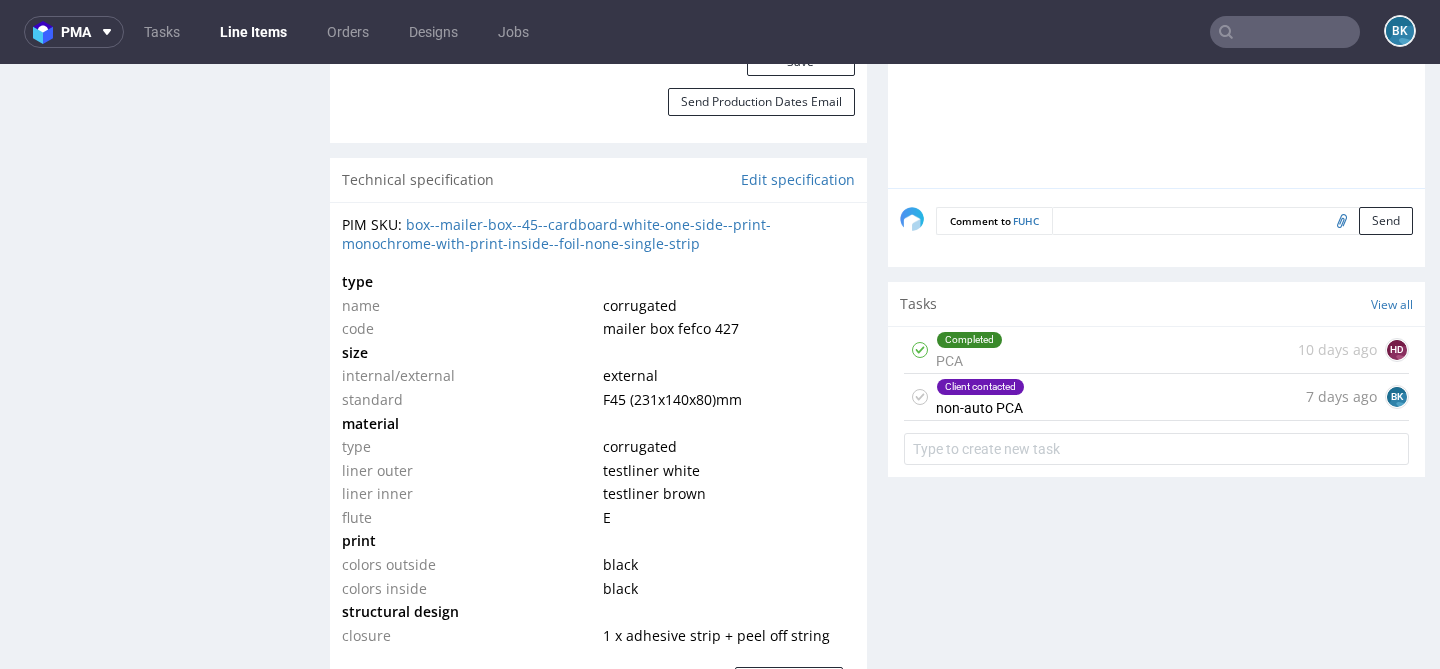 click on "Completed PCA 10 days ago HD" at bounding box center [1156, 350] 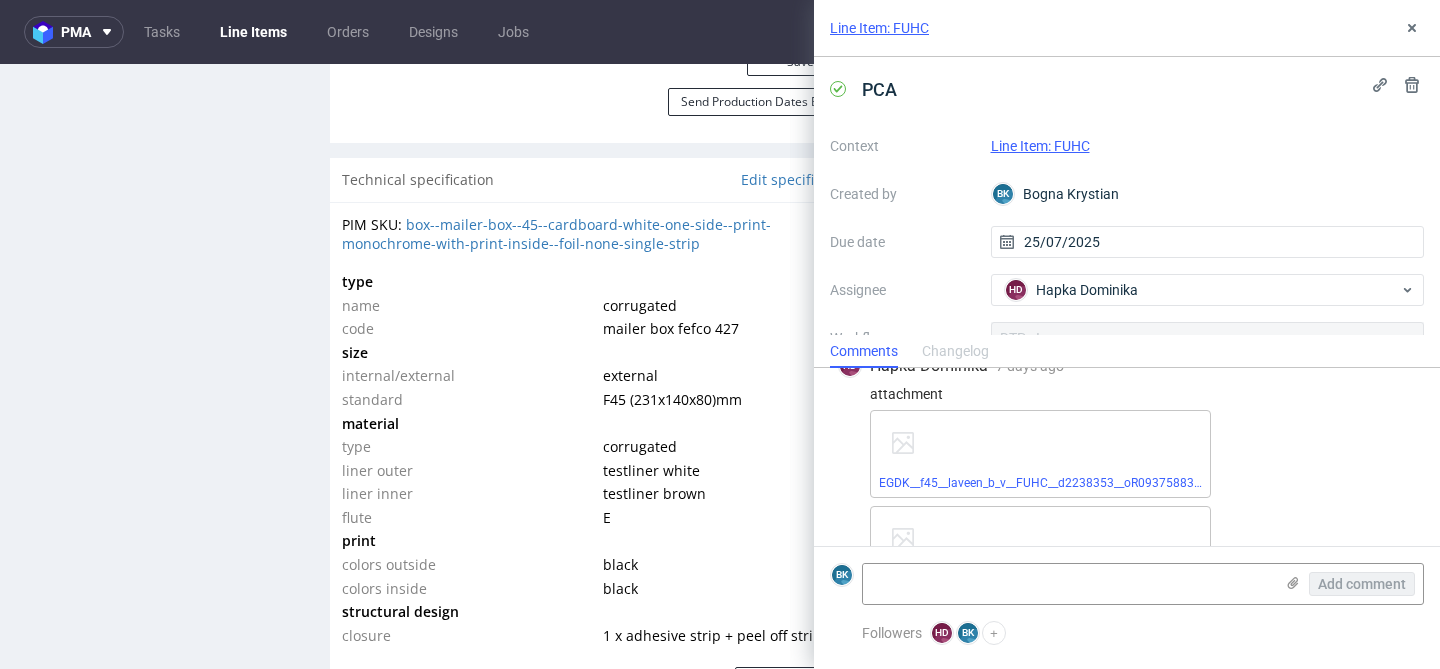 scroll, scrollTop: 443, scrollLeft: 0, axis: vertical 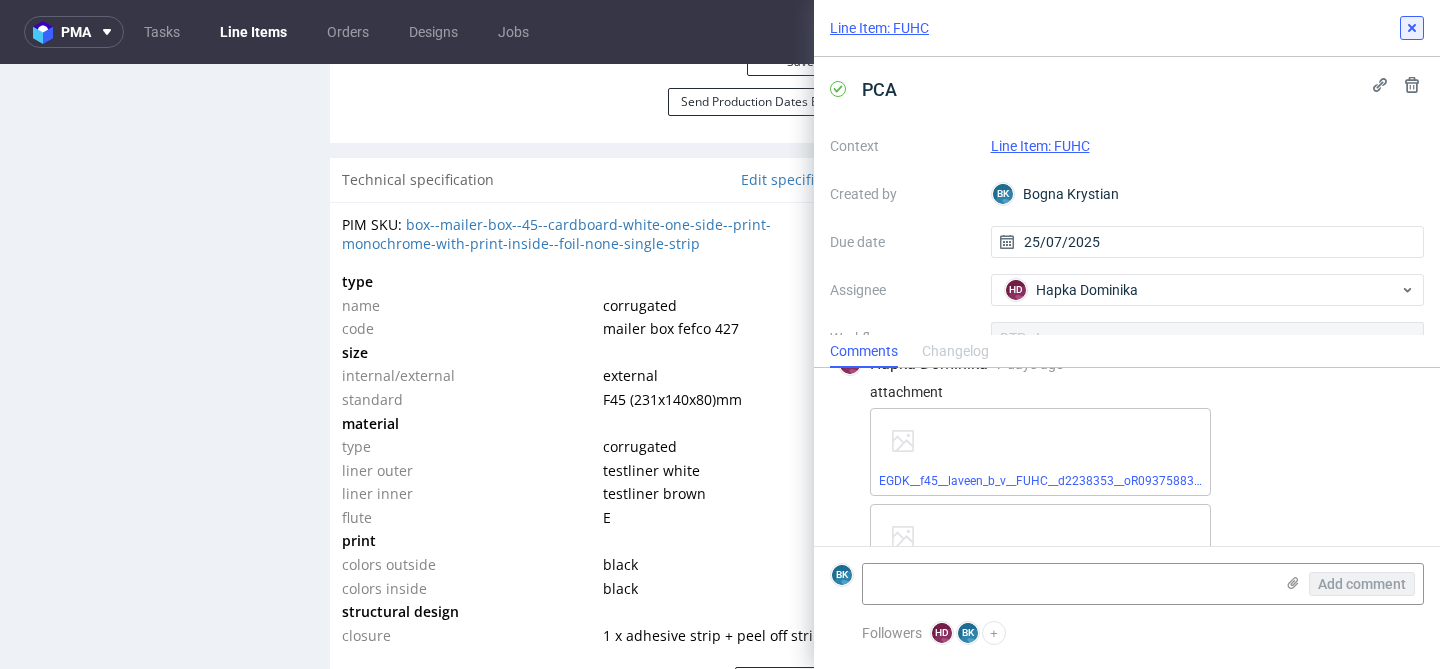 click 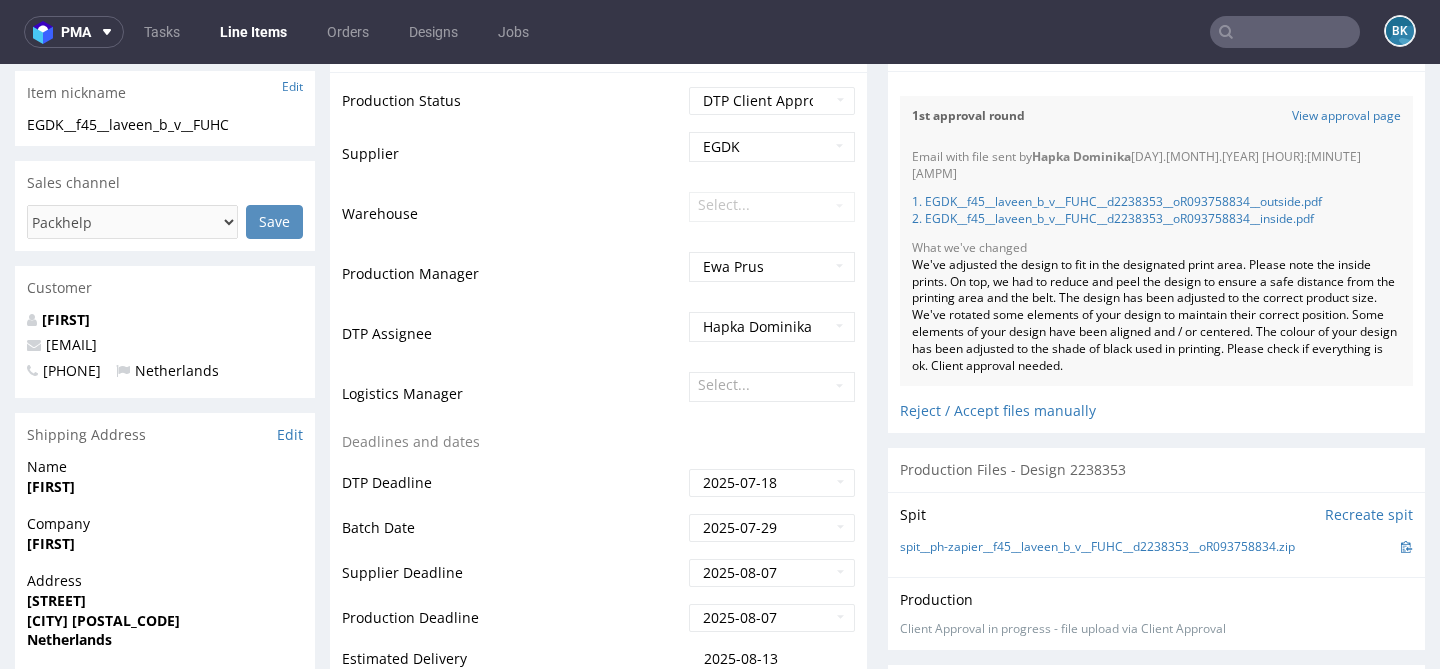 scroll, scrollTop: 460, scrollLeft: 0, axis: vertical 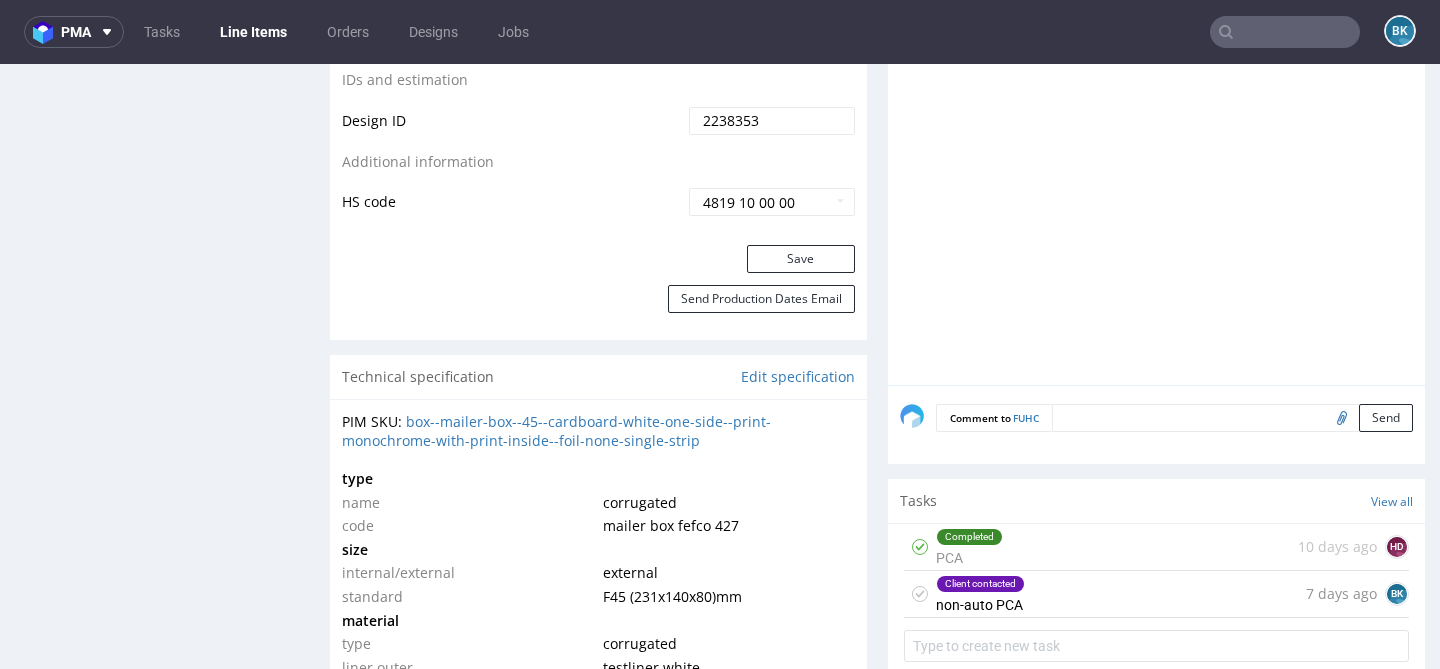 click on "Completed PCA 10 days ago HD" at bounding box center (1156, 547) 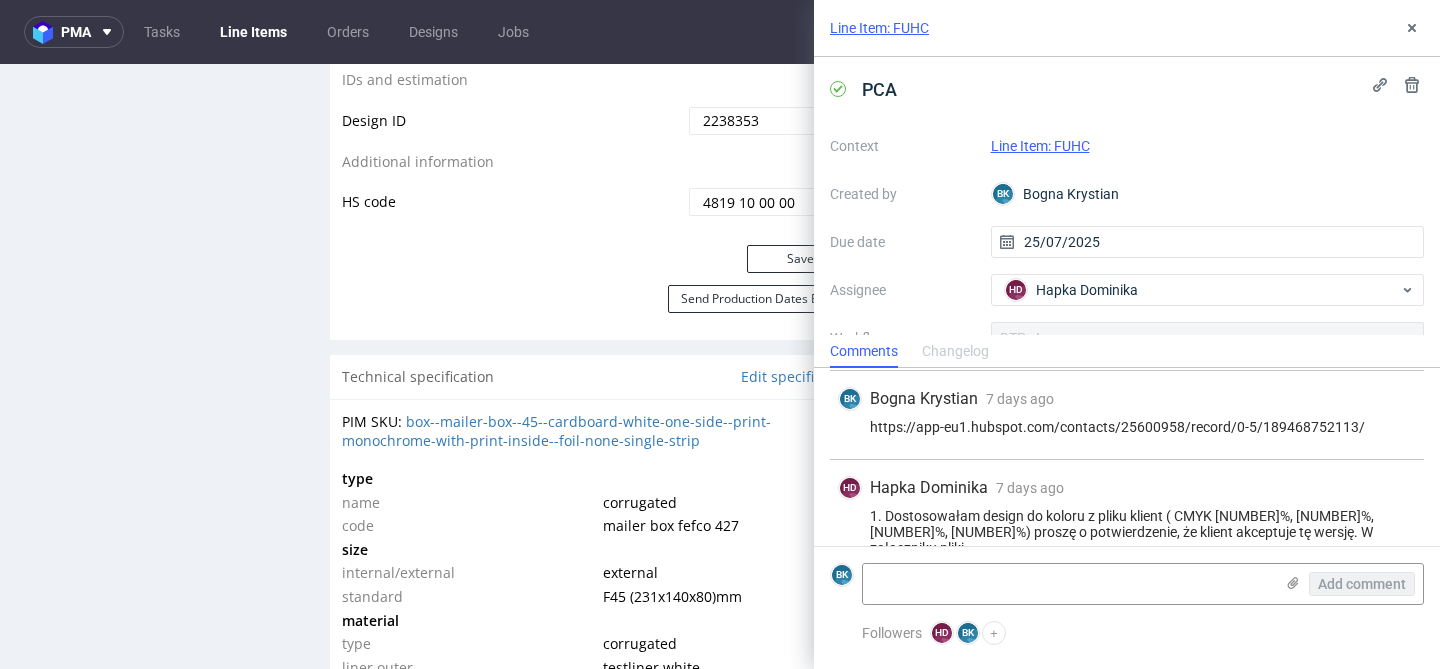 scroll, scrollTop: 0, scrollLeft: 0, axis: both 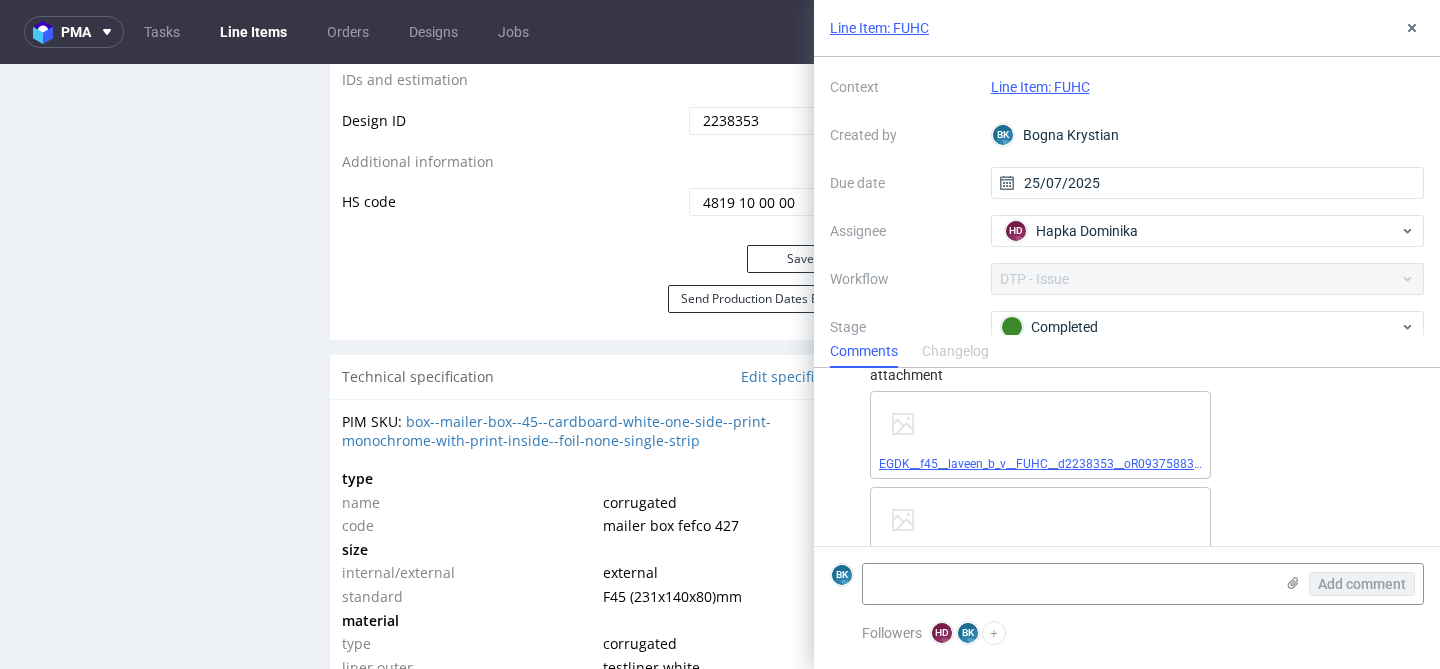 click on "EGDK__f45__laveen_b_v__FUHC__d2238353__oR093758834__inside.pdf" at bounding box center (1071, 464) 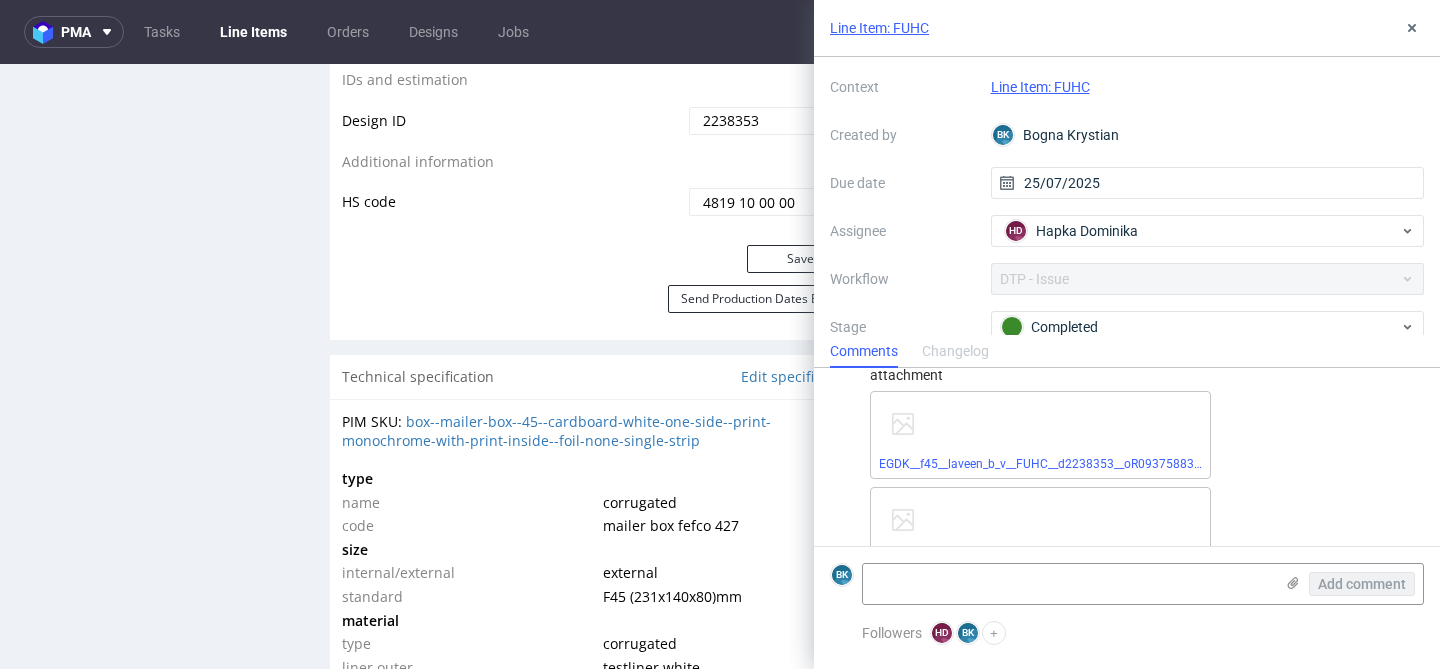 click on "EGDK__f45__laveen_b_v__FUHC__d2238353__oR093758834__outside.pdf" at bounding box center (1075, 560) 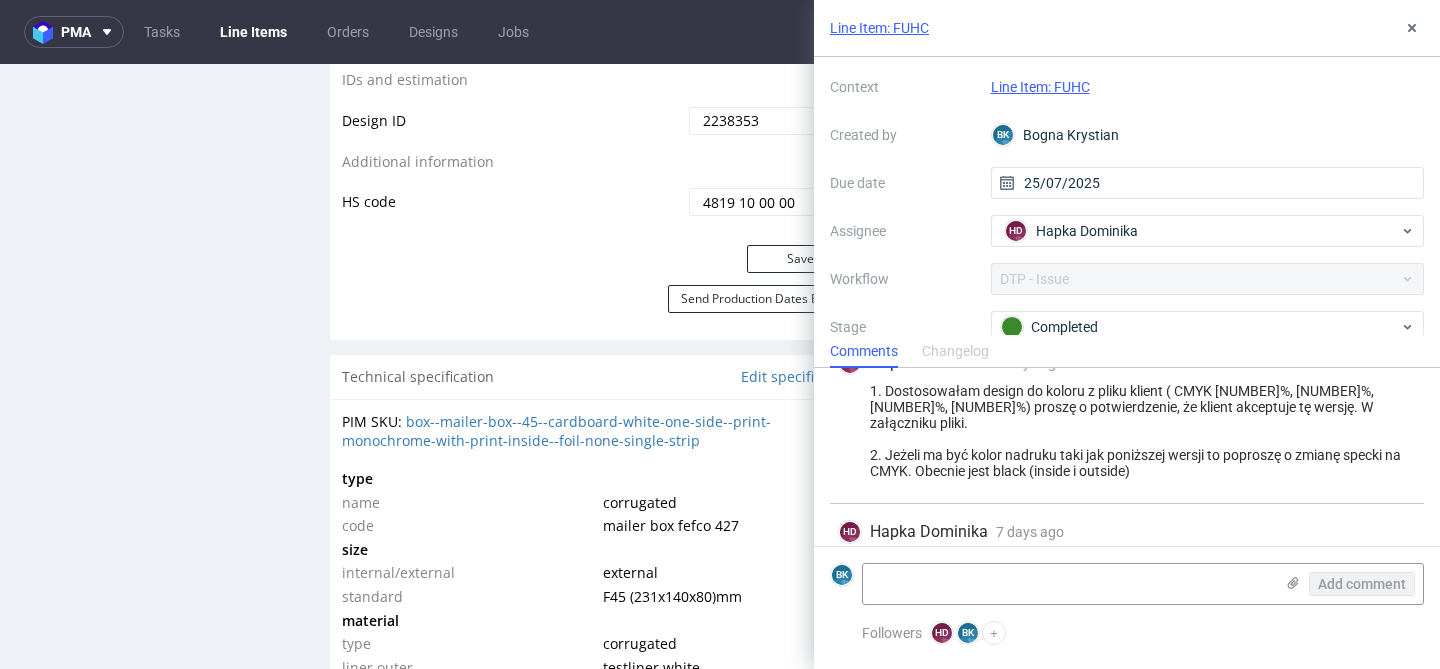 scroll, scrollTop: 274, scrollLeft: 0, axis: vertical 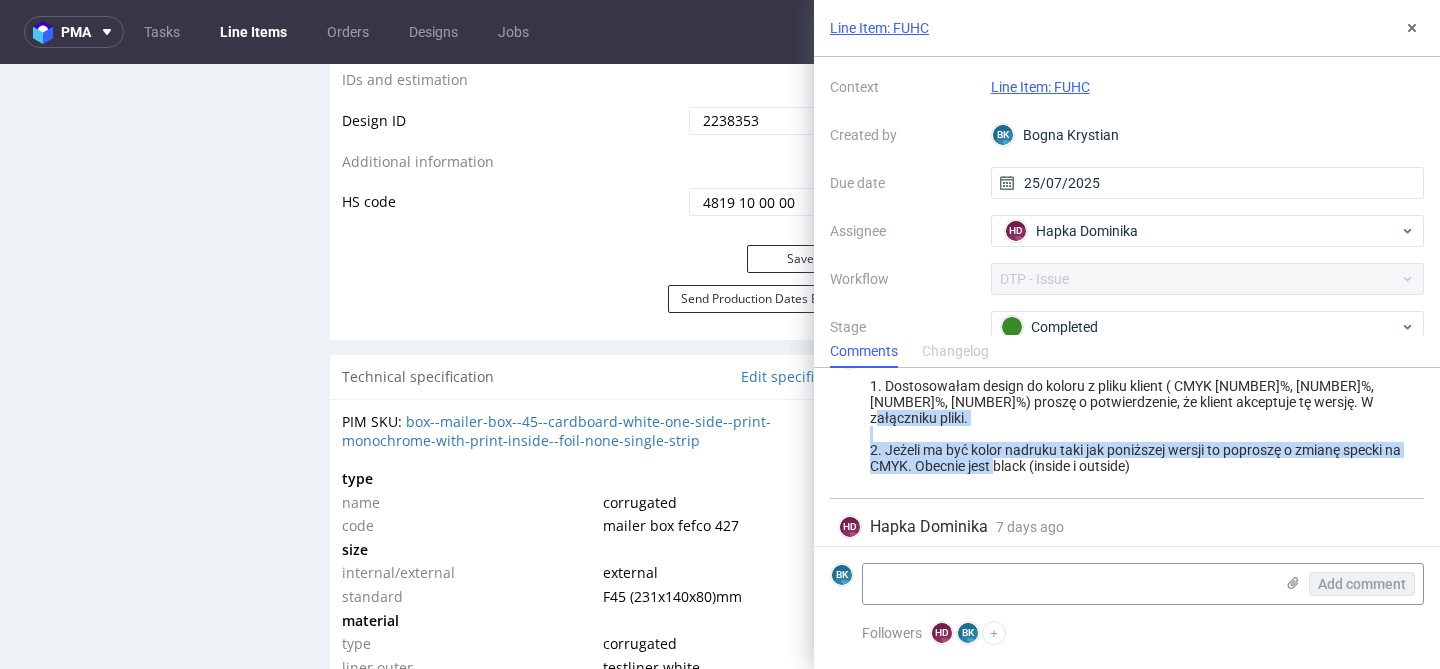 drag, startPoint x: 1141, startPoint y: 448, endPoint x: 887, endPoint y: 427, distance: 254.86664 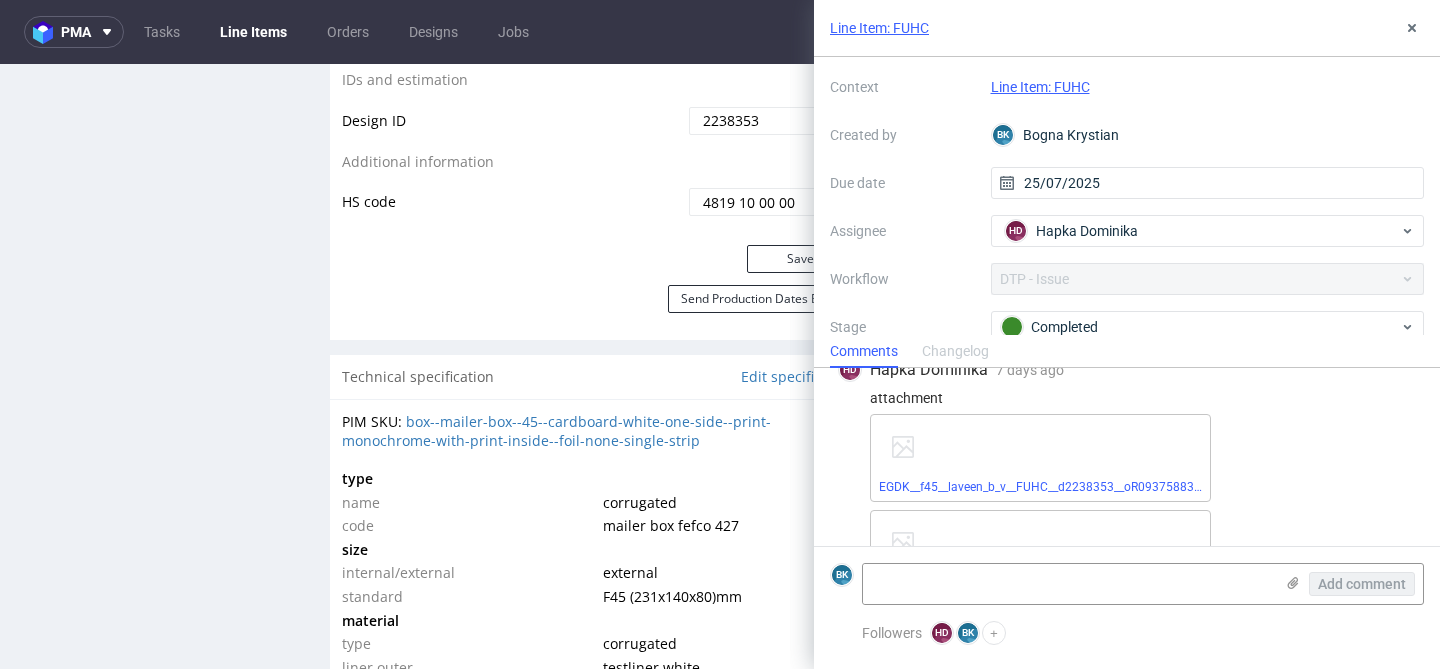 scroll, scrollTop: 448, scrollLeft: 0, axis: vertical 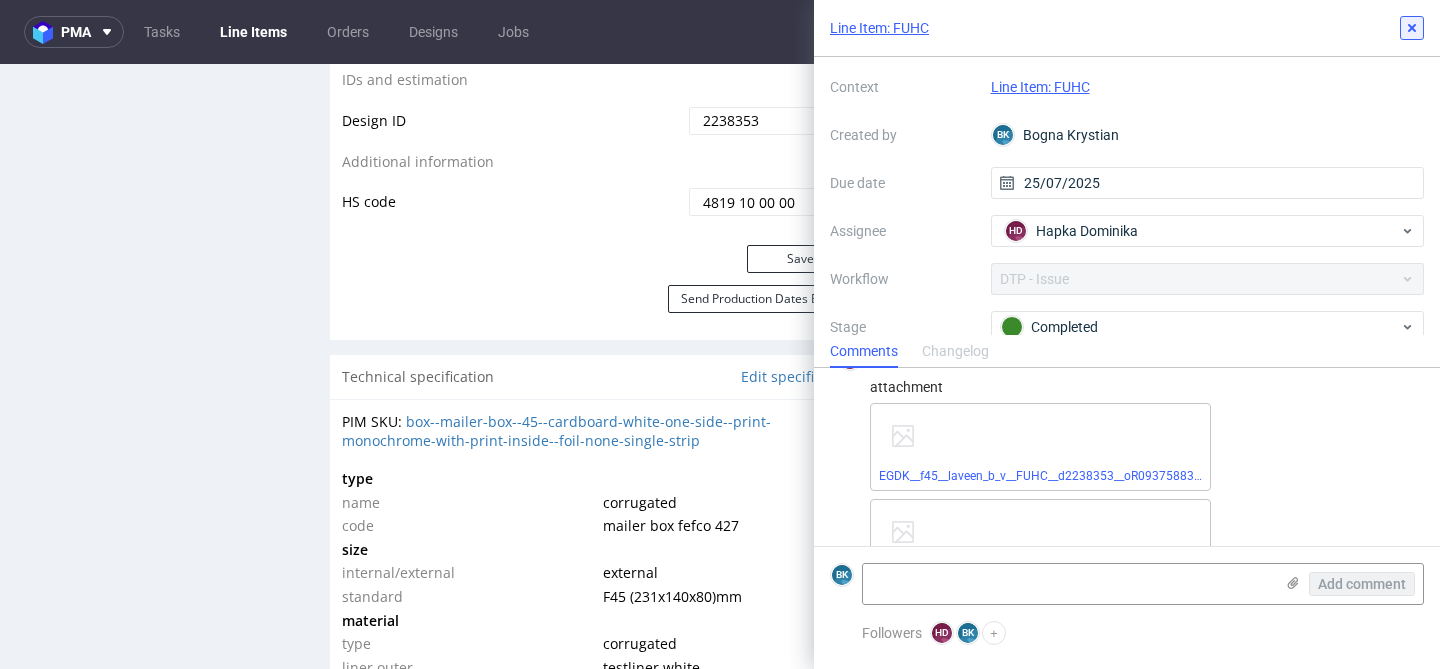 click 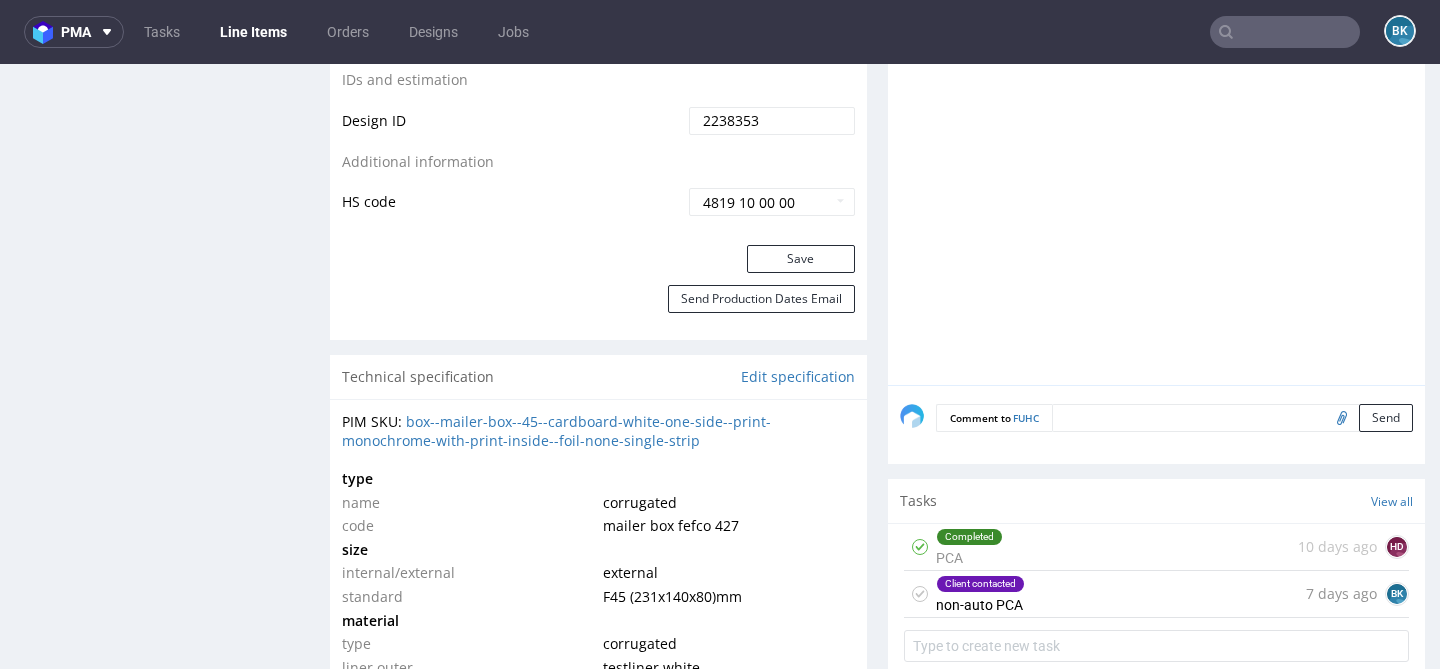 click on "Client contacted non-auto PCA 7 days ago BK" at bounding box center (1156, 594) 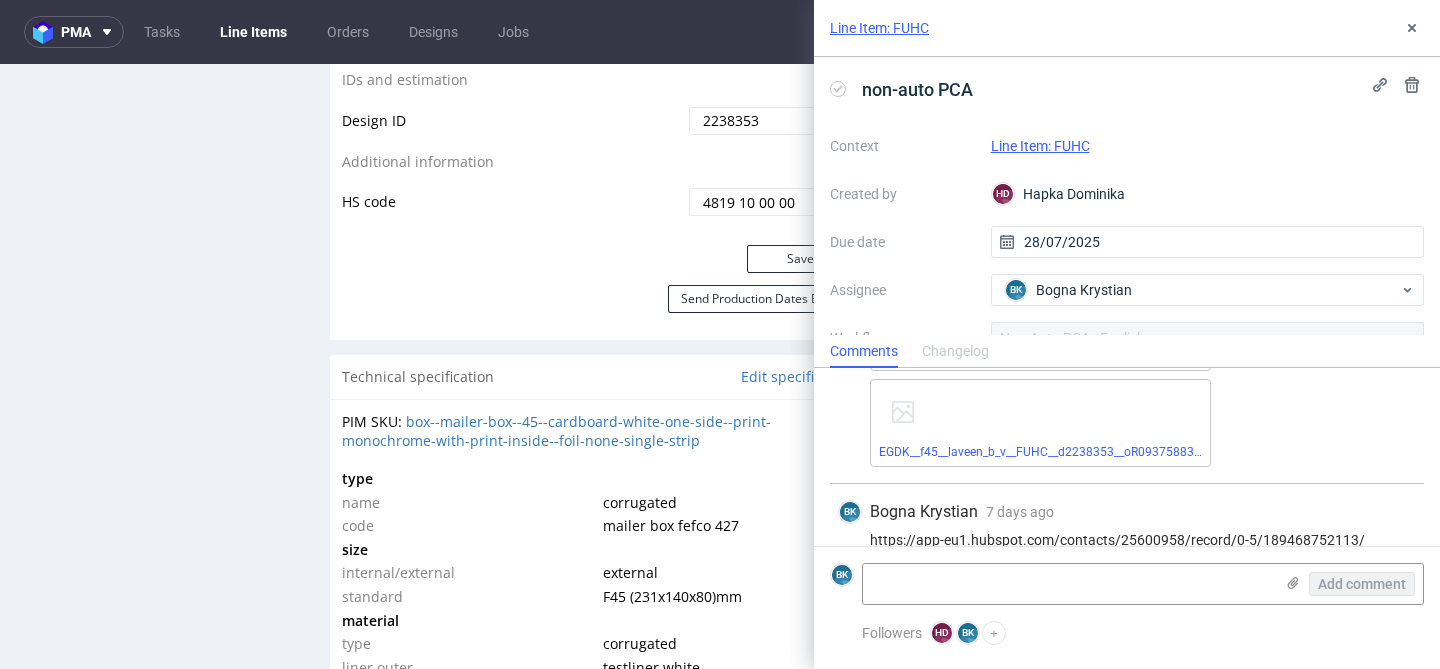 scroll, scrollTop: 144, scrollLeft: 0, axis: vertical 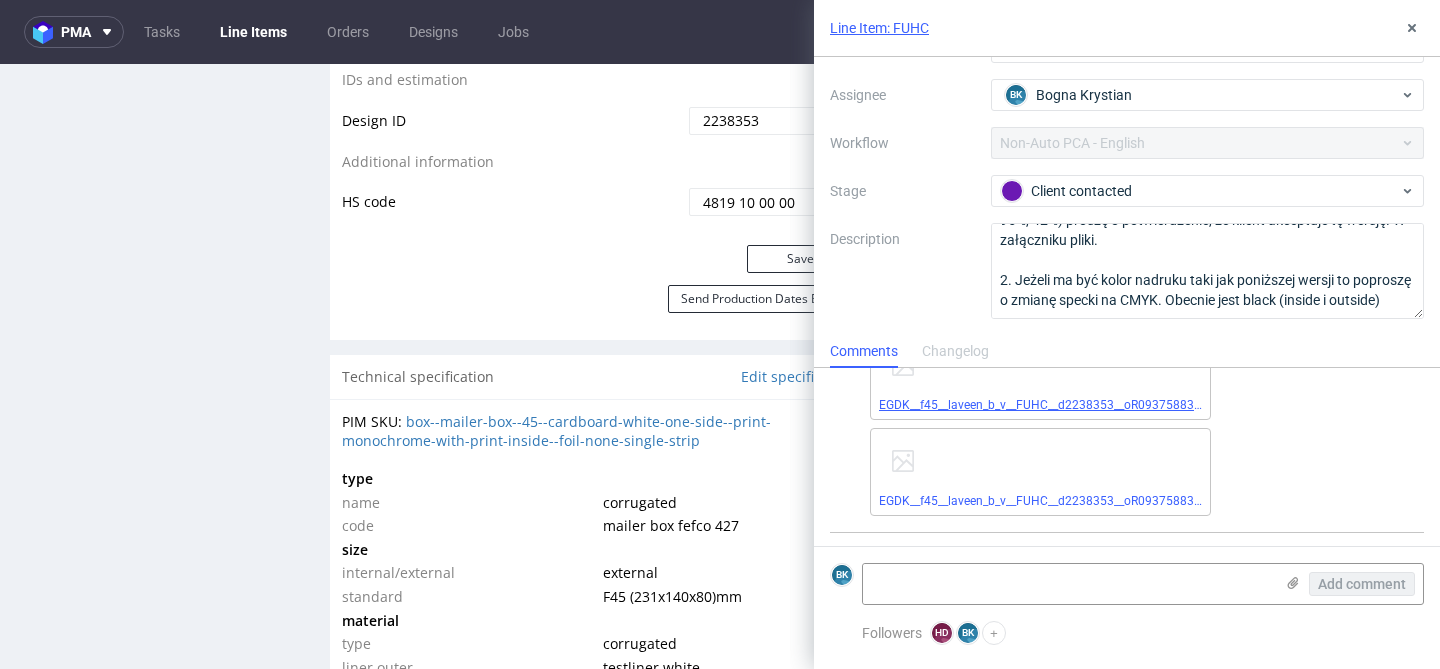 click on "EGDK__f45__laveen_b_v__FUHC__d2238353__oR093758834__inside.pdf" at bounding box center (1071, 405) 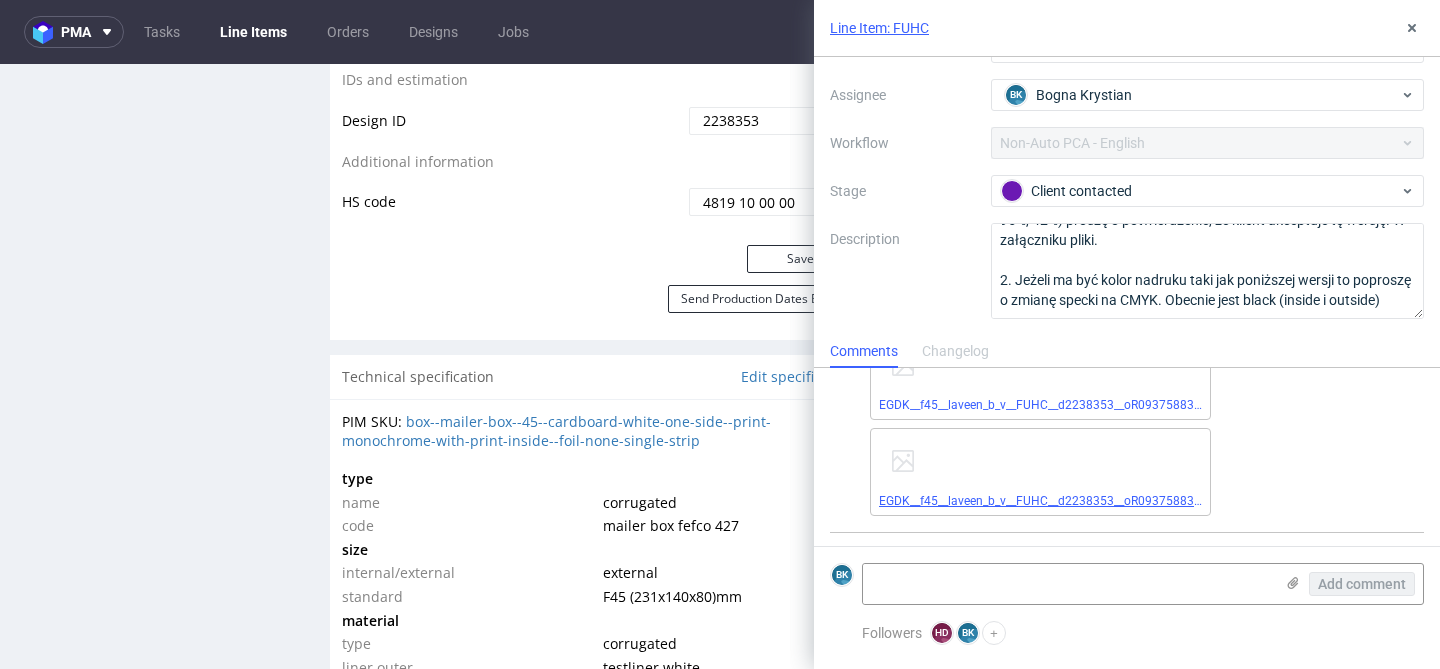 click on "EGDK__f45__laveen_b_v__FUHC__d2238353__oR093758834__outside.pdf" at bounding box center (1075, 501) 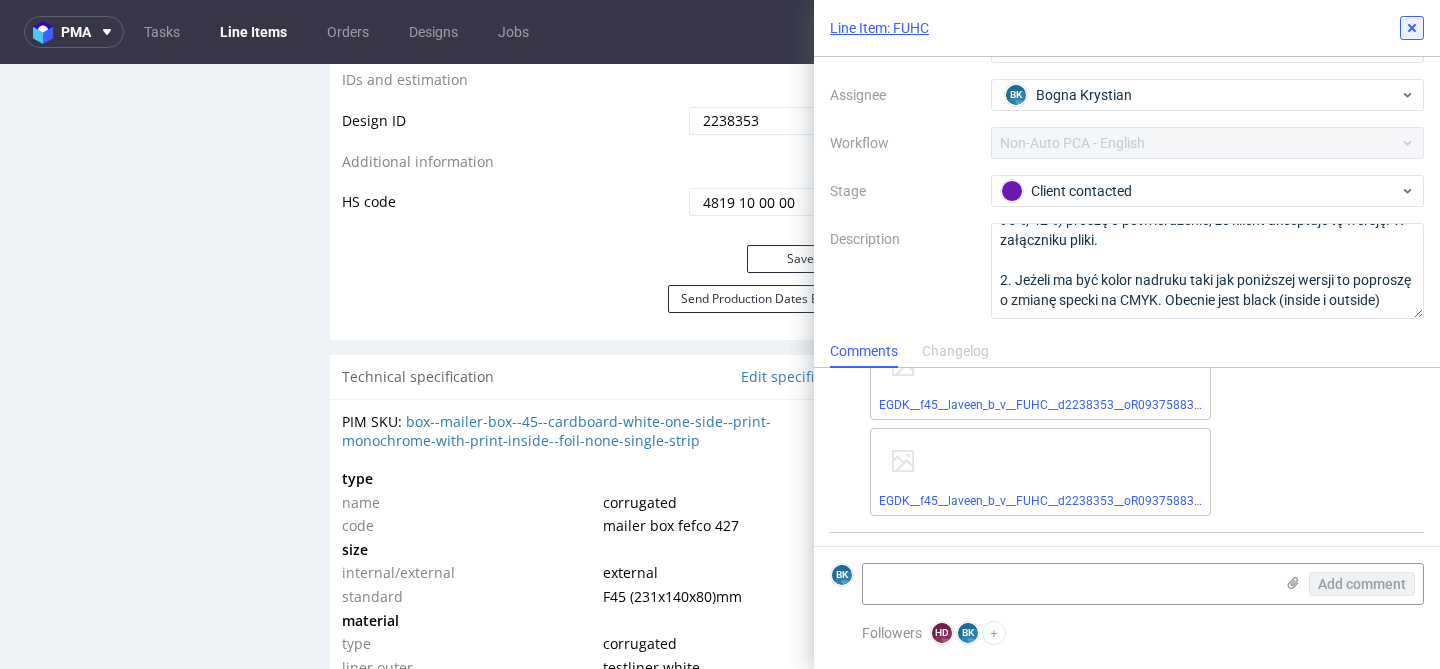 click 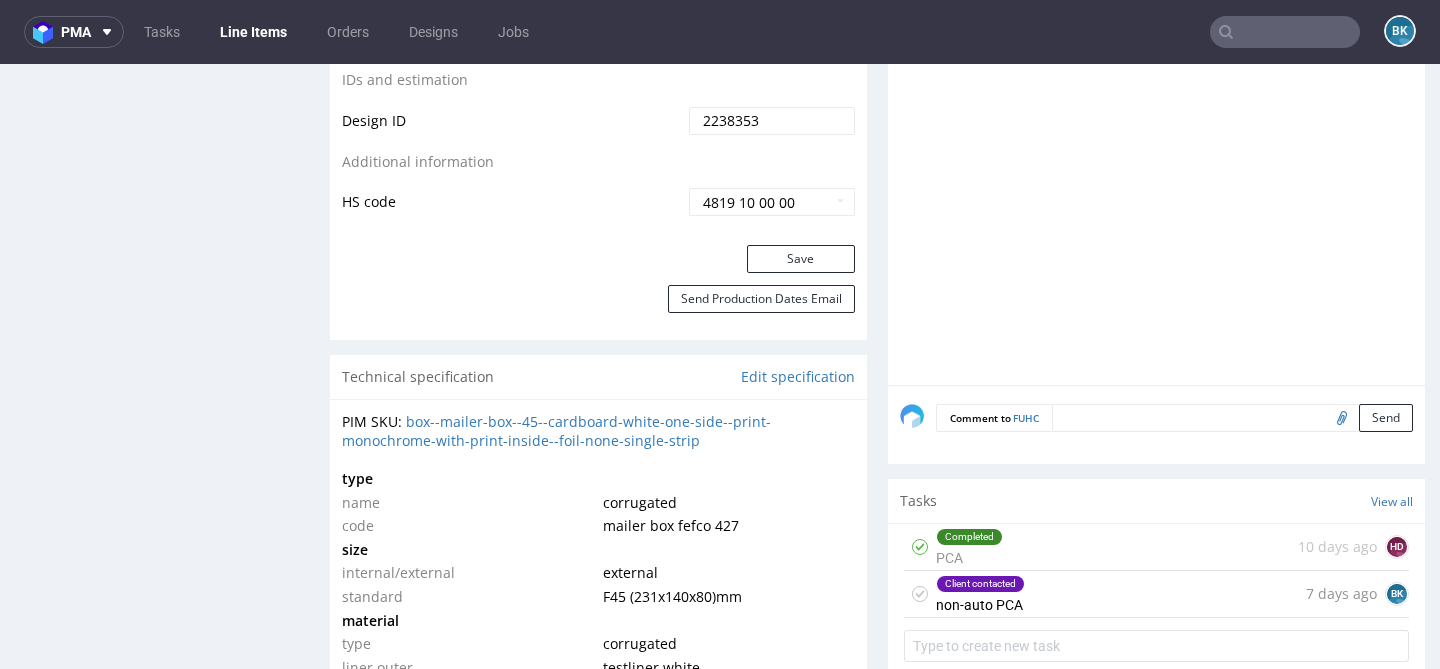 click at bounding box center [1285, 32] 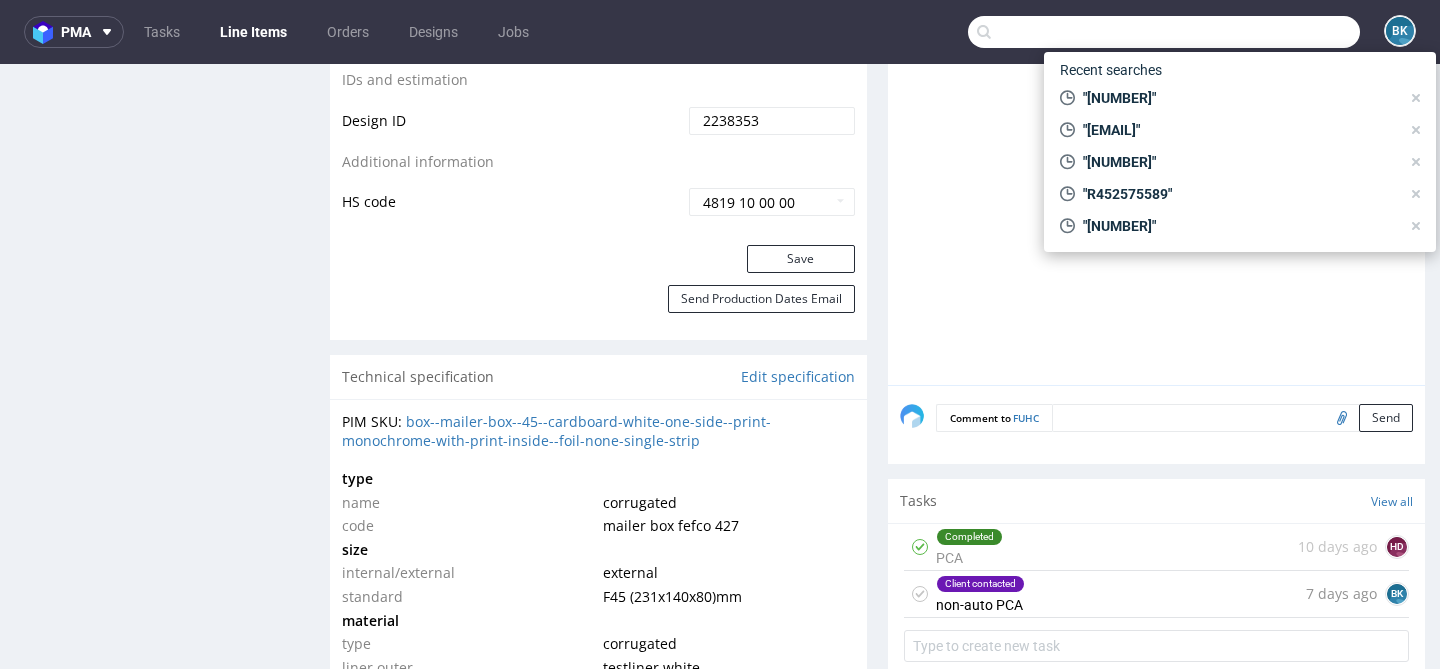 paste on "emilia.korytnicka@gmail.com" 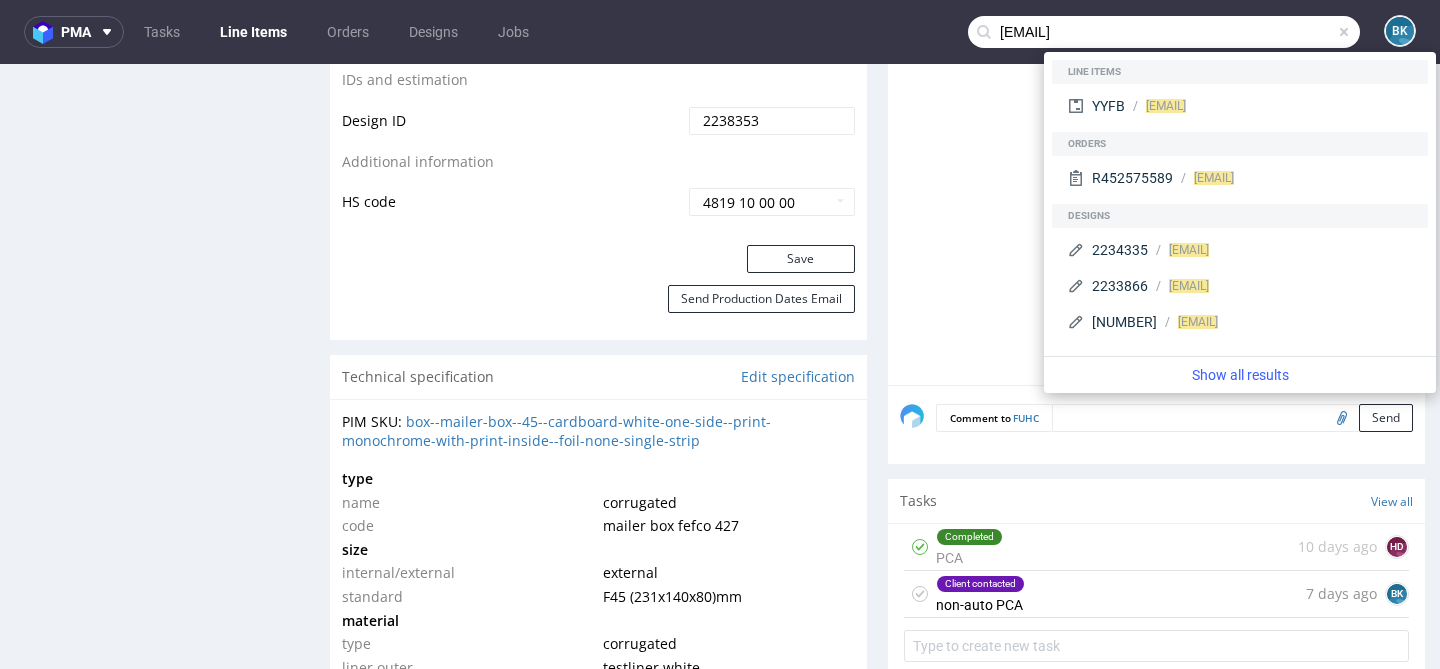 type on "emilia.korytnicka@gmail.com" 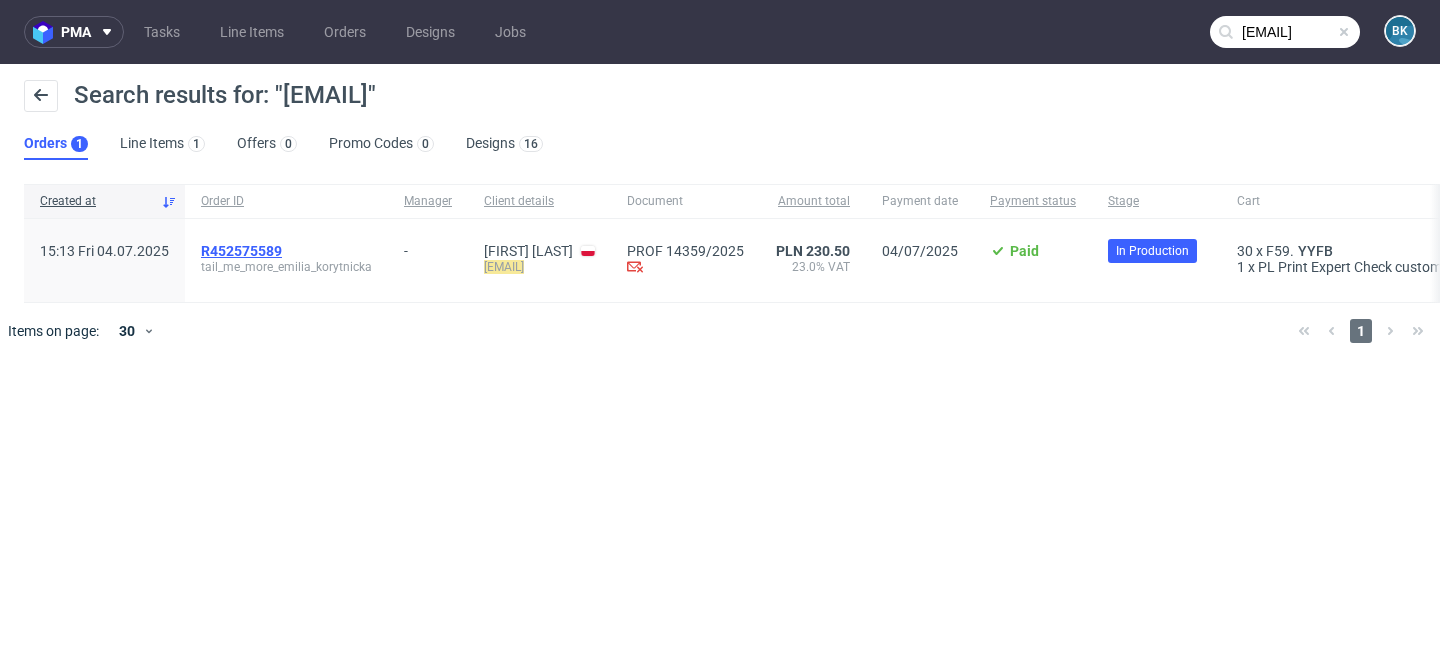 click on "R452575589" at bounding box center (241, 251) 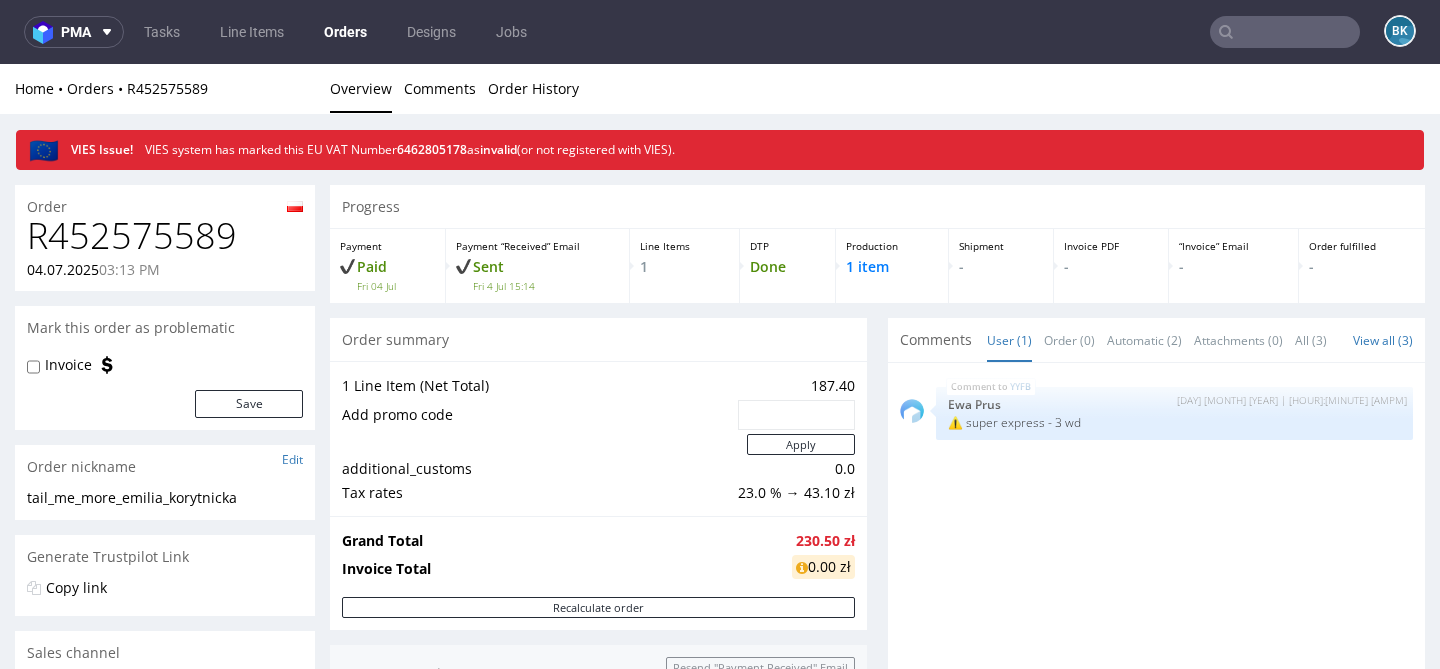 scroll, scrollTop: 0, scrollLeft: 0, axis: both 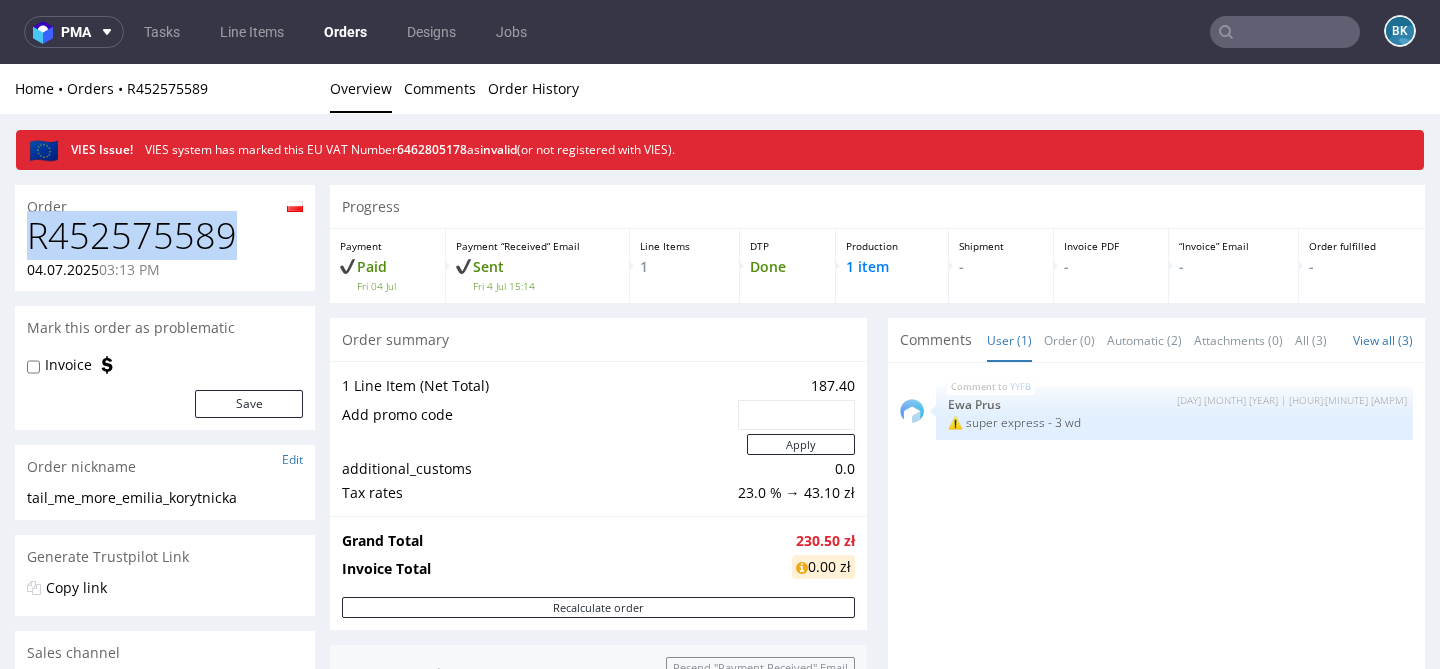 click on "R452575589" at bounding box center (165, 236) 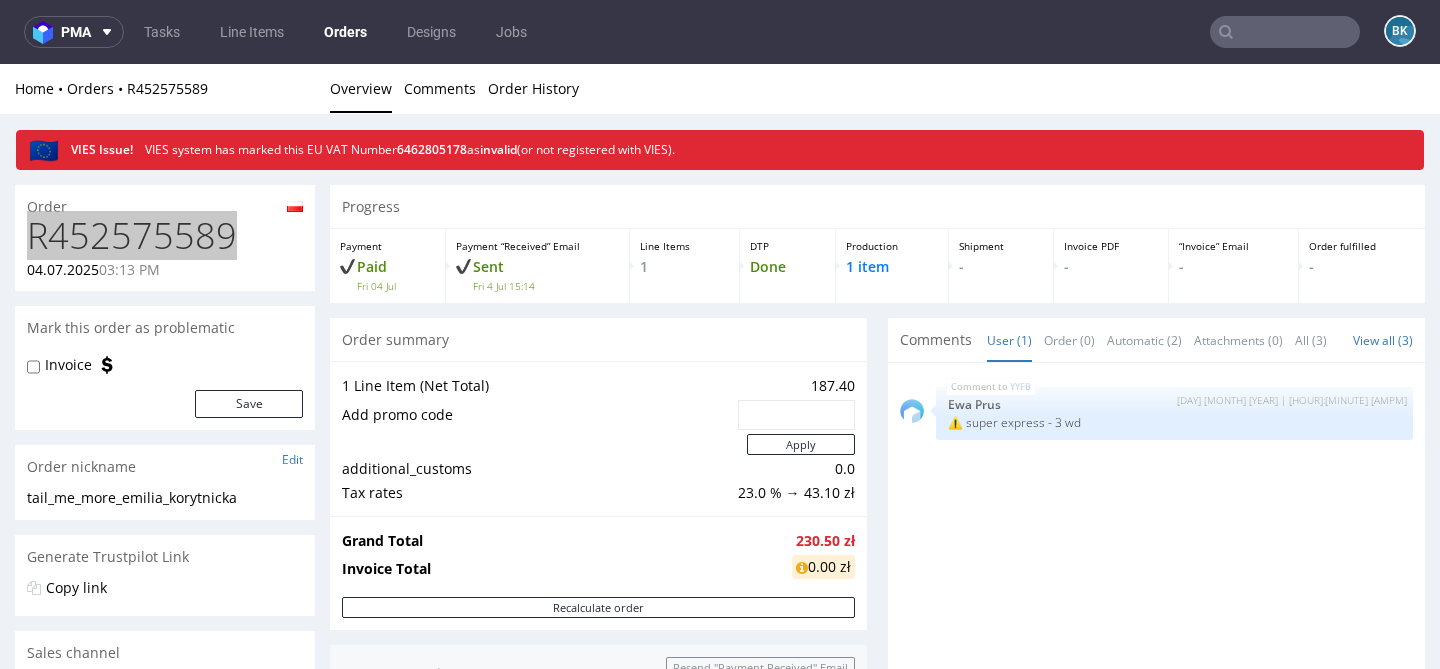click at bounding box center [1285, 32] 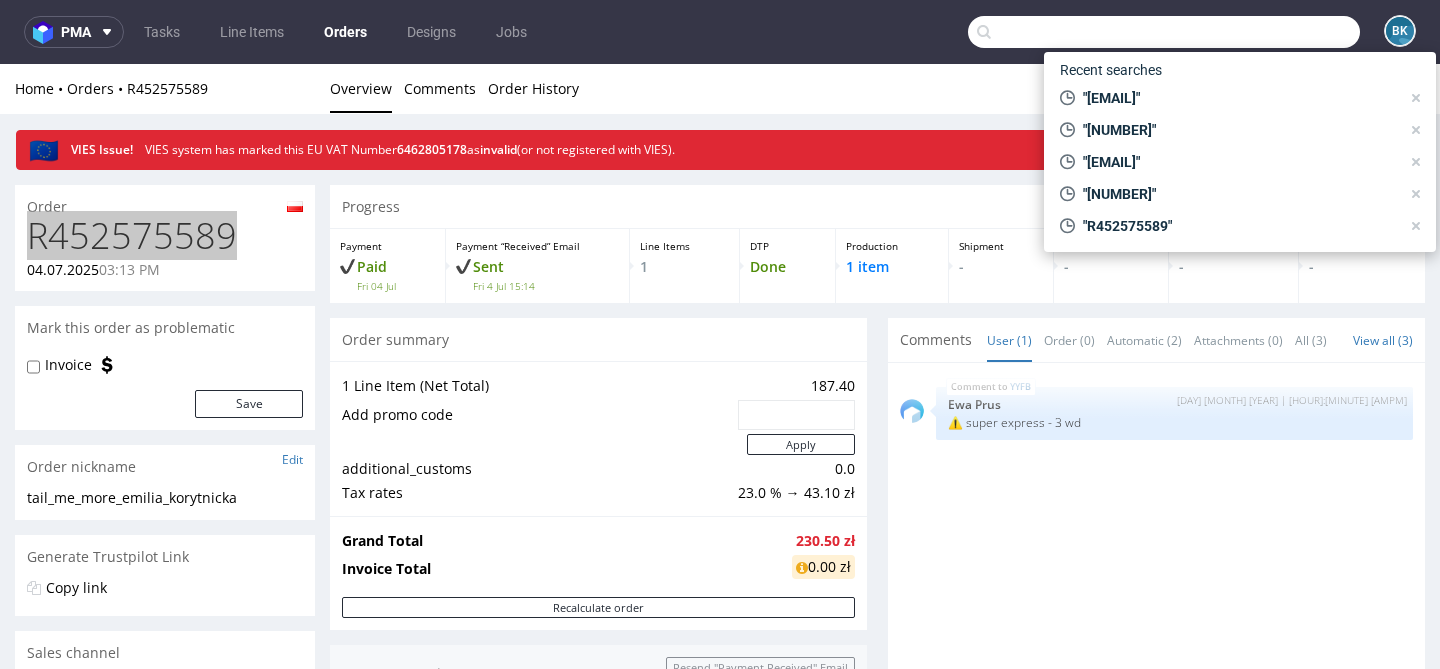 paste on "hbluxury@hotmail.com" 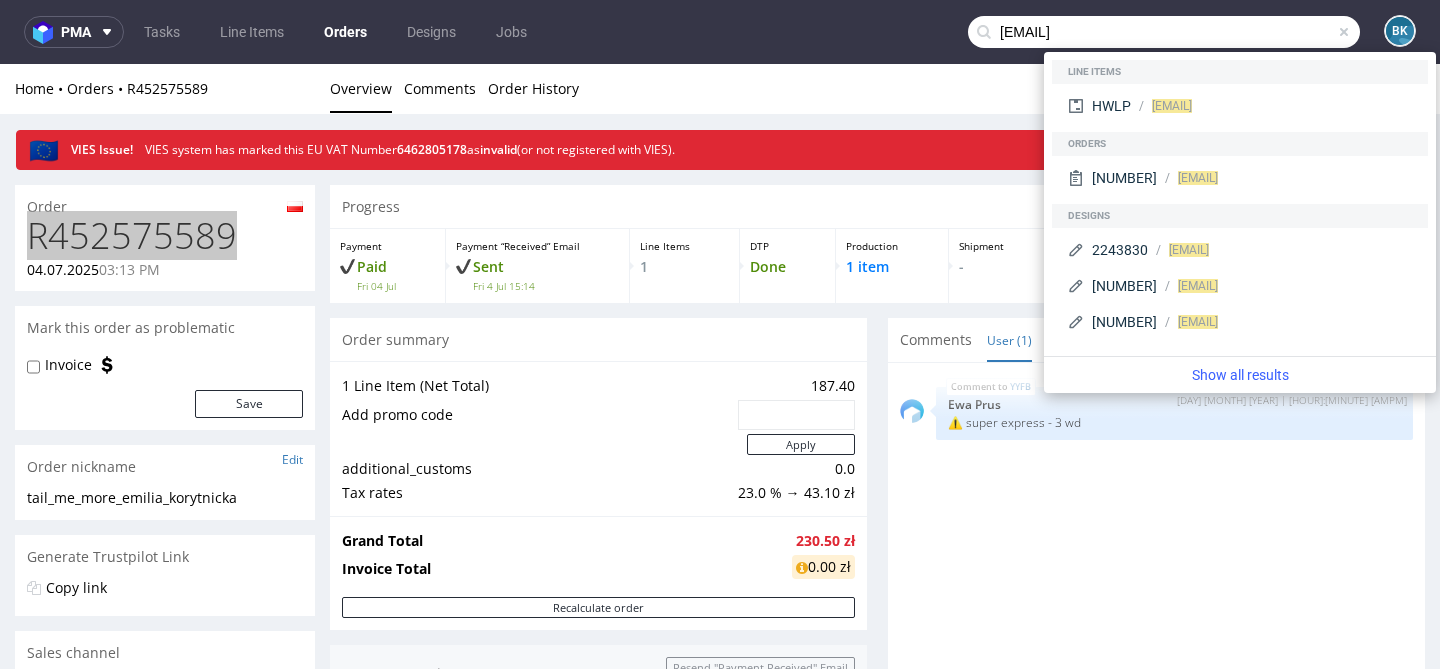type on "hbluxury@hotmail.com" 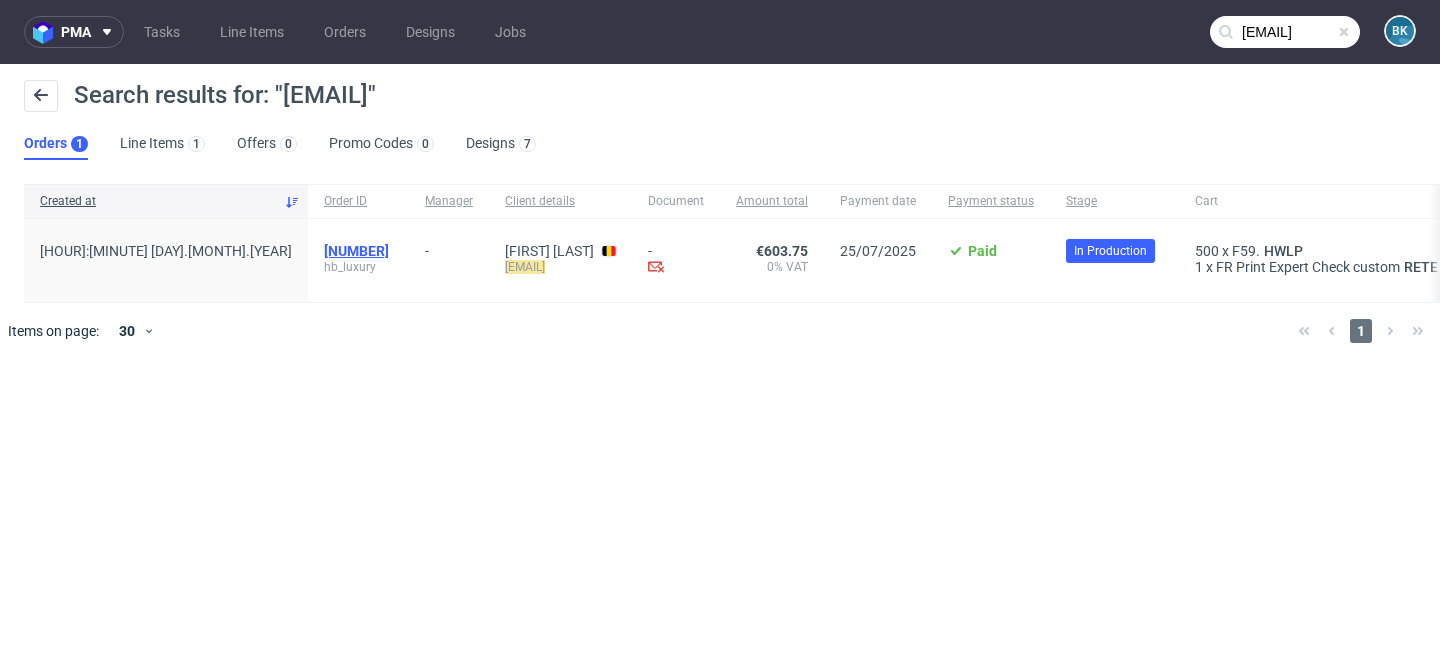 click on "R595206410" at bounding box center (356, 251) 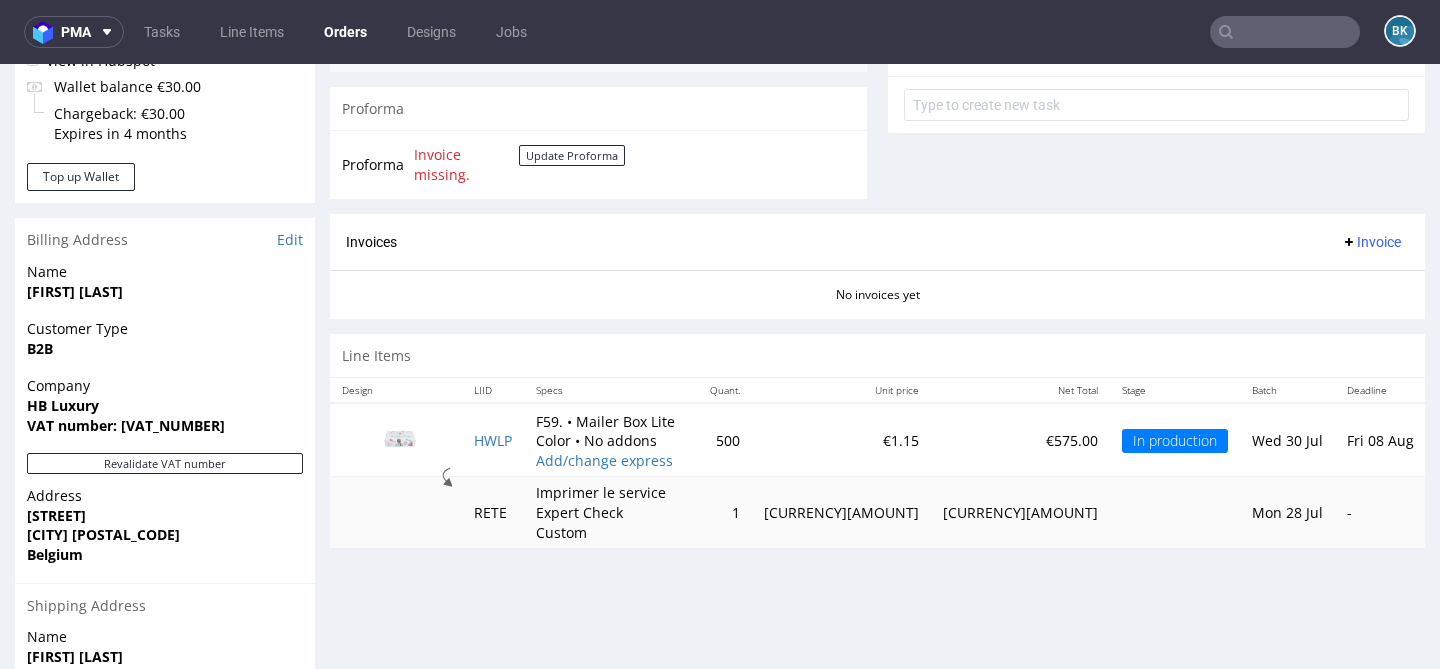 scroll, scrollTop: 750, scrollLeft: 0, axis: vertical 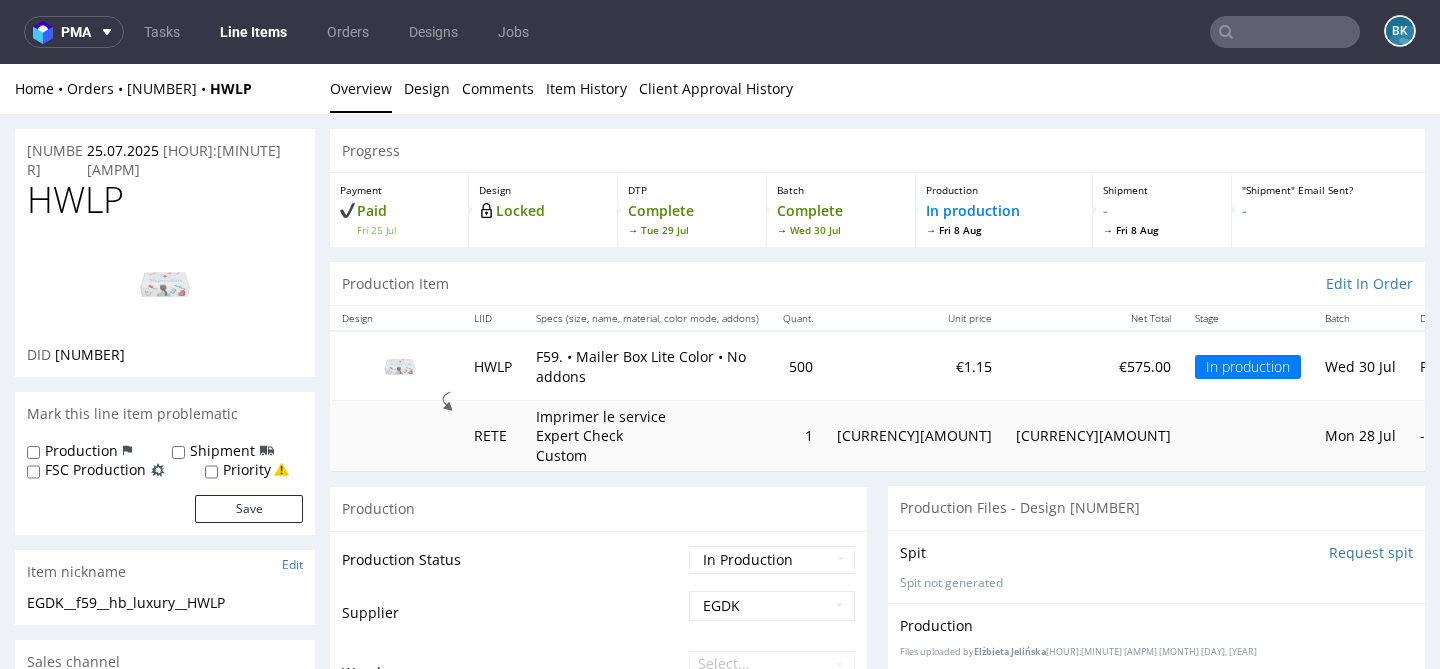 click at bounding box center [1285, 32] 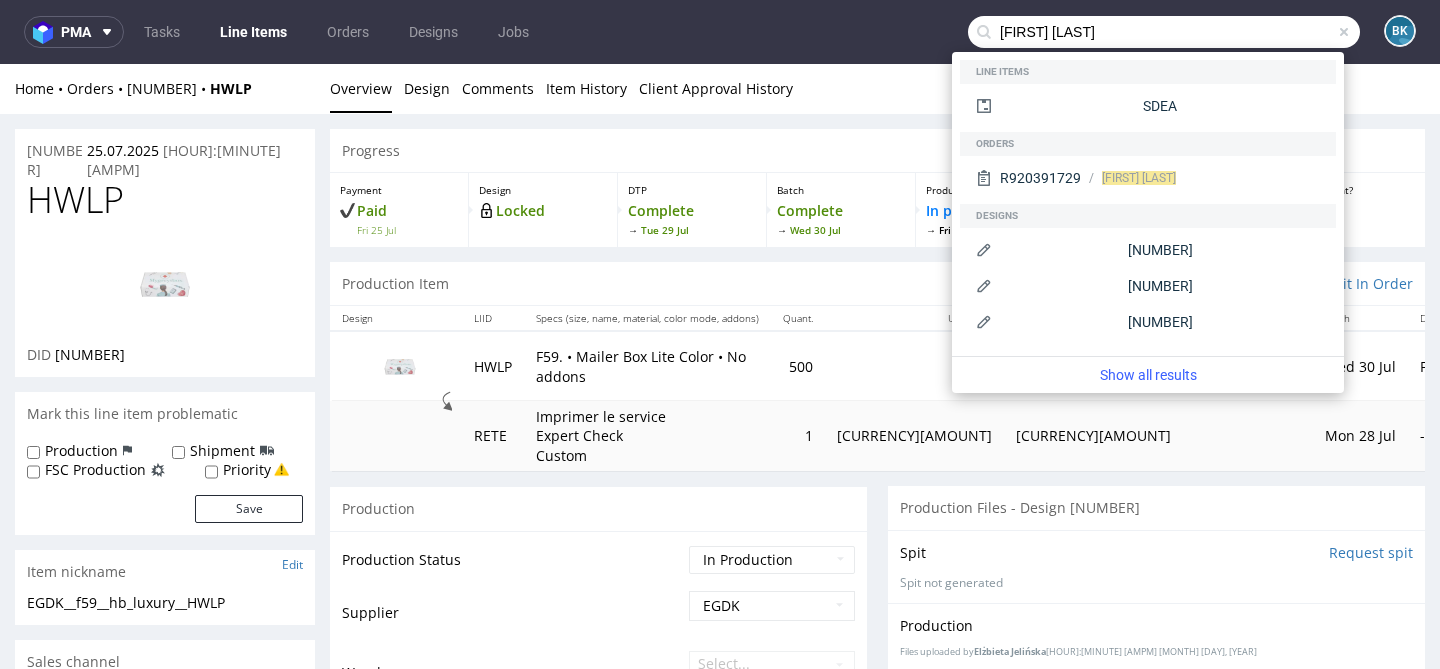 type on "Lizane Louw" 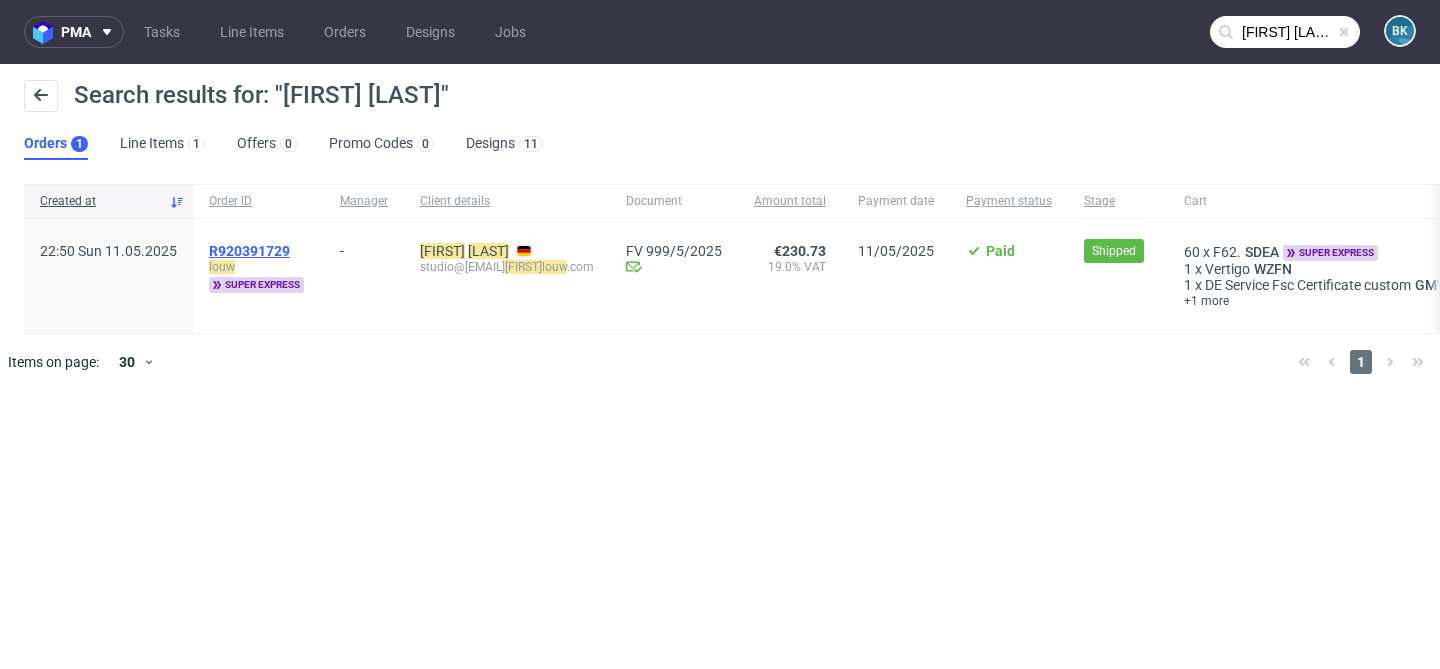 click on "R920391729" at bounding box center [249, 251] 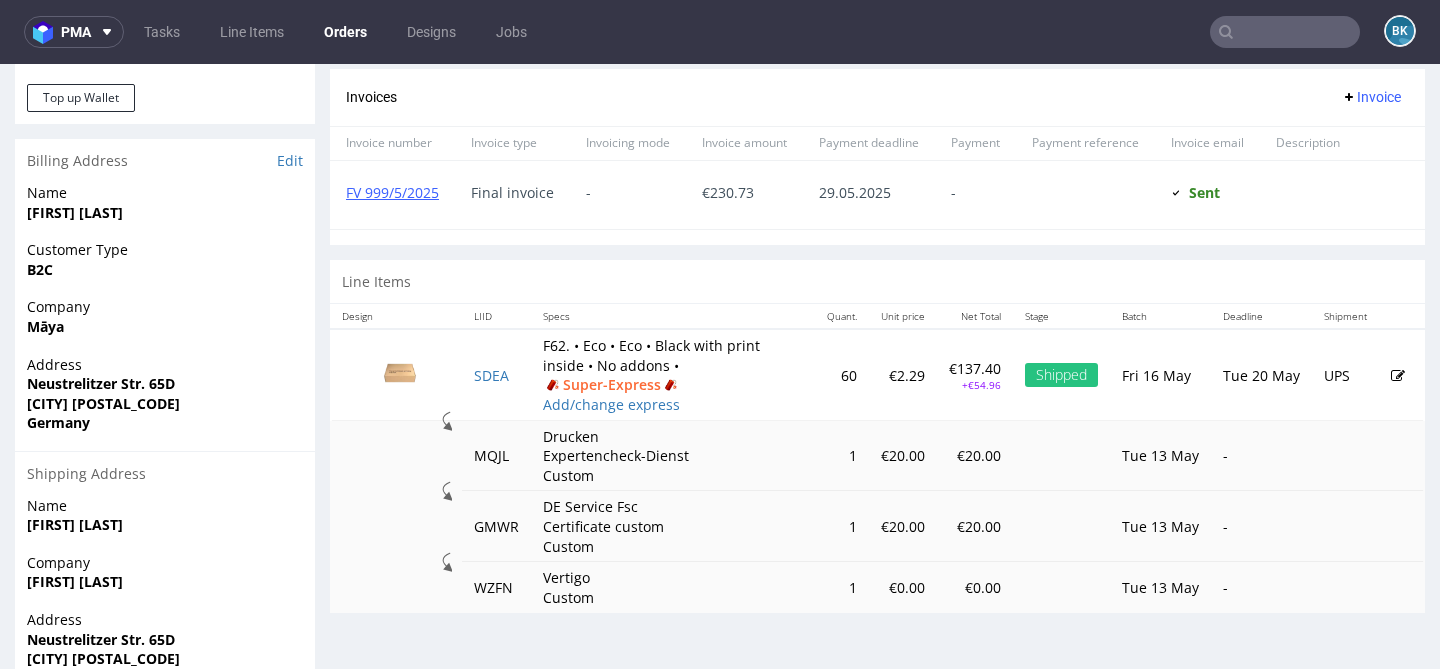 scroll, scrollTop: 834, scrollLeft: 0, axis: vertical 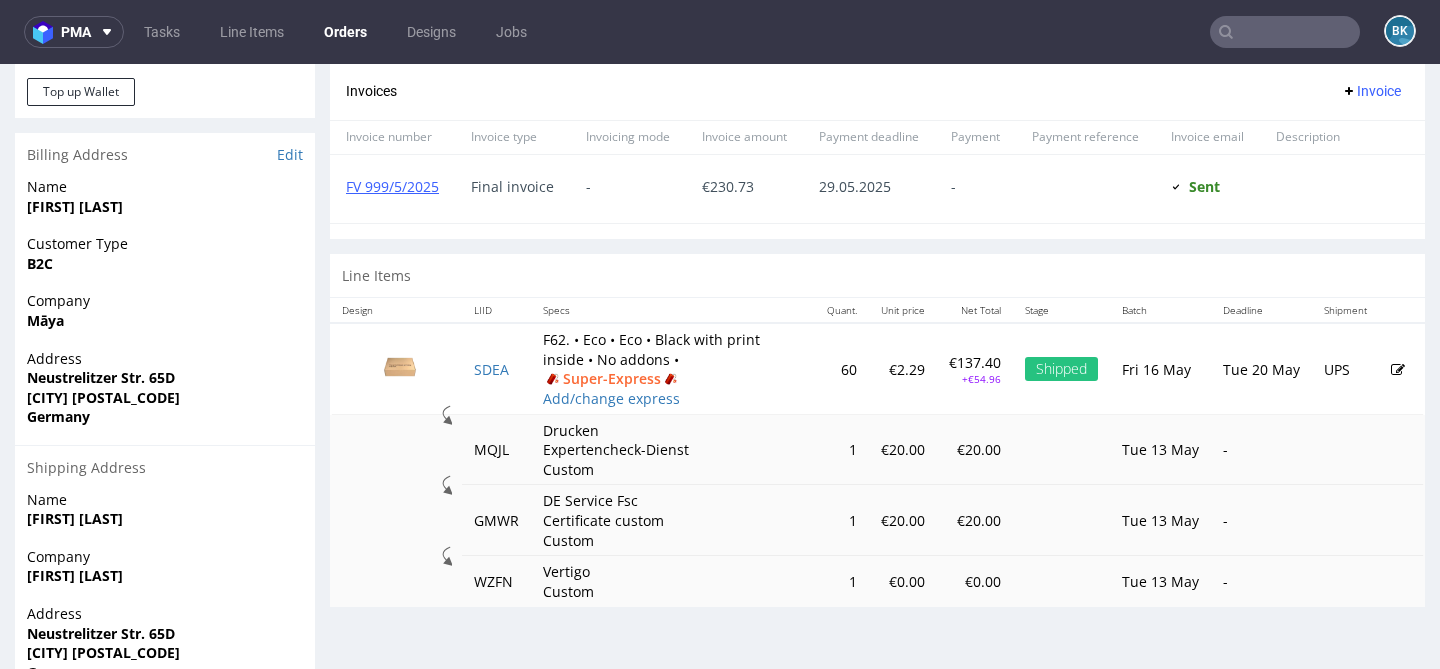 click on "SDEA" at bounding box center [496, 368] 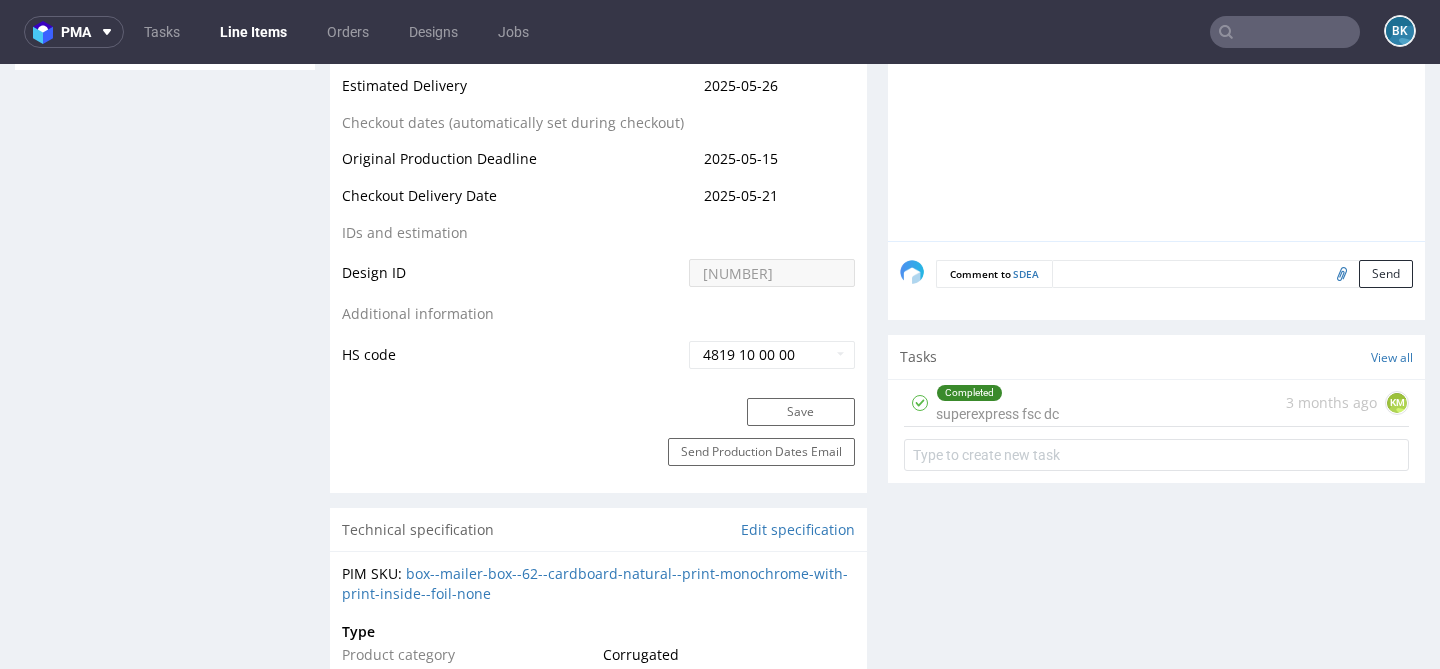 scroll, scrollTop: 1175, scrollLeft: 0, axis: vertical 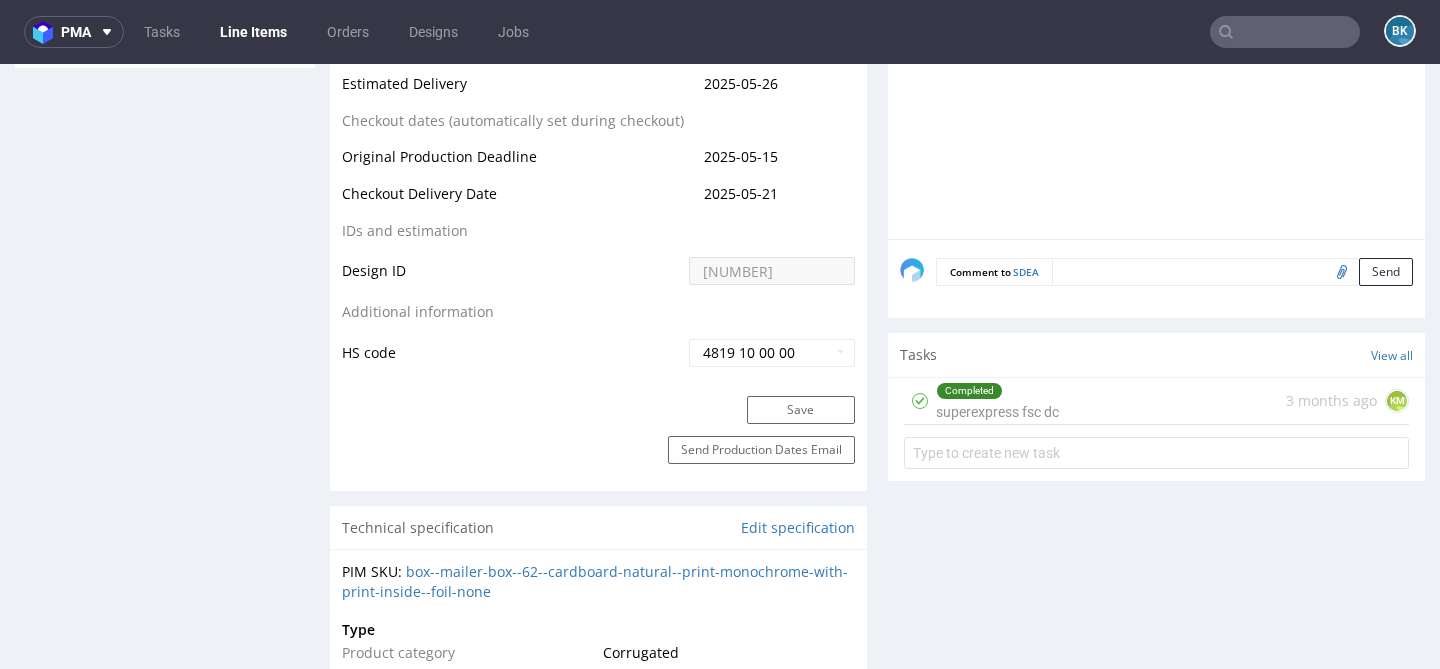 click on "Completed superexpress fsc dc 3 months ago KM" at bounding box center [1156, 401] 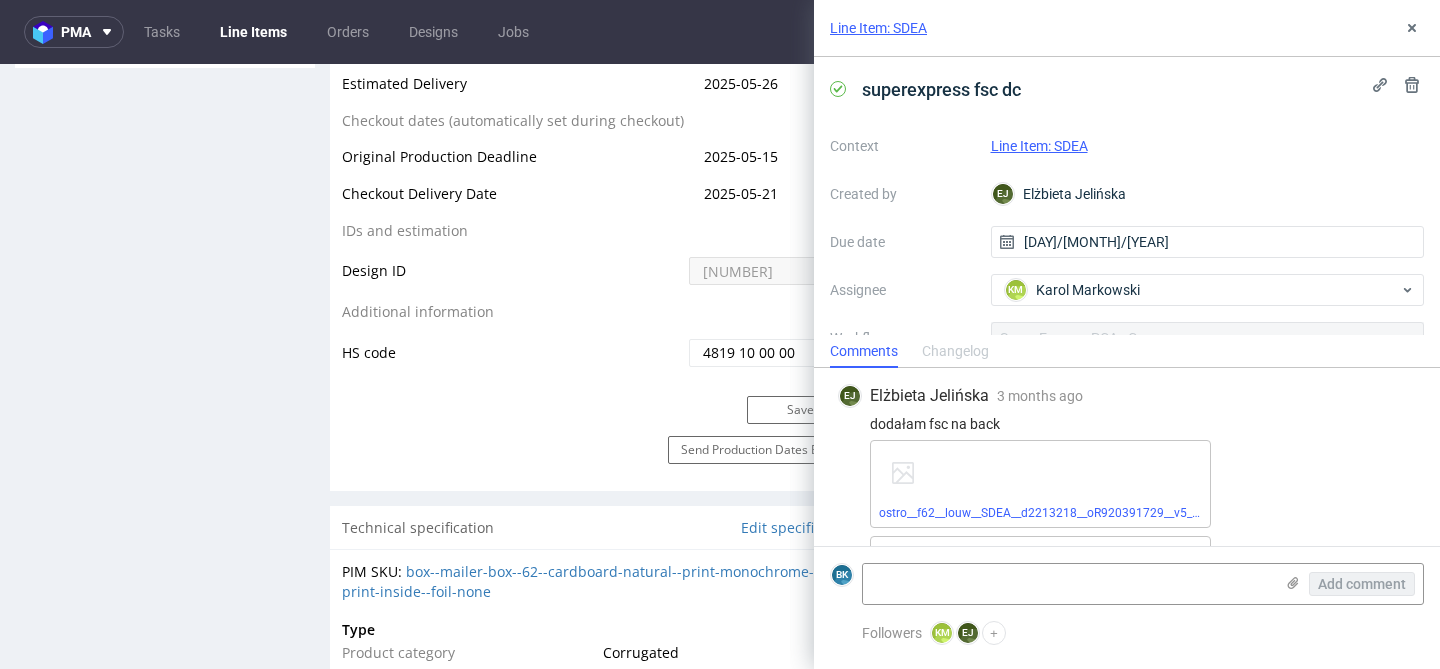 scroll, scrollTop: 93, scrollLeft: 0, axis: vertical 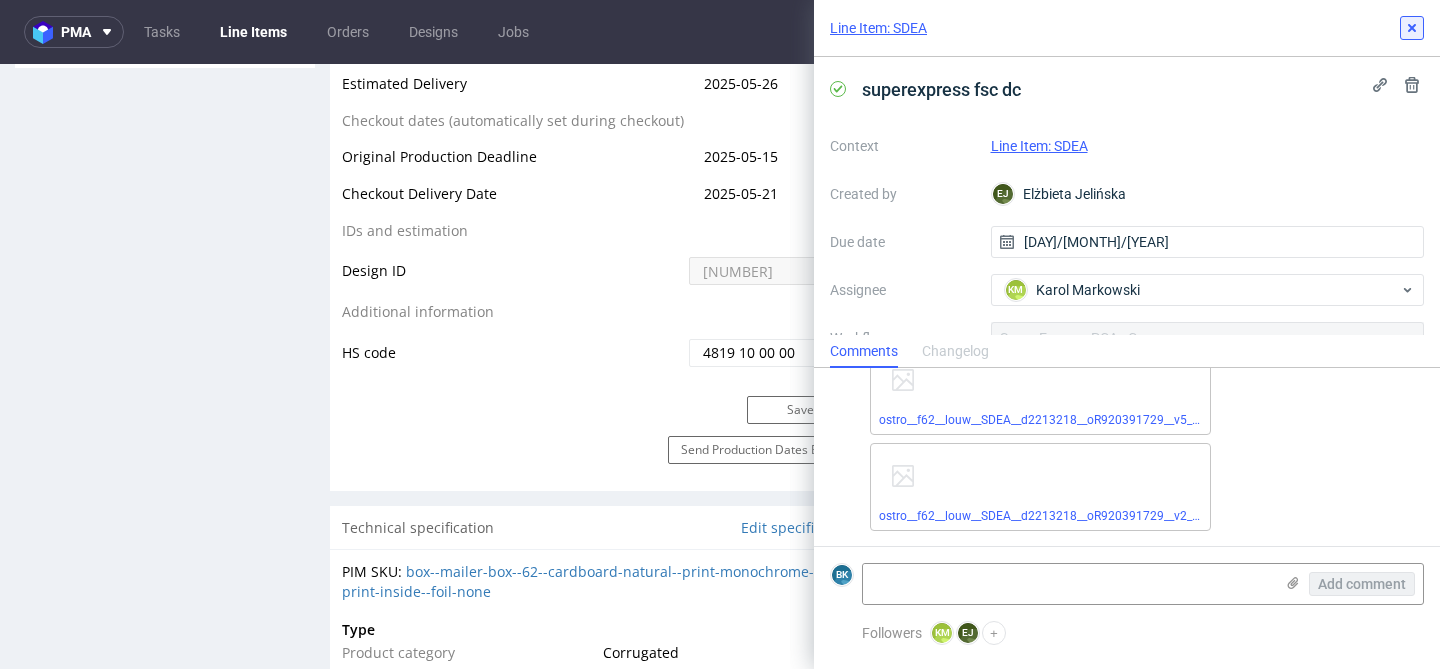 click 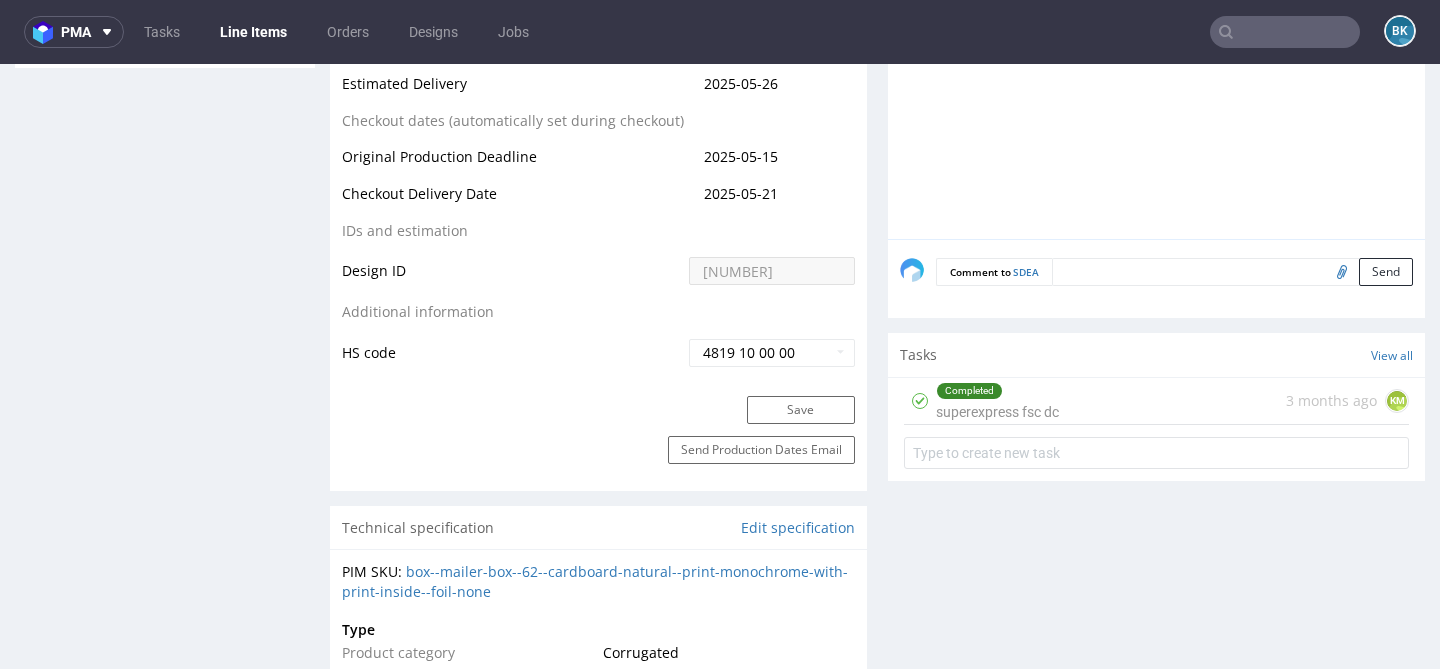 scroll, scrollTop: 0, scrollLeft: 0, axis: both 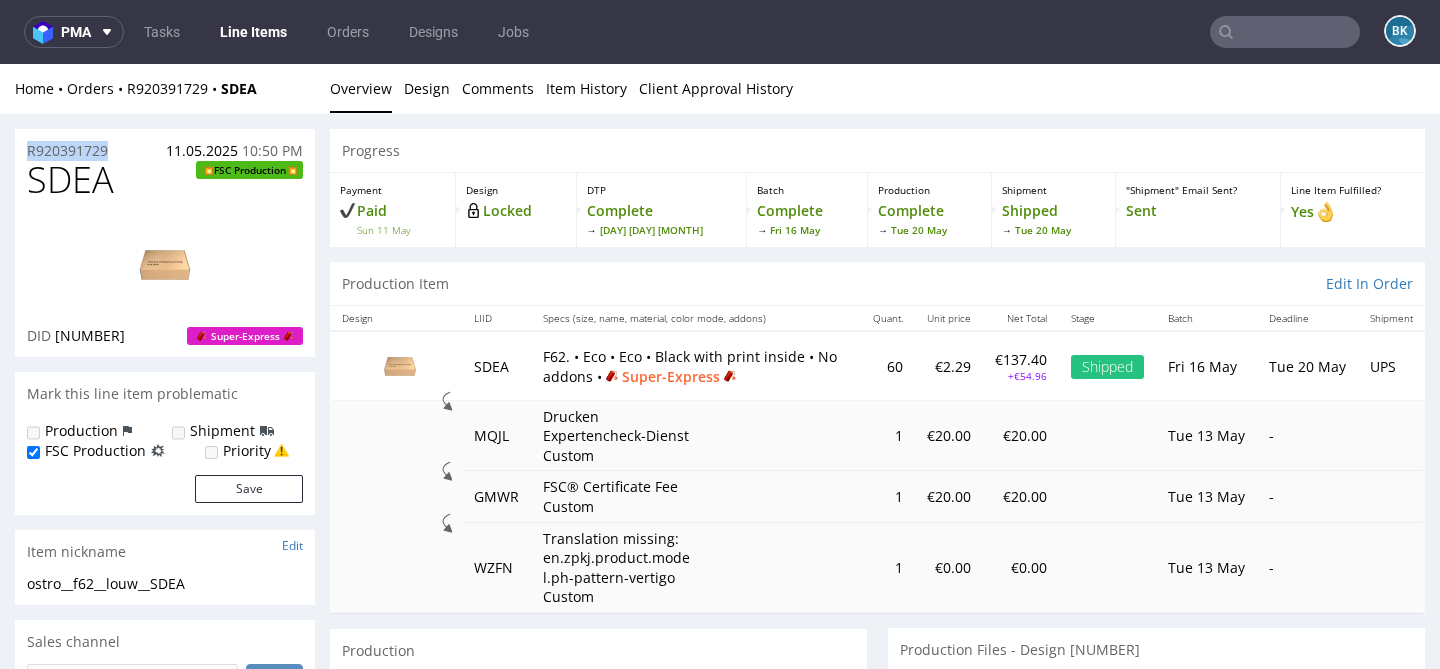 drag, startPoint x: 122, startPoint y: 151, endPoint x: 0, endPoint y: 151, distance: 122 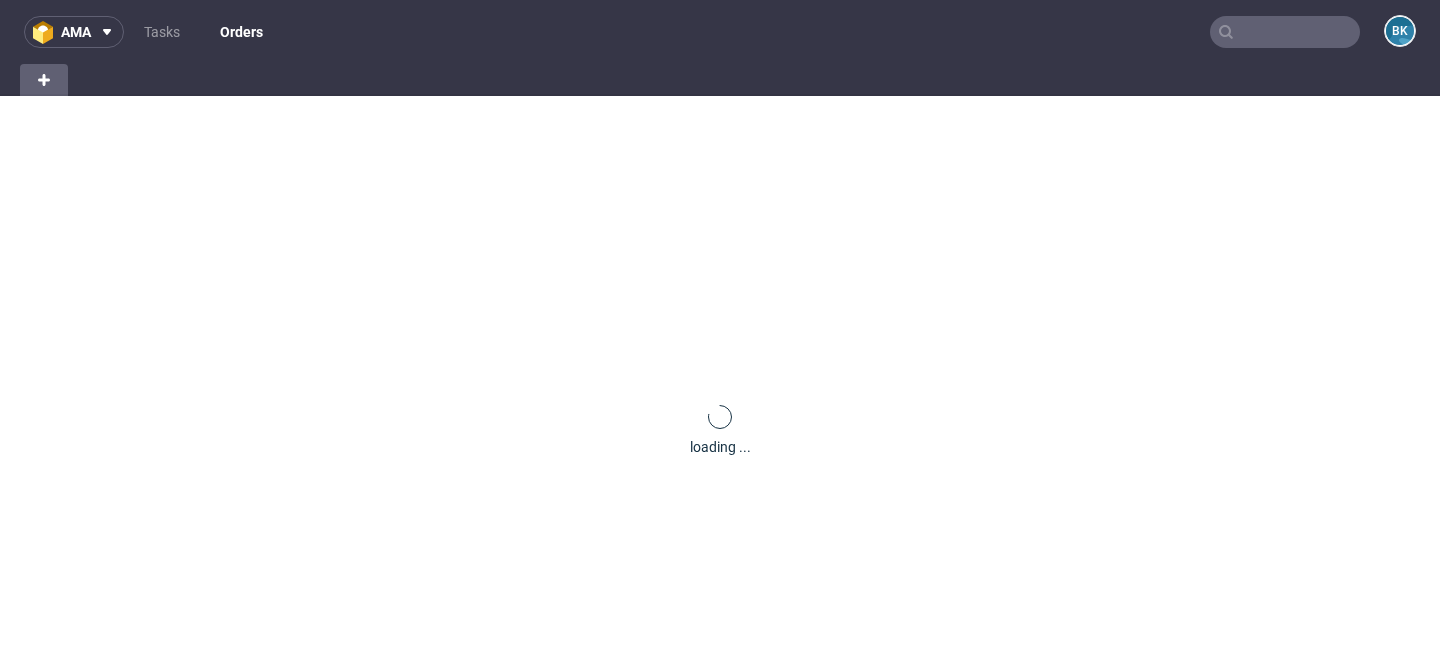 scroll, scrollTop: 0, scrollLeft: 0, axis: both 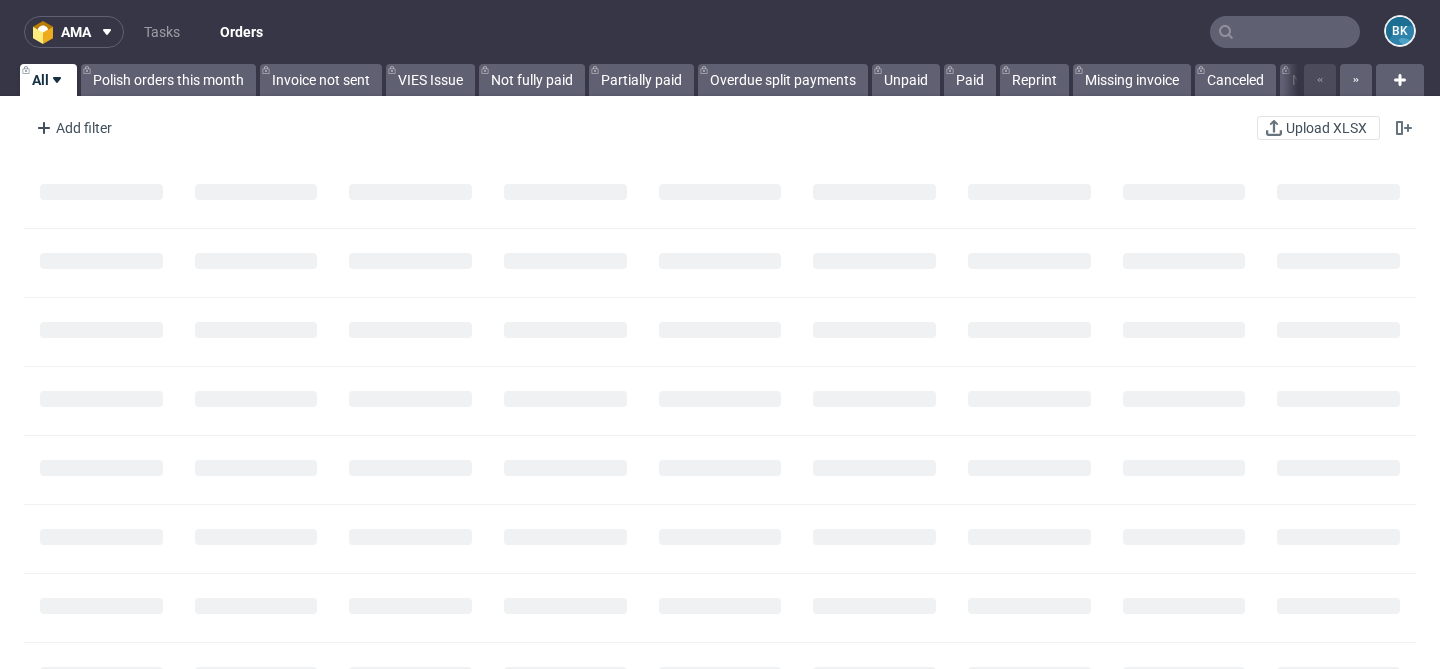 click at bounding box center (1285, 32) 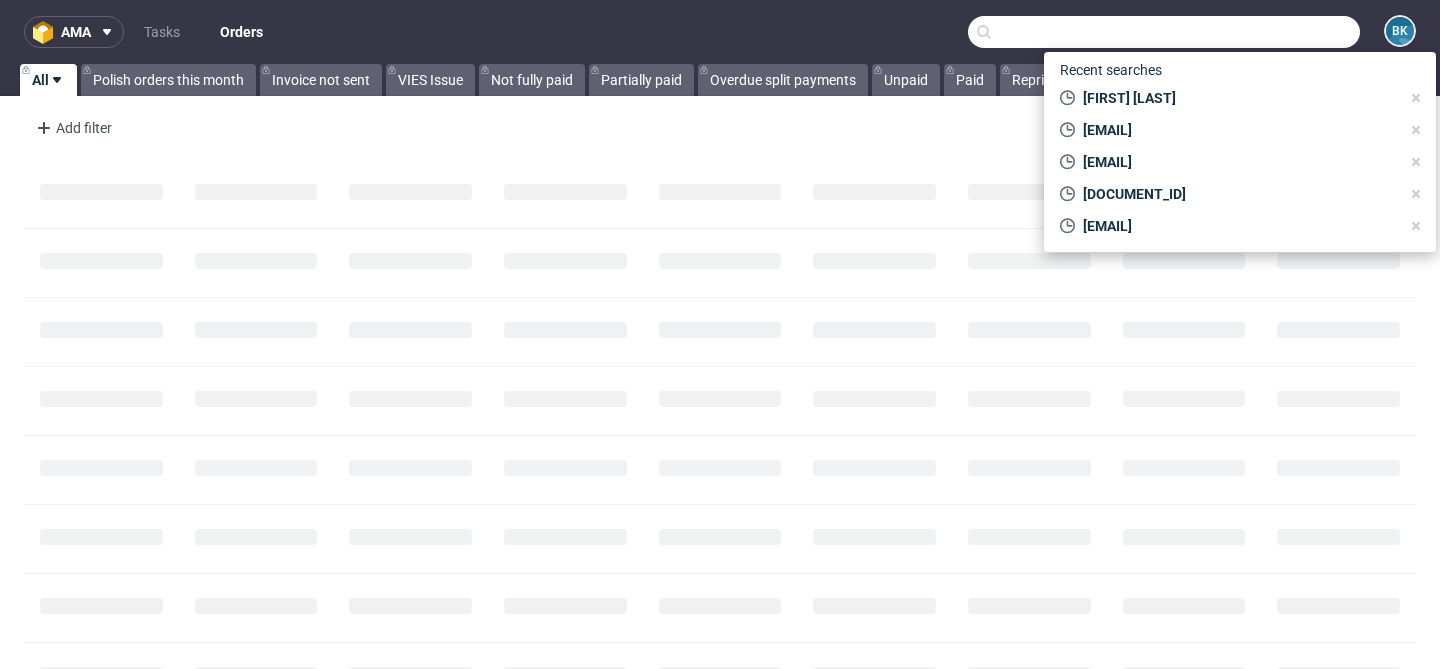 paste on "R478943847" 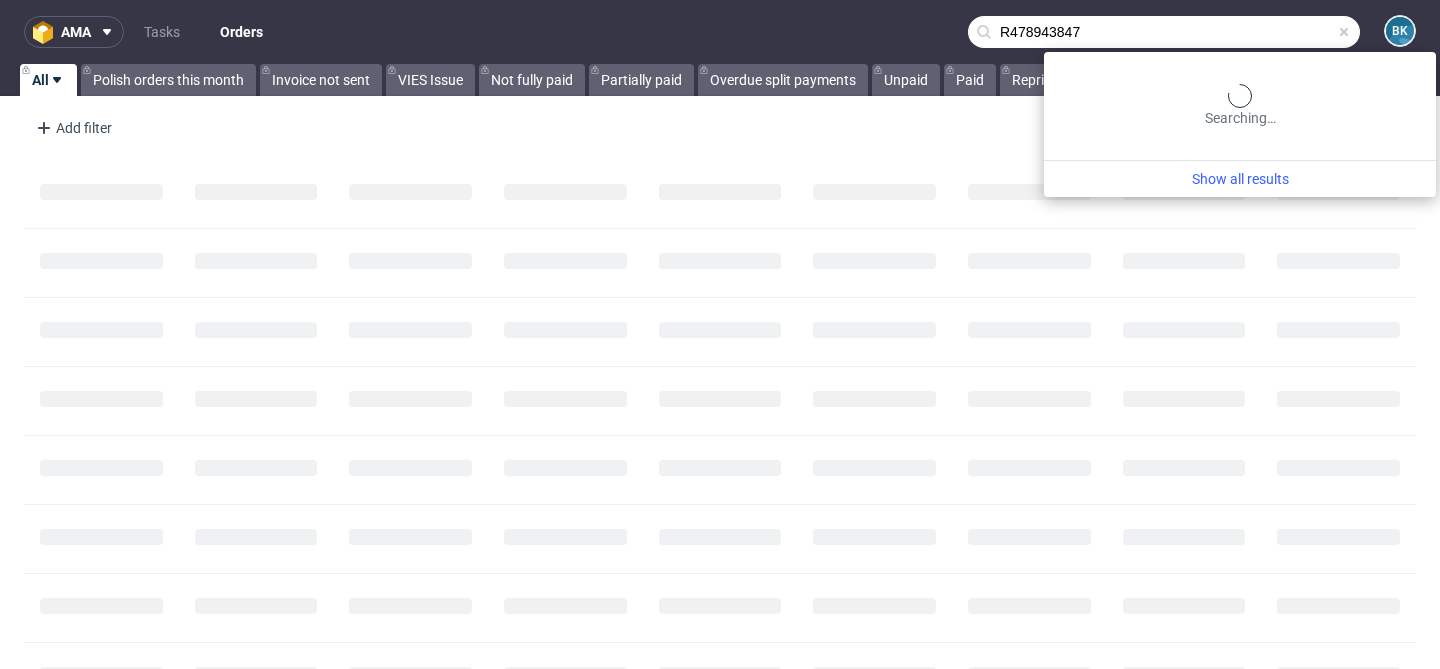 type on "R478943847" 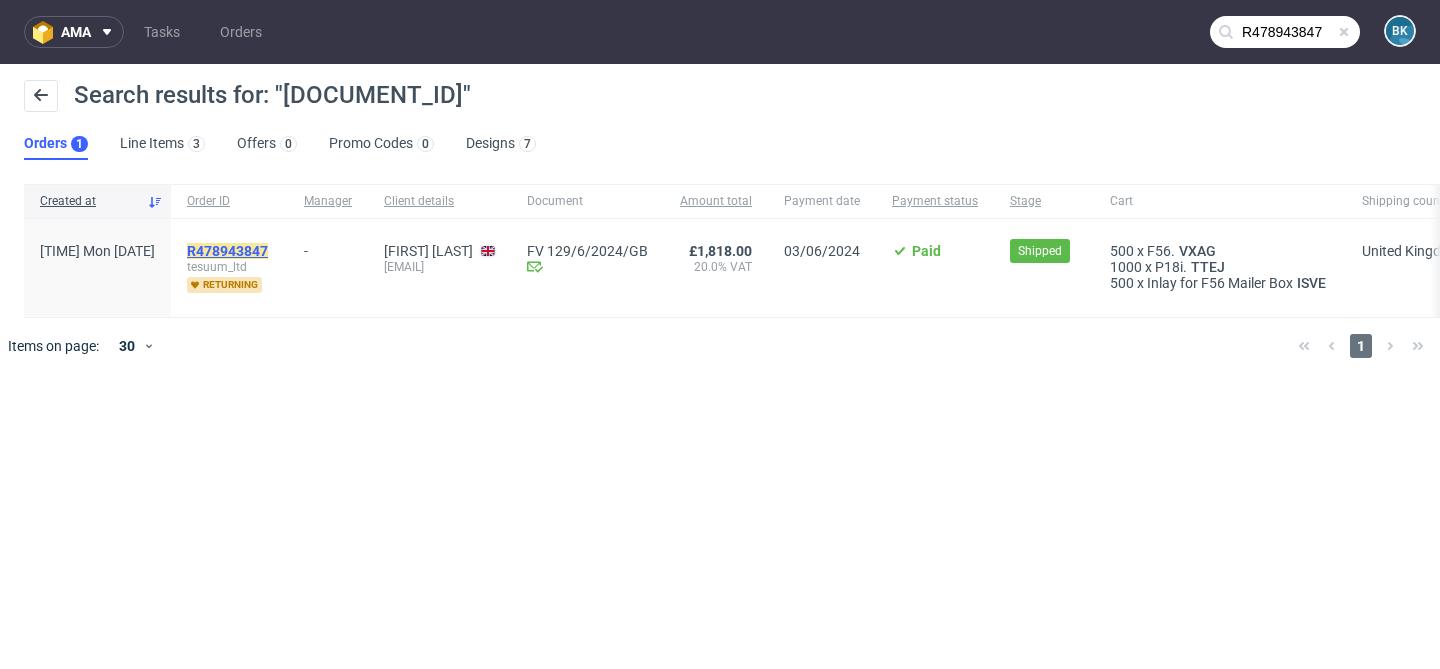 click on "R478943847" 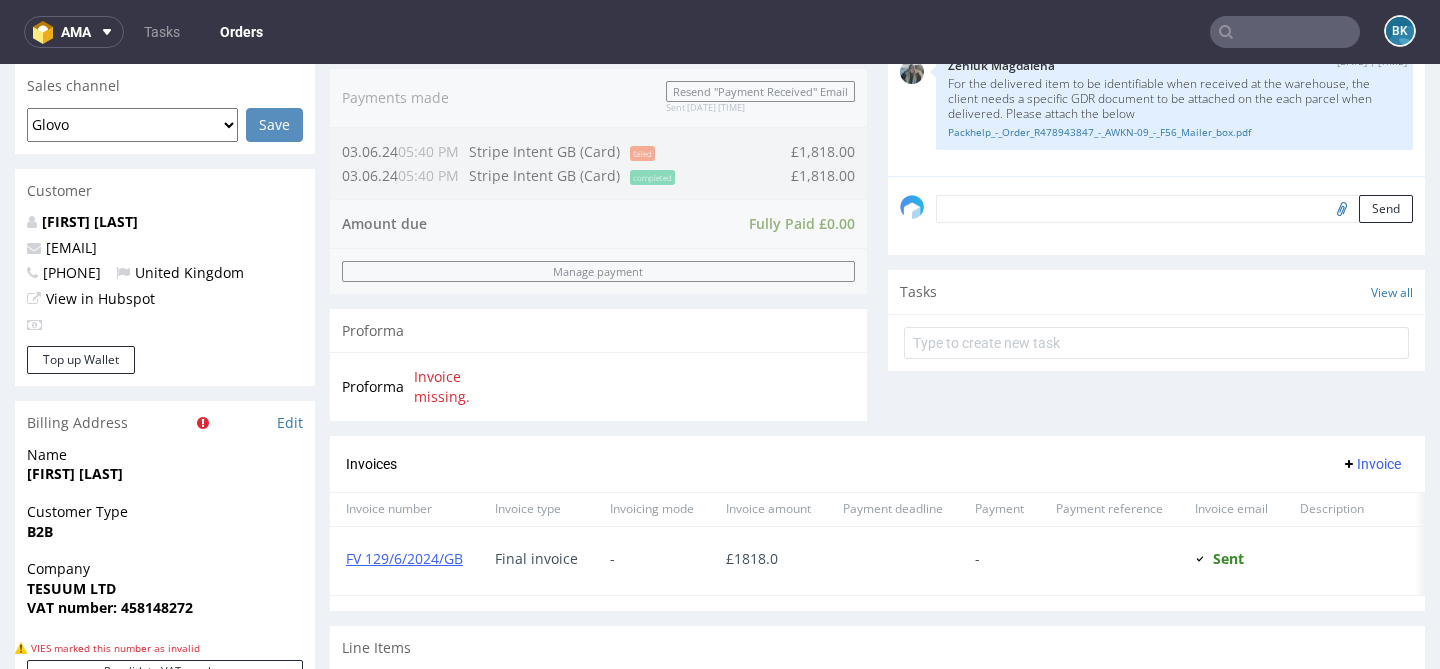 scroll, scrollTop: 575, scrollLeft: 0, axis: vertical 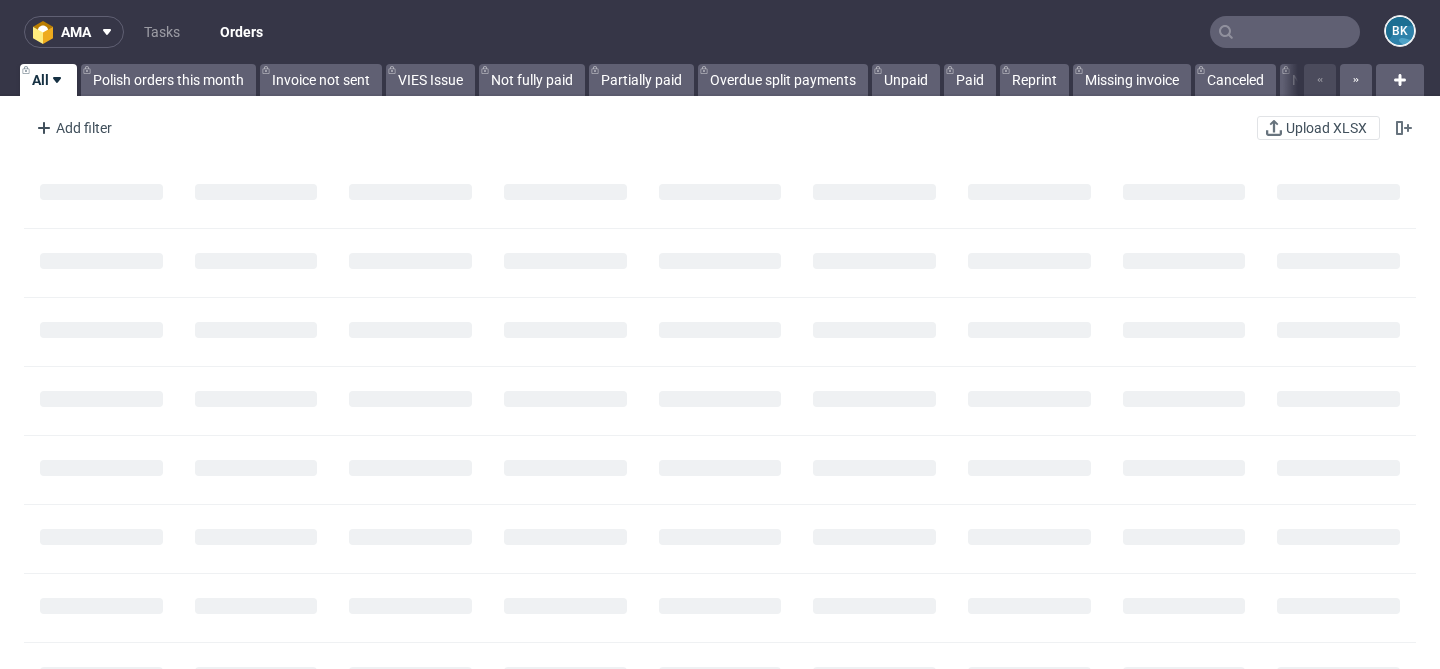 click at bounding box center (1285, 32) 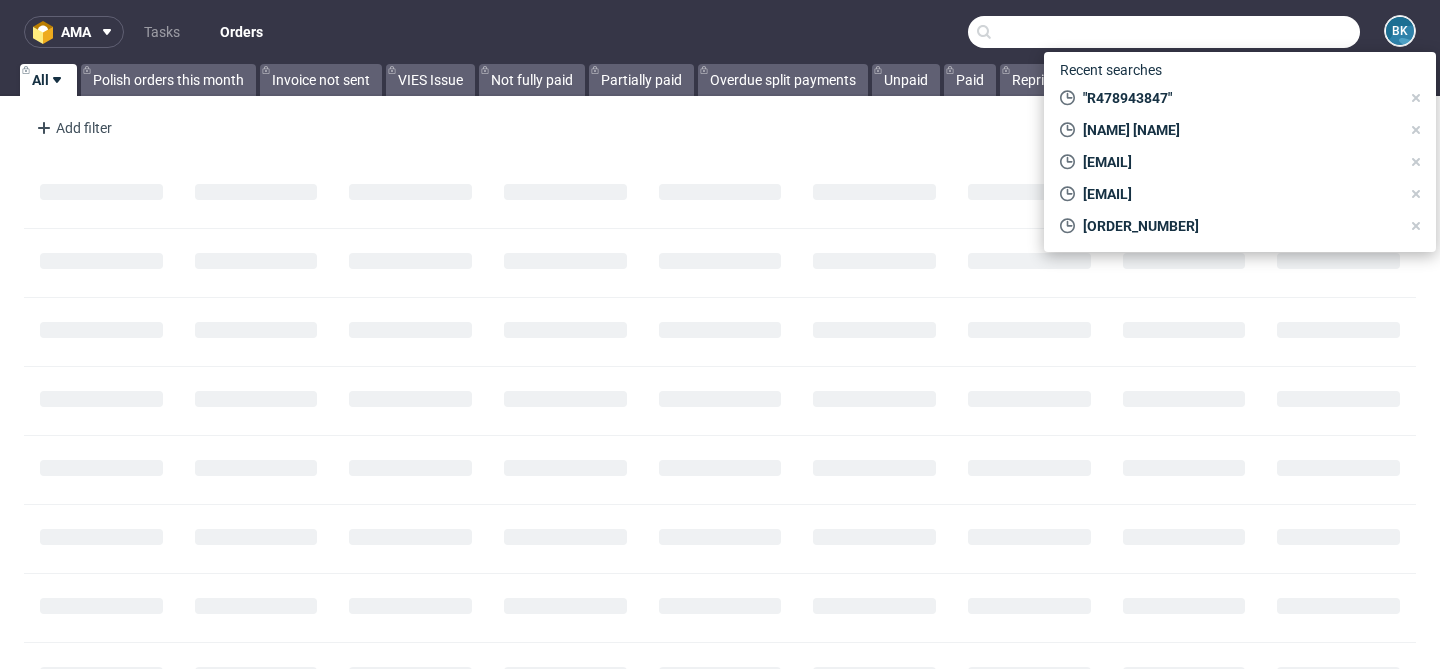 paste on "R006910464" 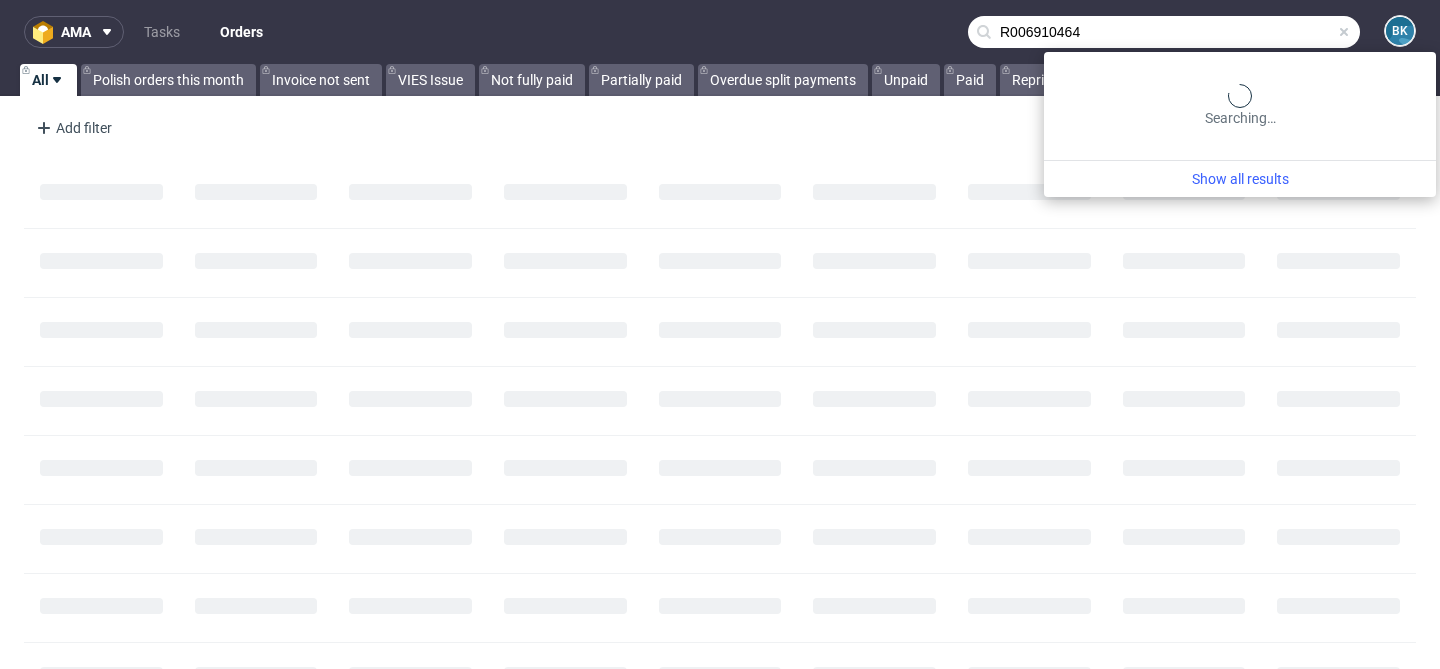 type on "R006910464" 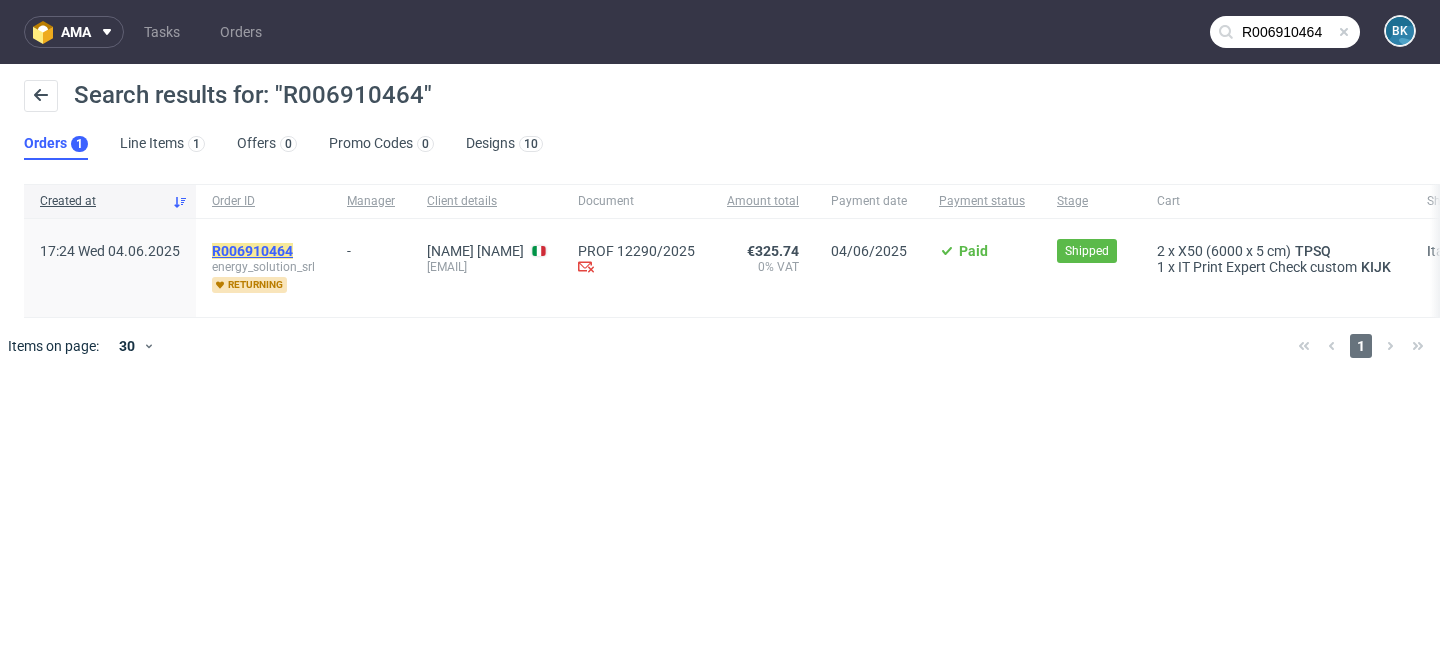 click on "R006910464" 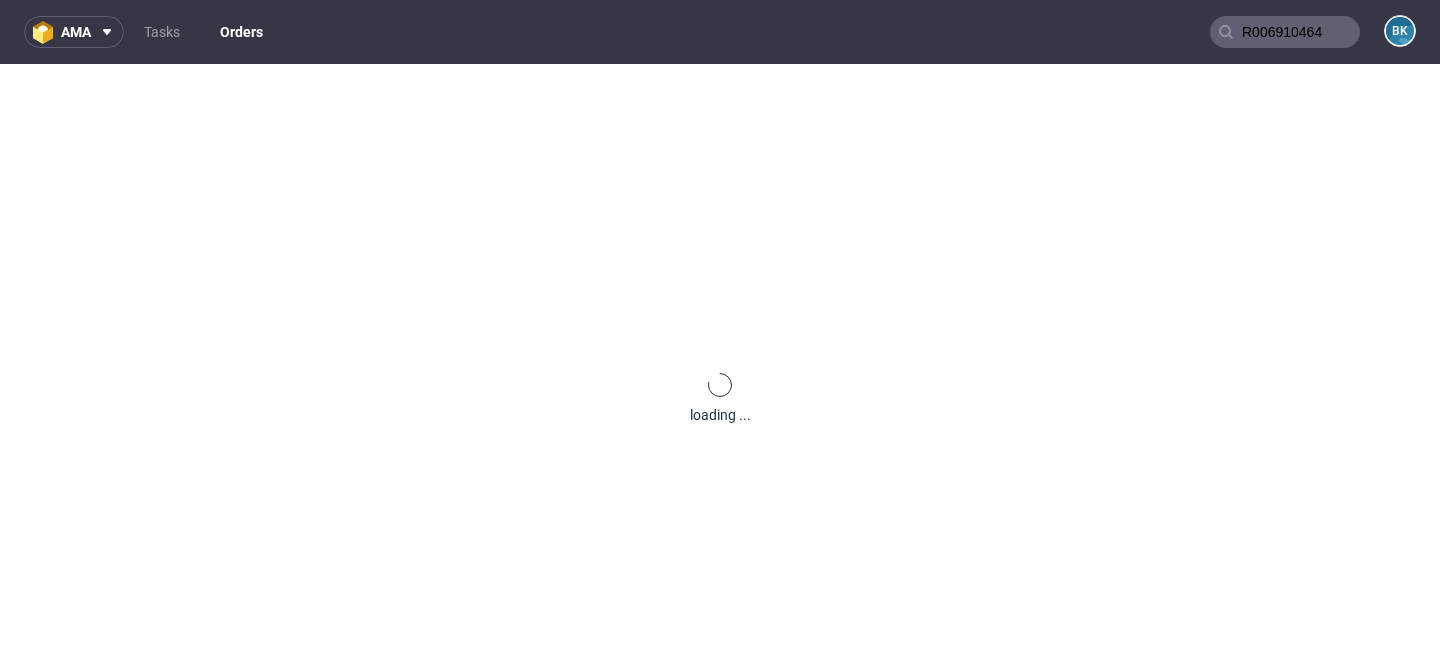 type 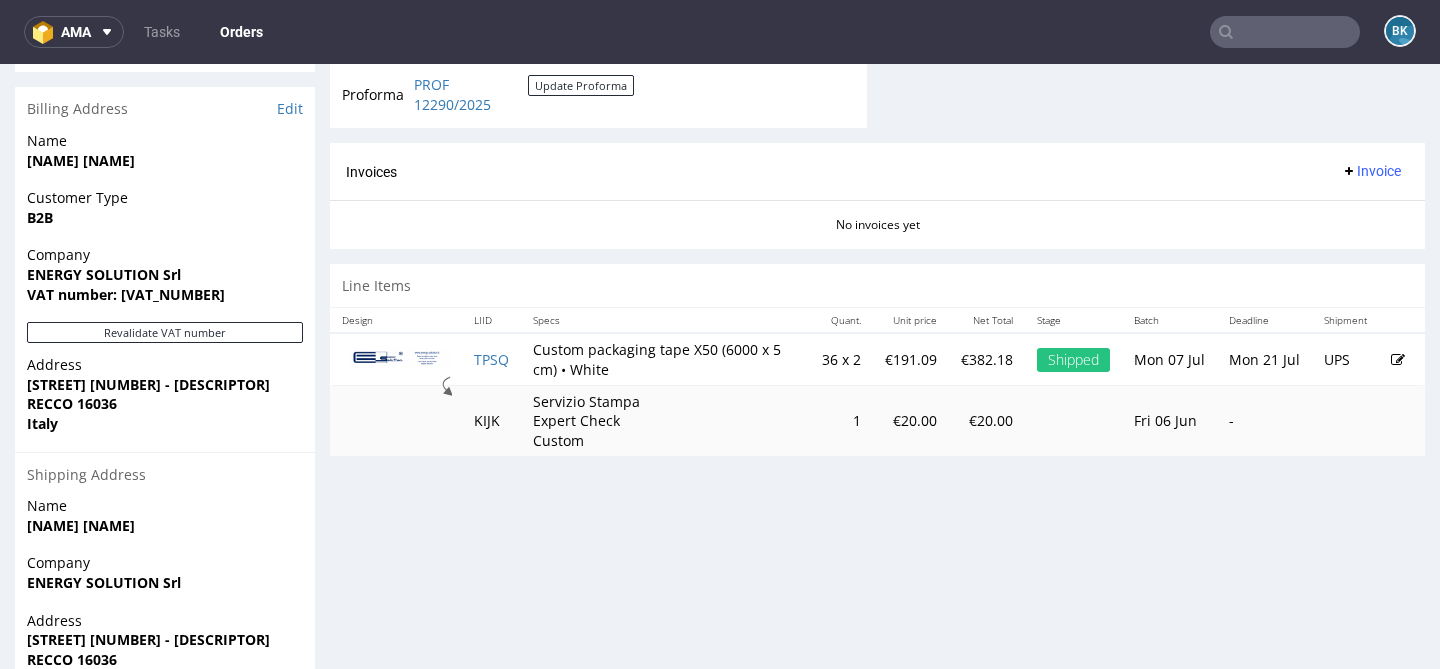 scroll, scrollTop: 897, scrollLeft: 0, axis: vertical 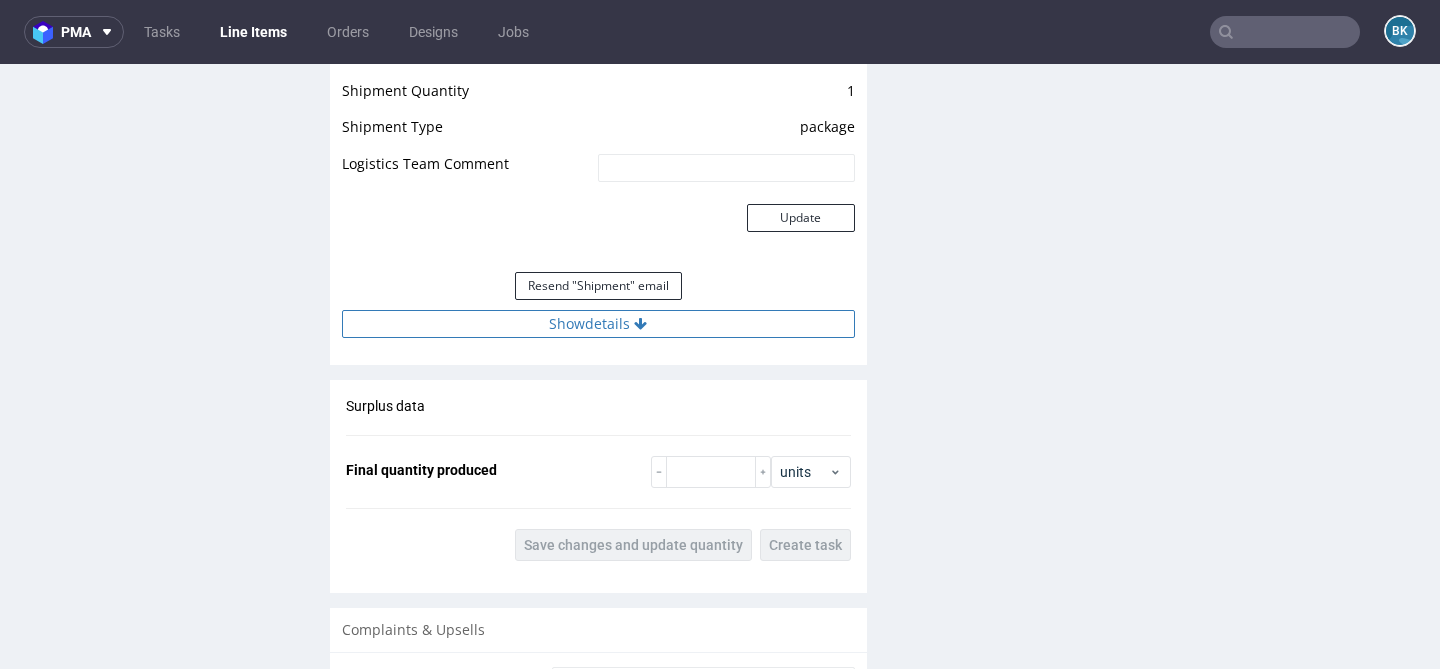 click on "Show  details" at bounding box center (598, 324) 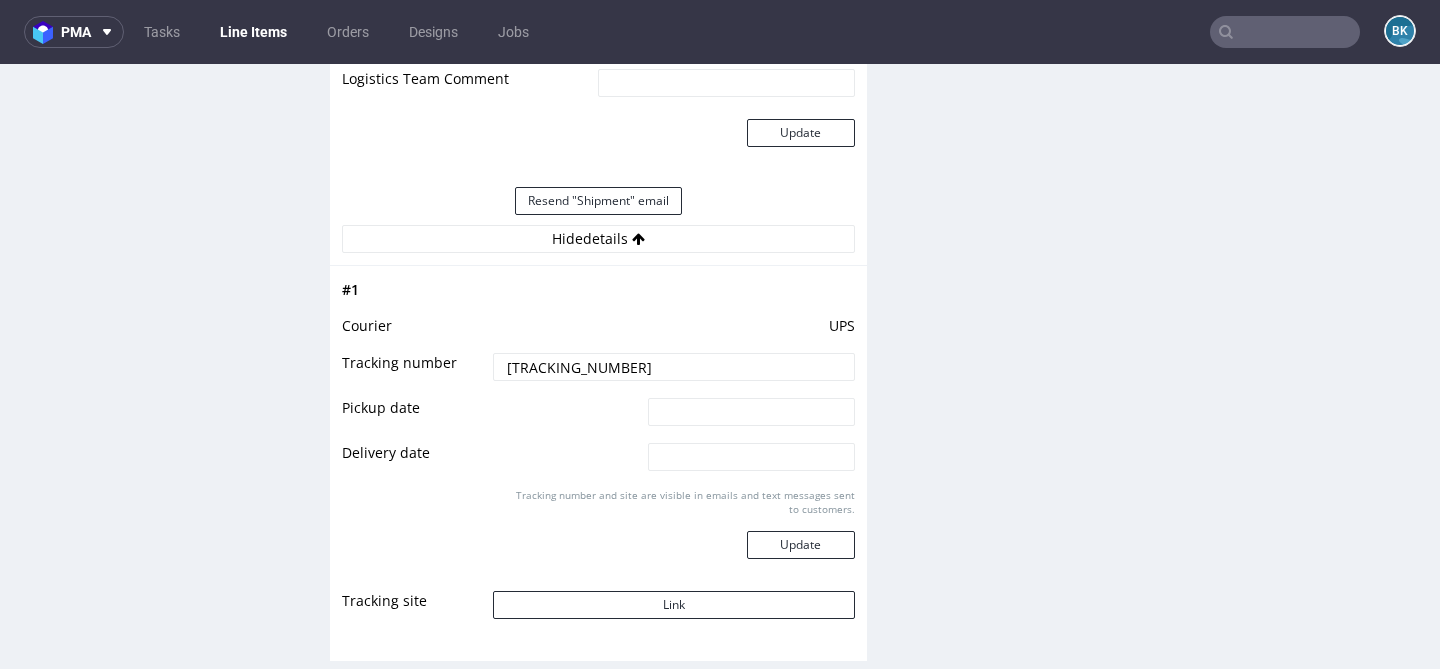 scroll, scrollTop: 2078, scrollLeft: 0, axis: vertical 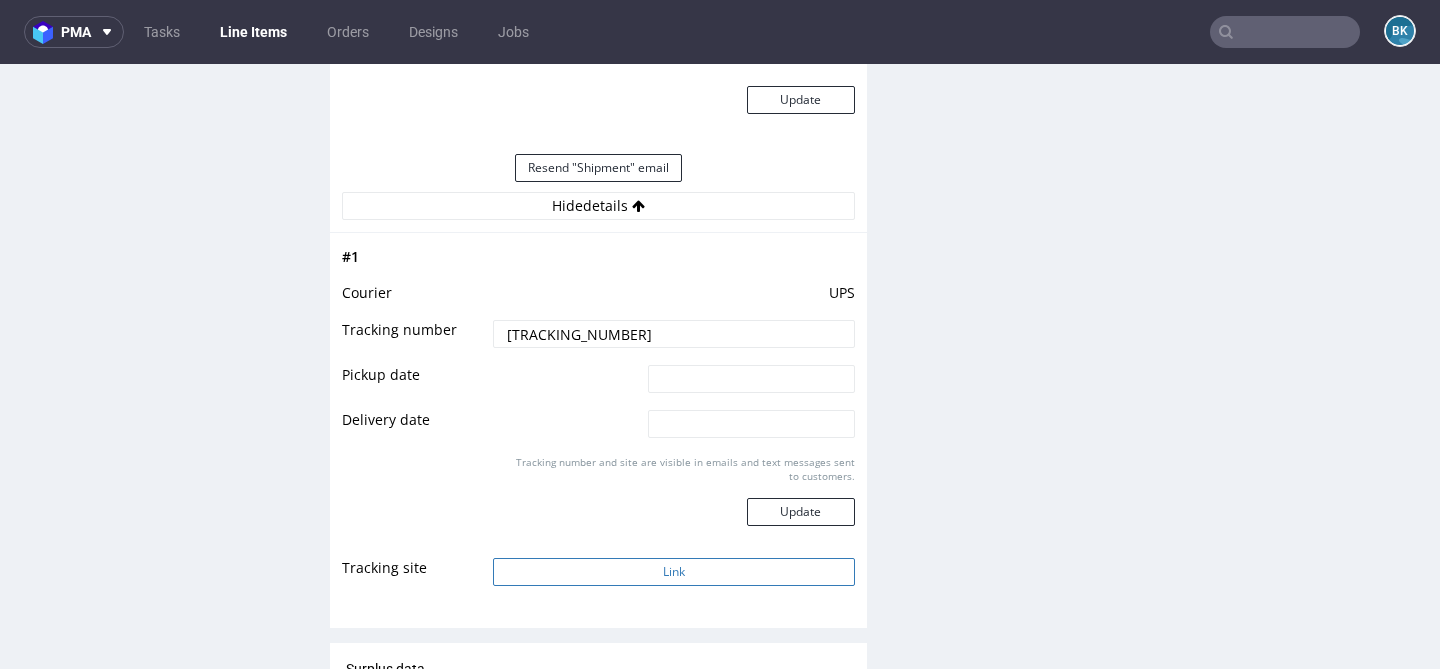 click on "Link" at bounding box center [673, 572] 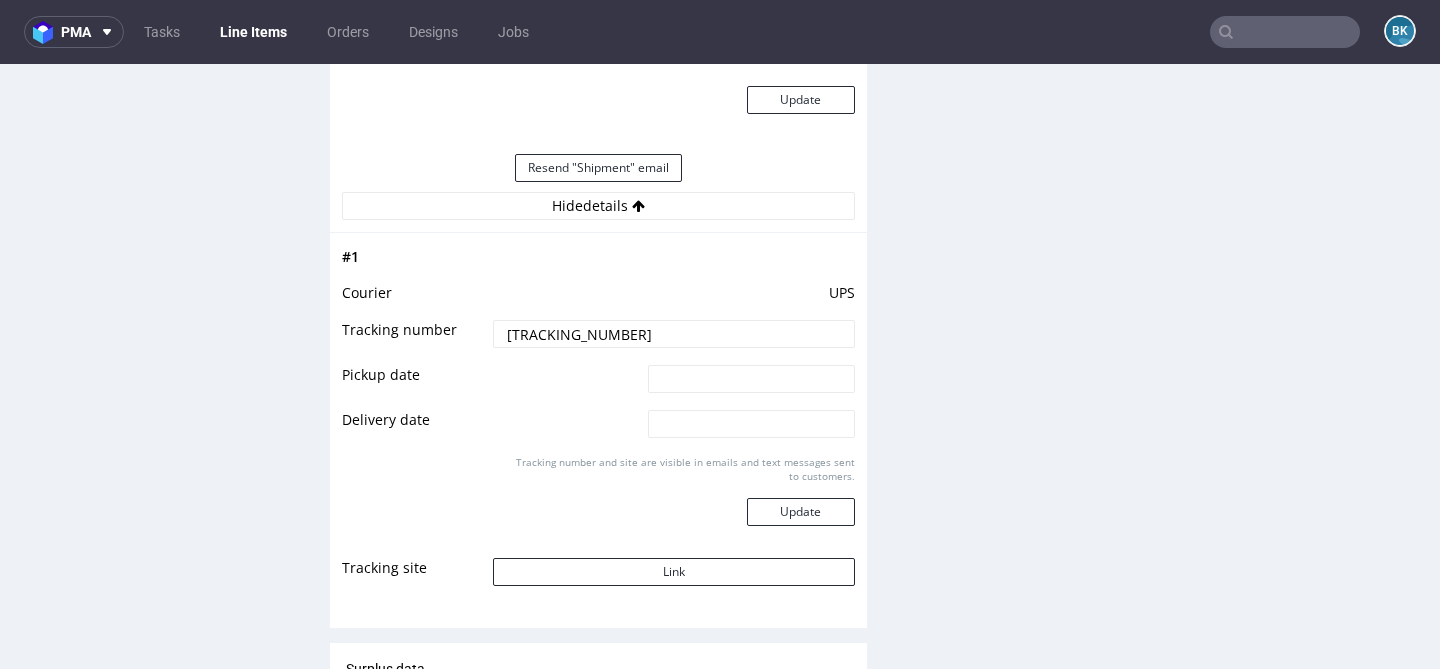 drag, startPoint x: 679, startPoint y: 338, endPoint x: 380, endPoint y: 338, distance: 299 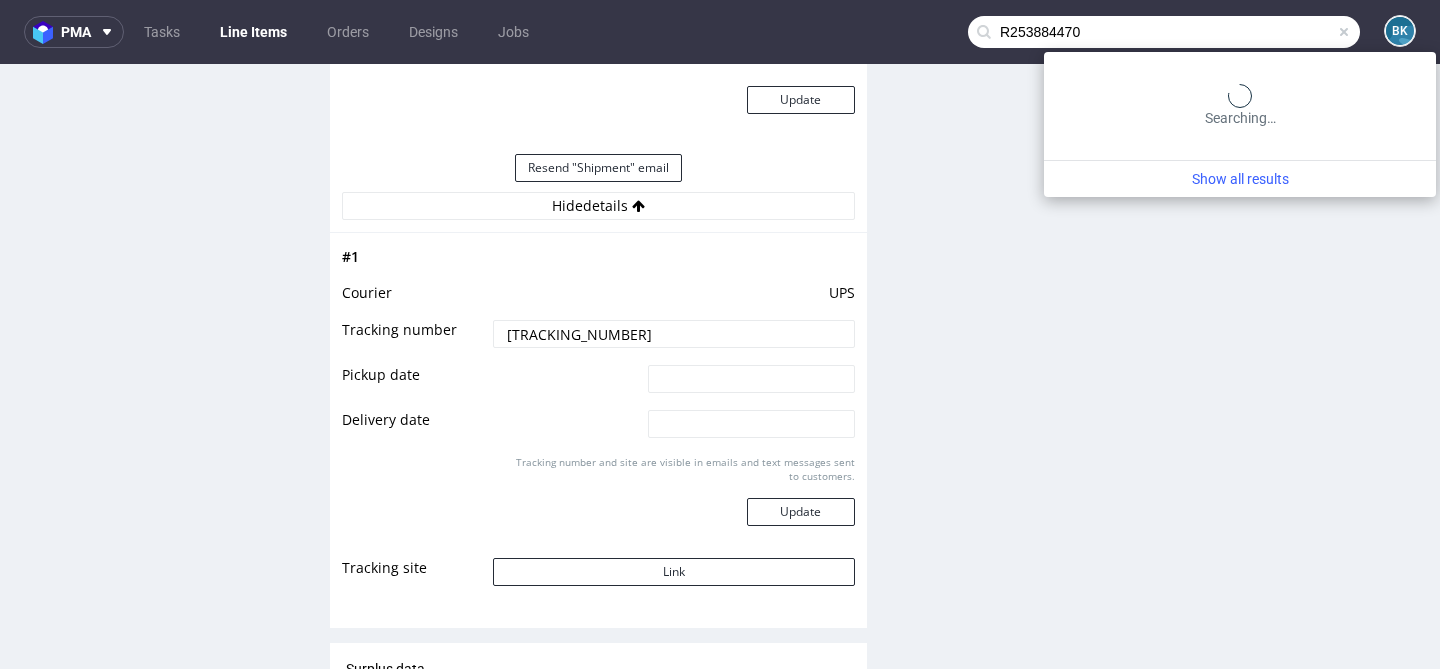 type on "R253884470" 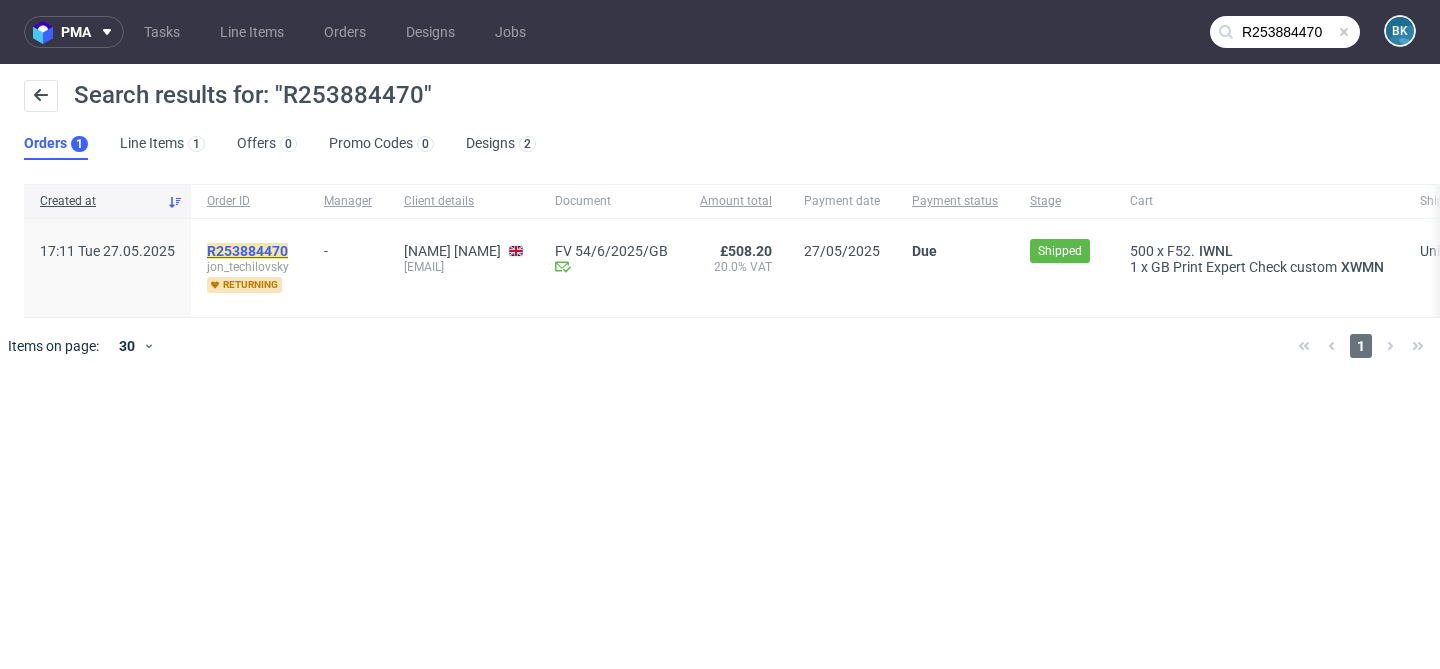 click on "R253884470" 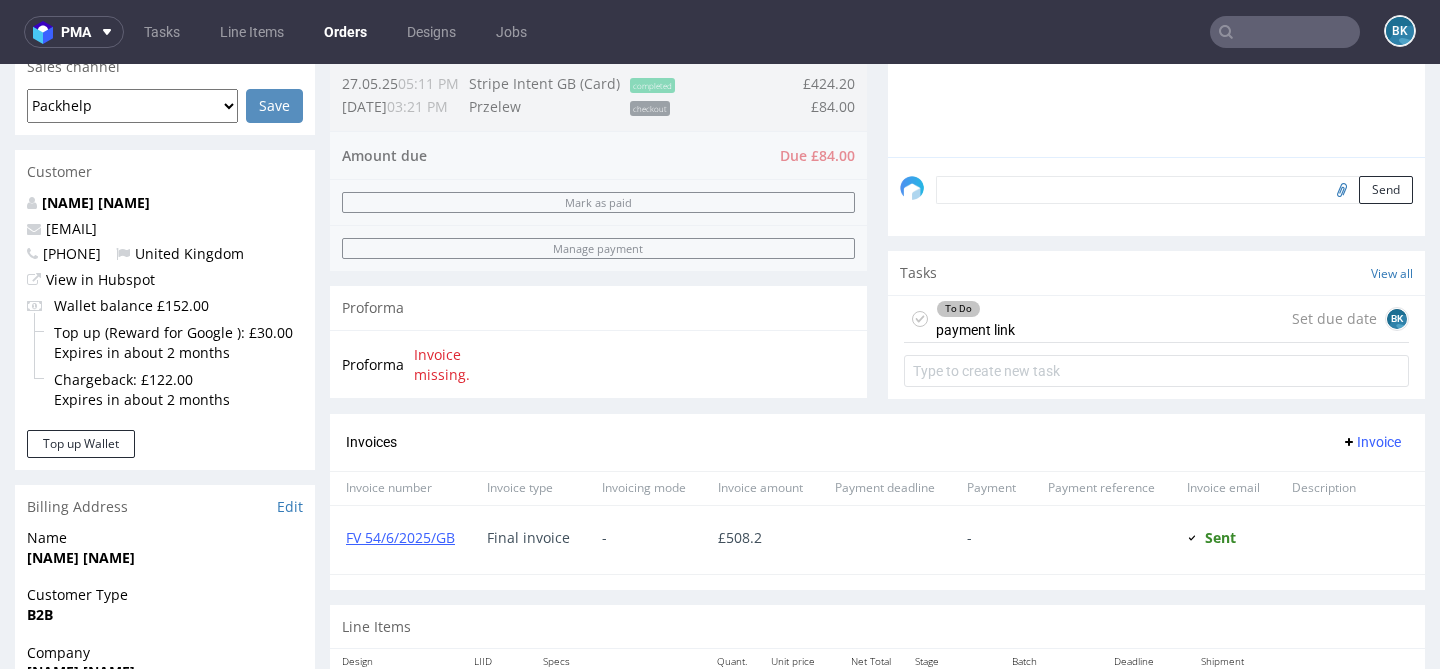 scroll, scrollTop: 541, scrollLeft: 0, axis: vertical 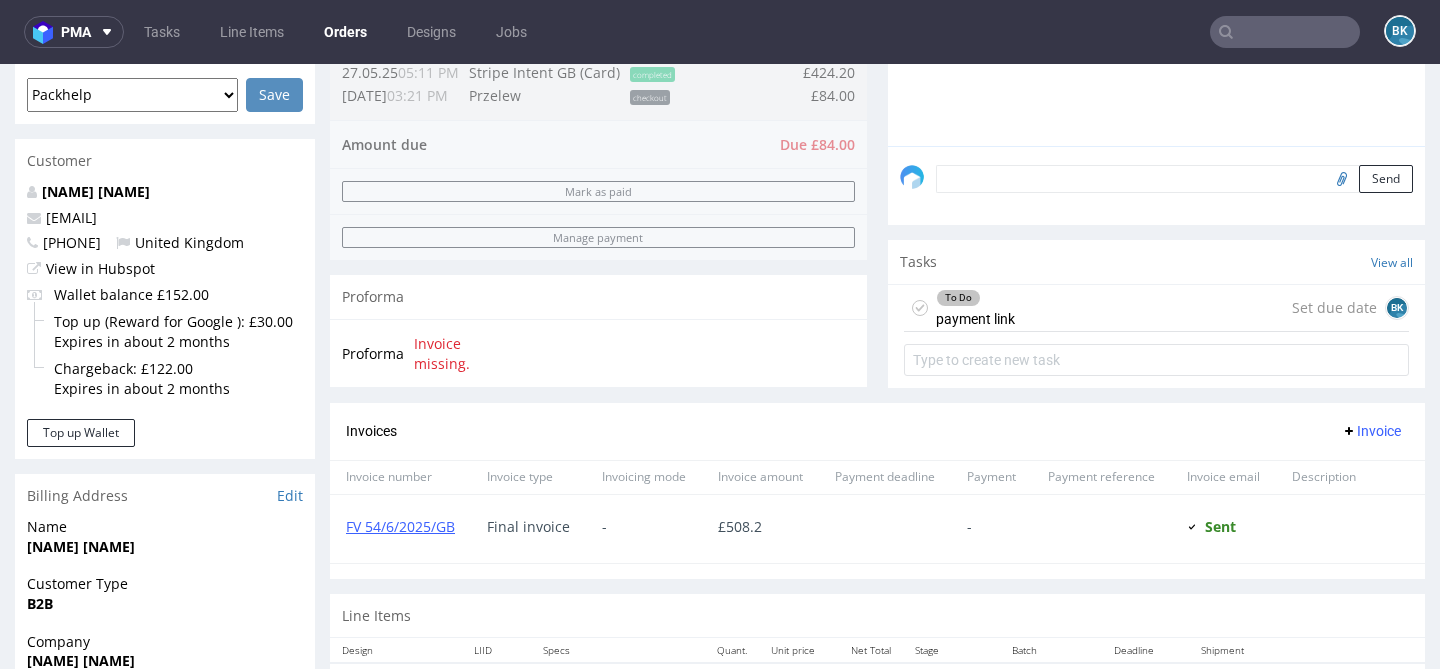 click on "To Do payment link Set due date BK" at bounding box center (1156, 308) 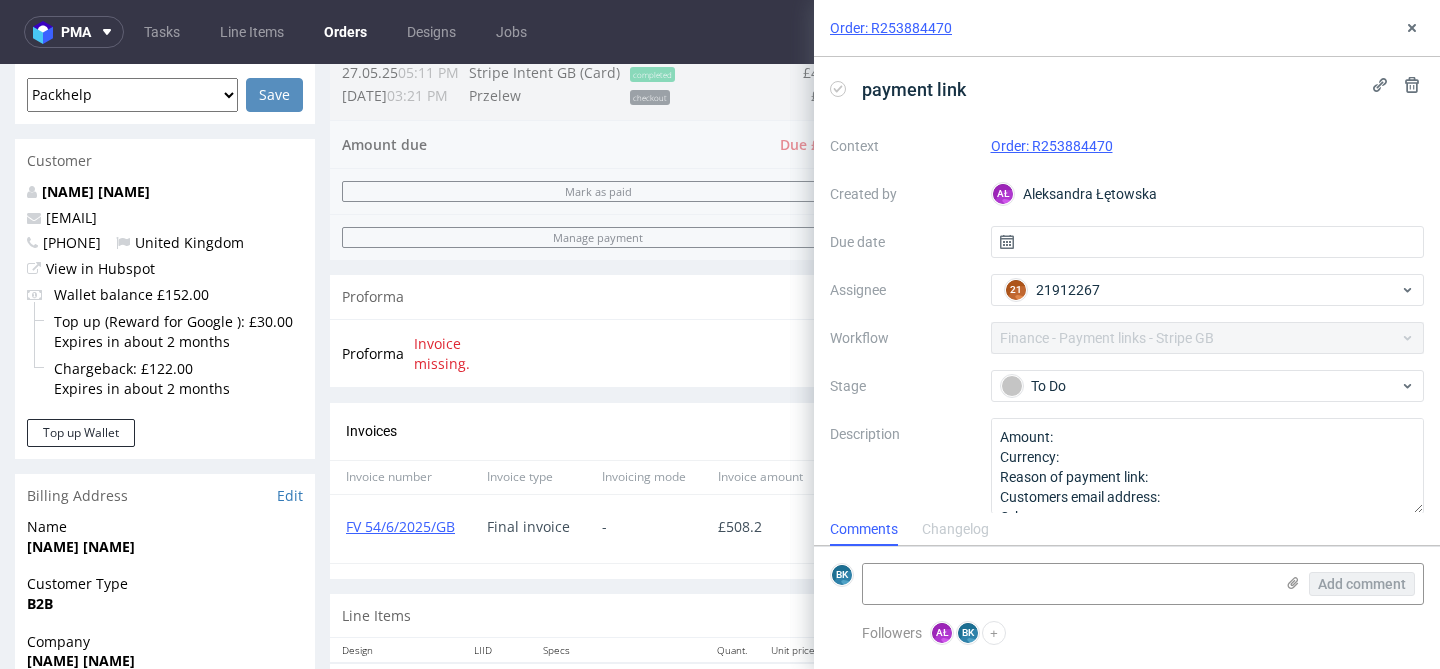 scroll, scrollTop: 16, scrollLeft: 0, axis: vertical 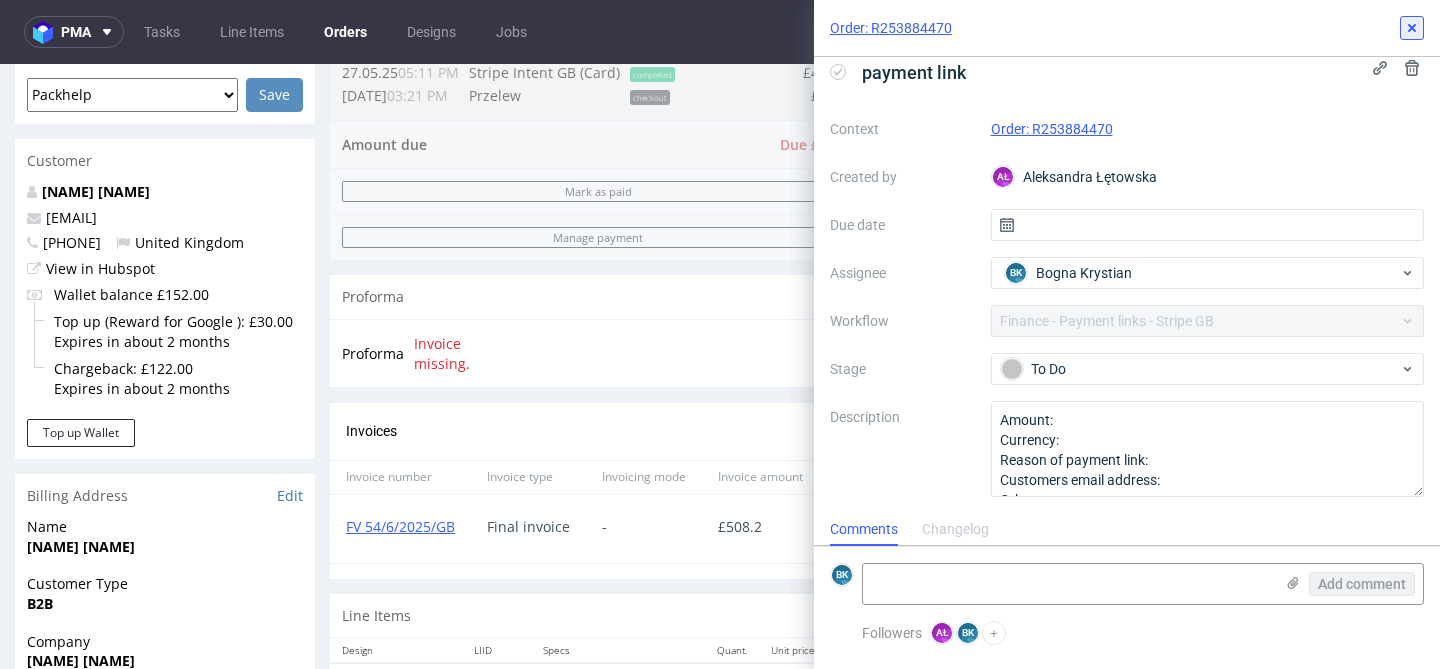 click 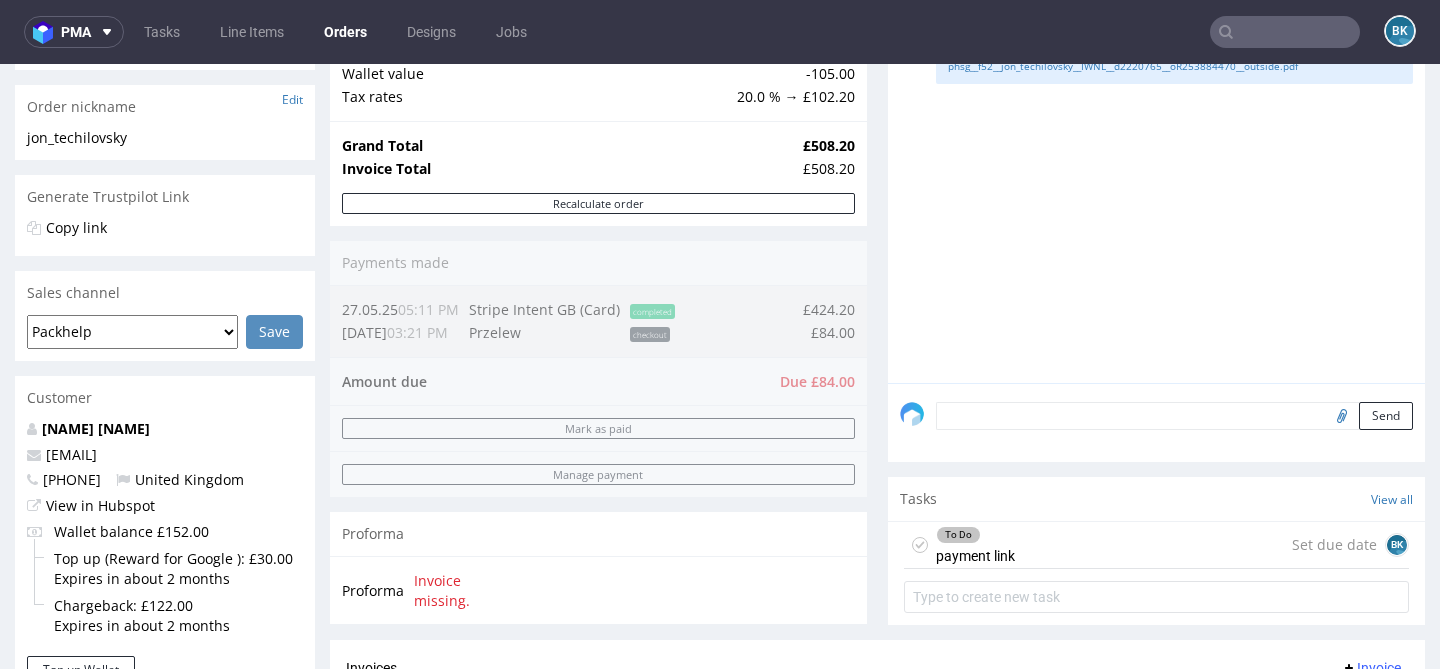 scroll, scrollTop: 0, scrollLeft: 0, axis: both 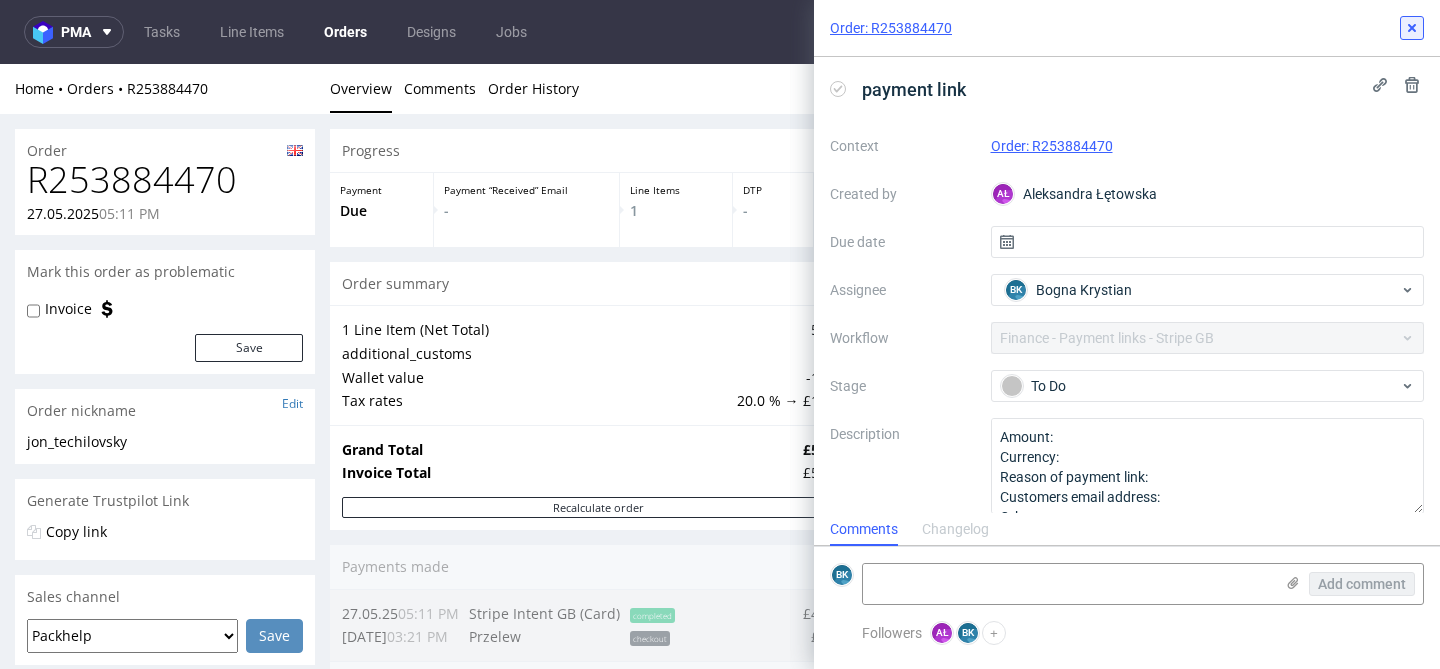 click 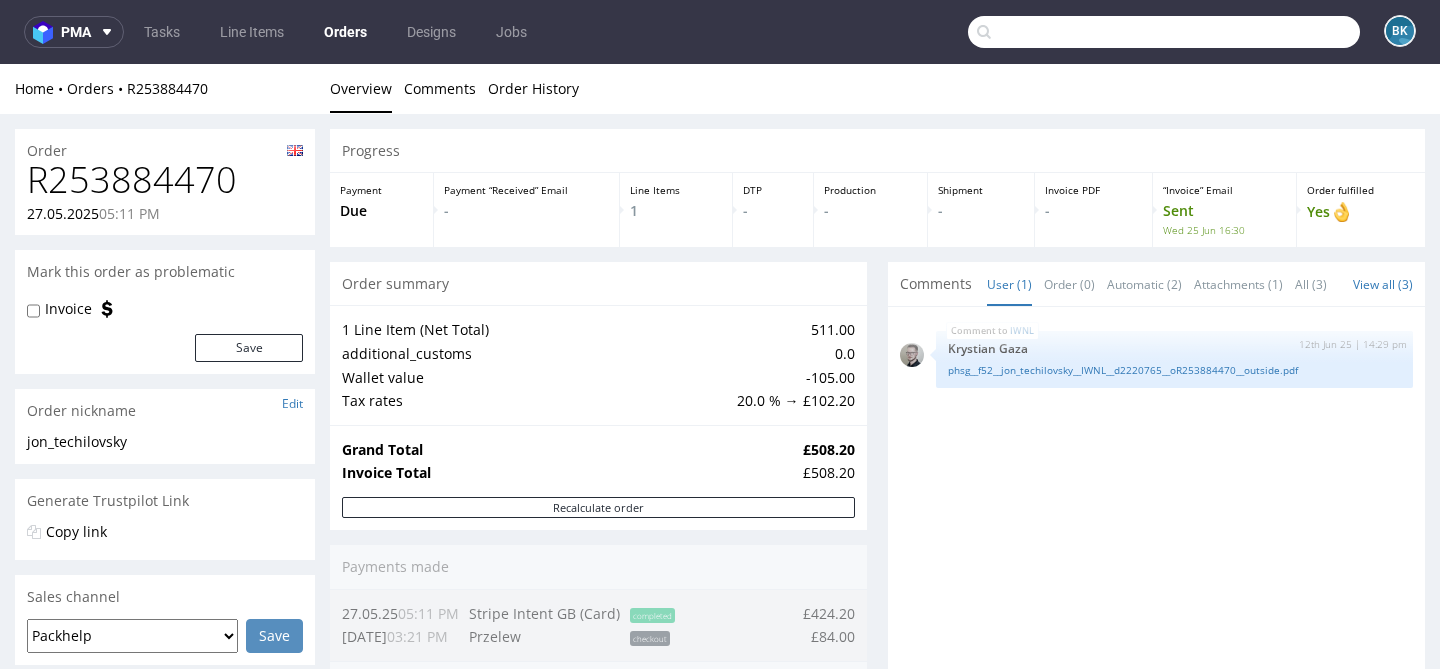 click at bounding box center [1164, 32] 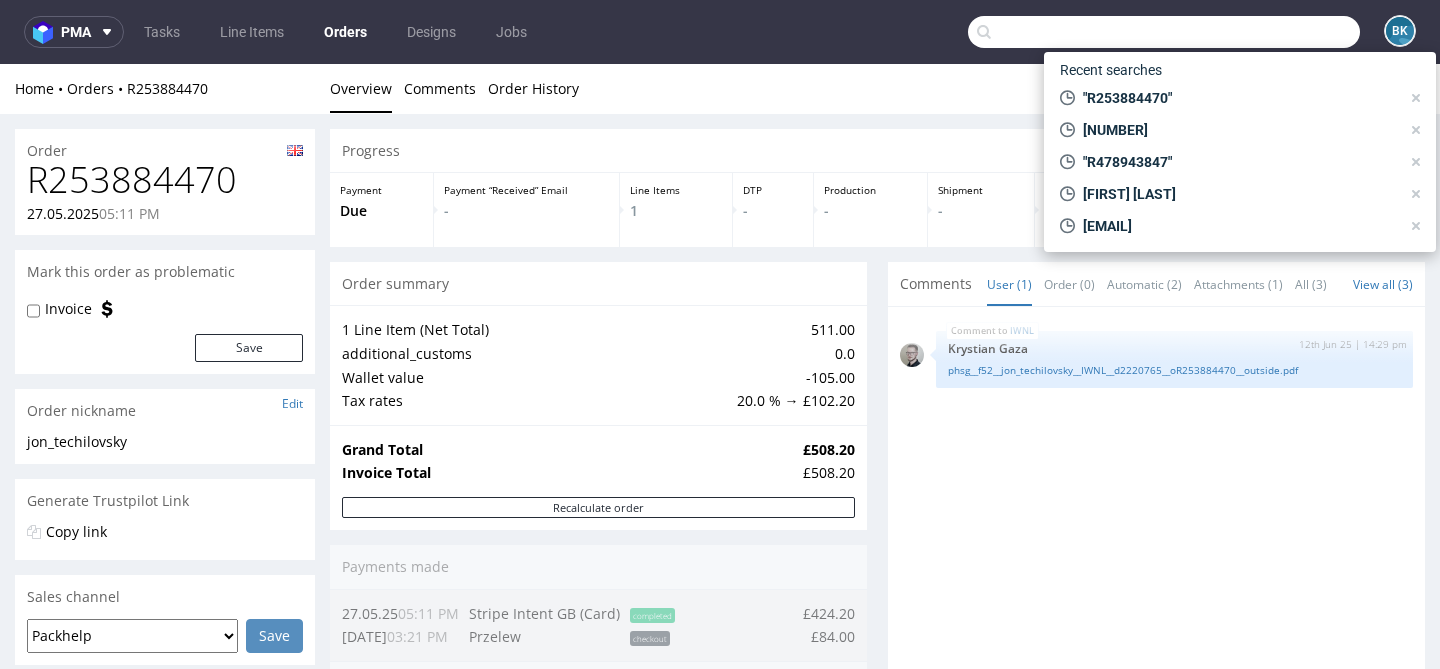 paste on "R470252689" 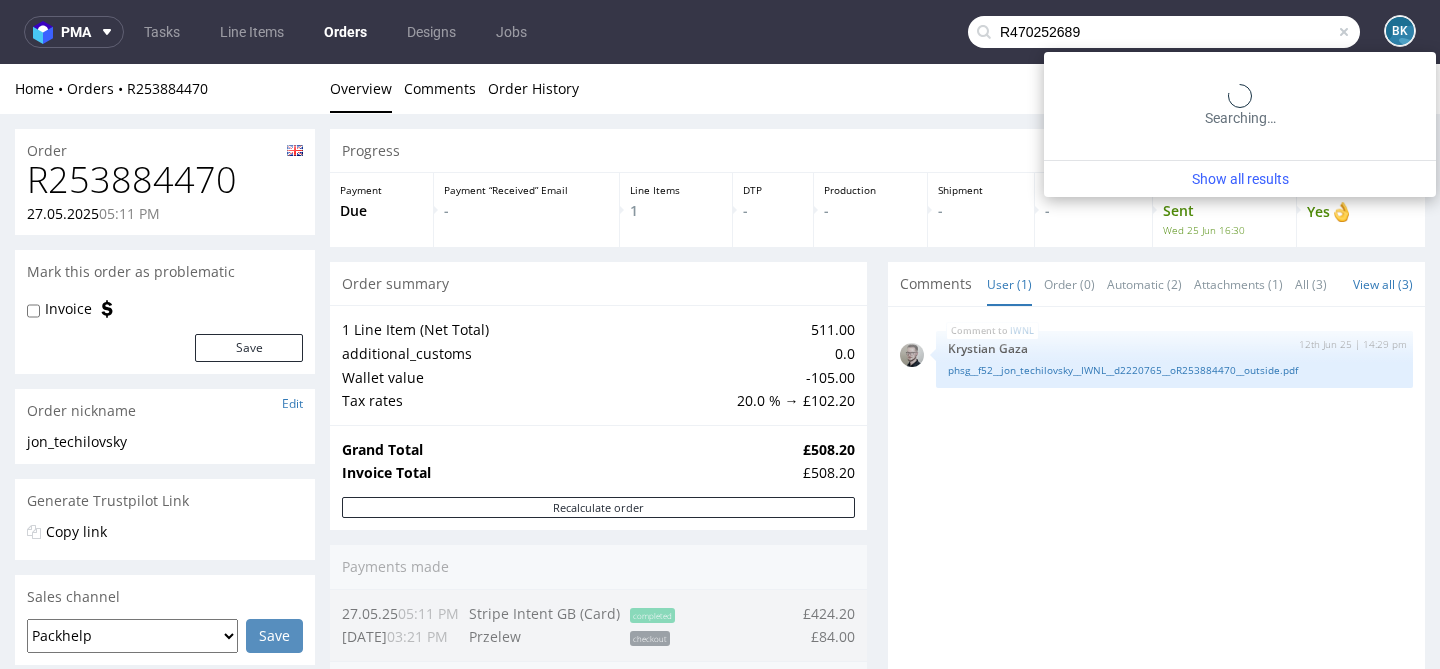 type on "R470252689" 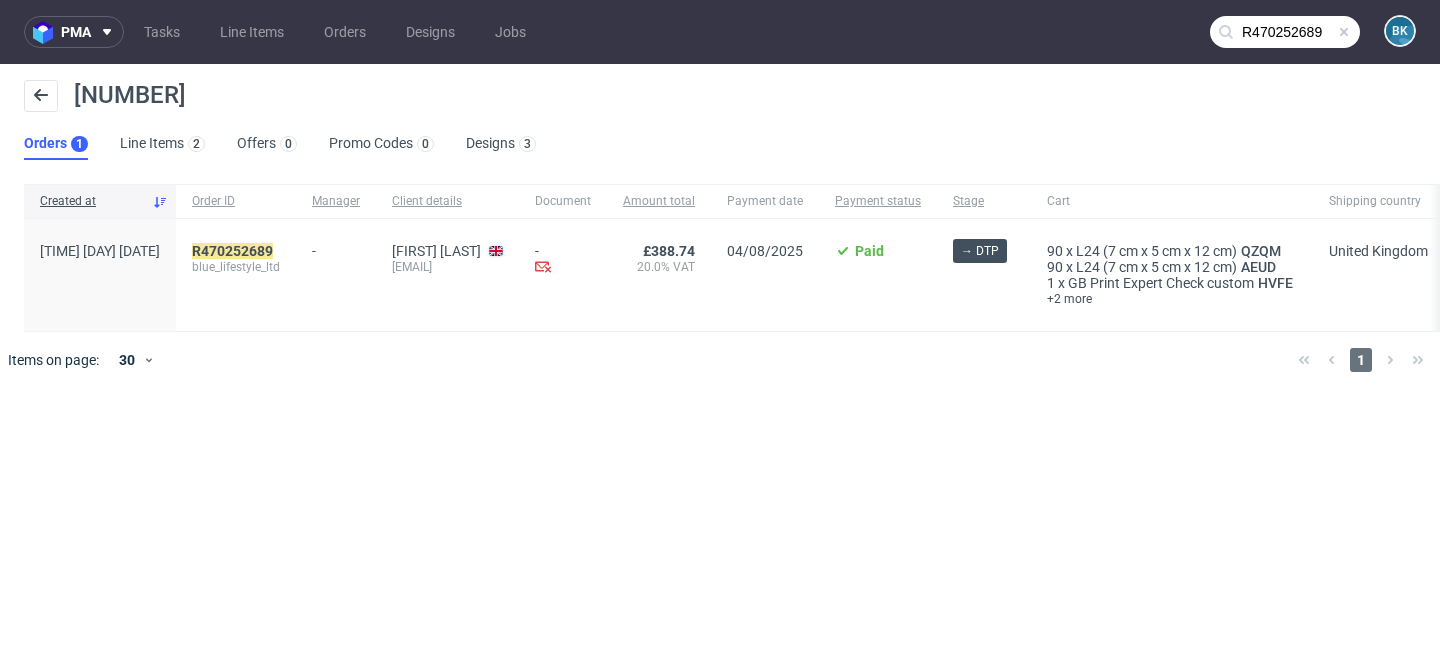 click on "[NUMBER] [BRAND]" at bounding box center (236, 275) 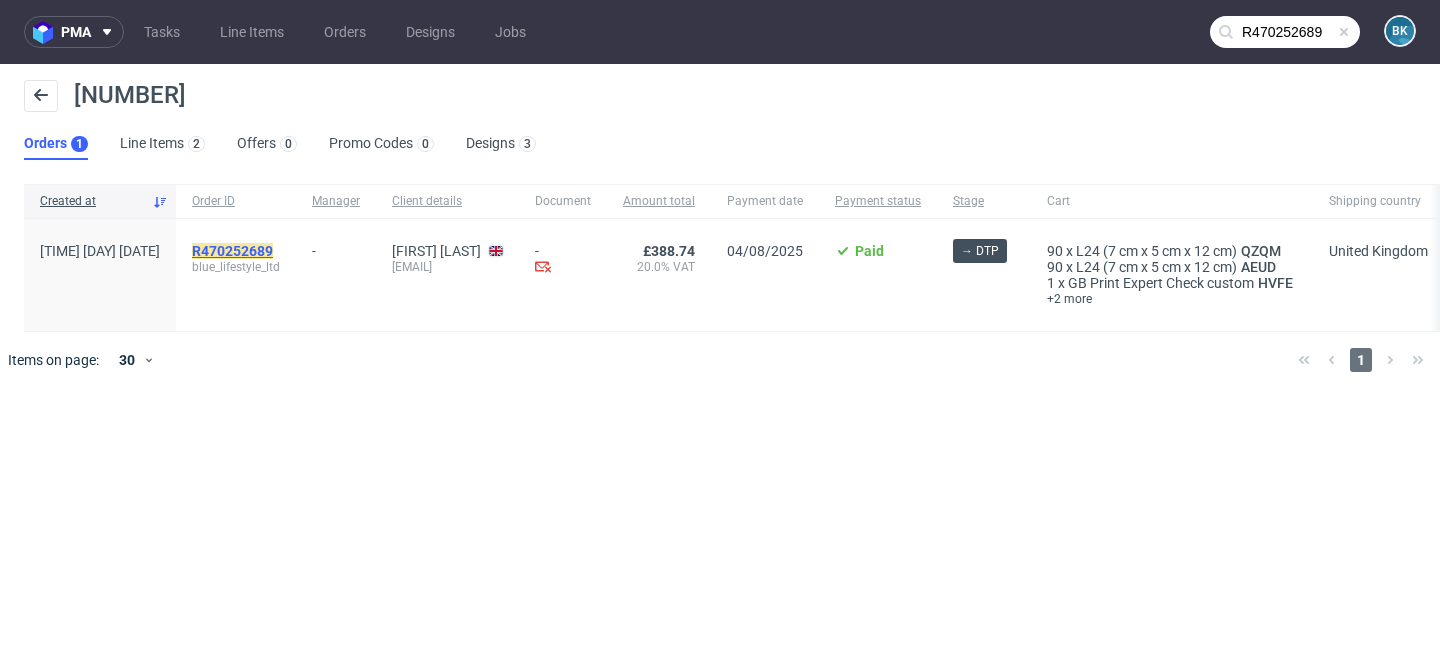 click on "R470252689" 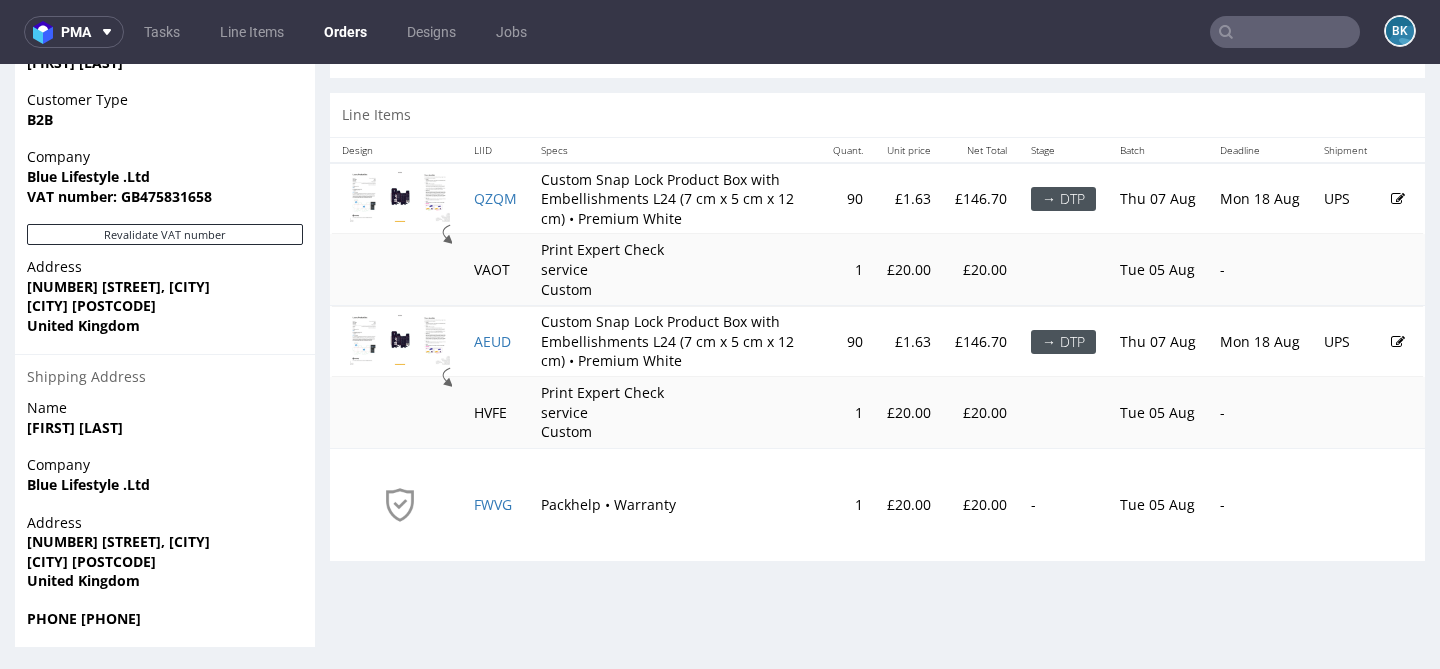 scroll, scrollTop: 980, scrollLeft: 0, axis: vertical 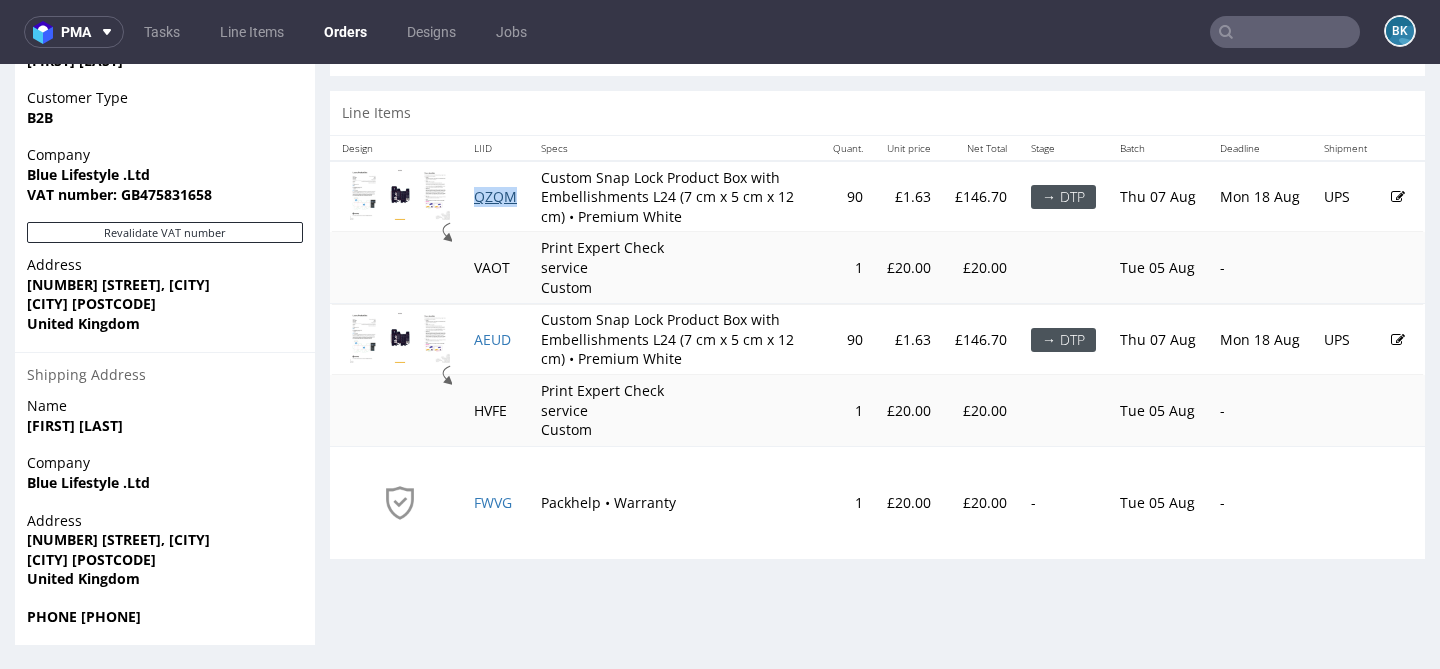 click on "QZQM" at bounding box center [495, 196] 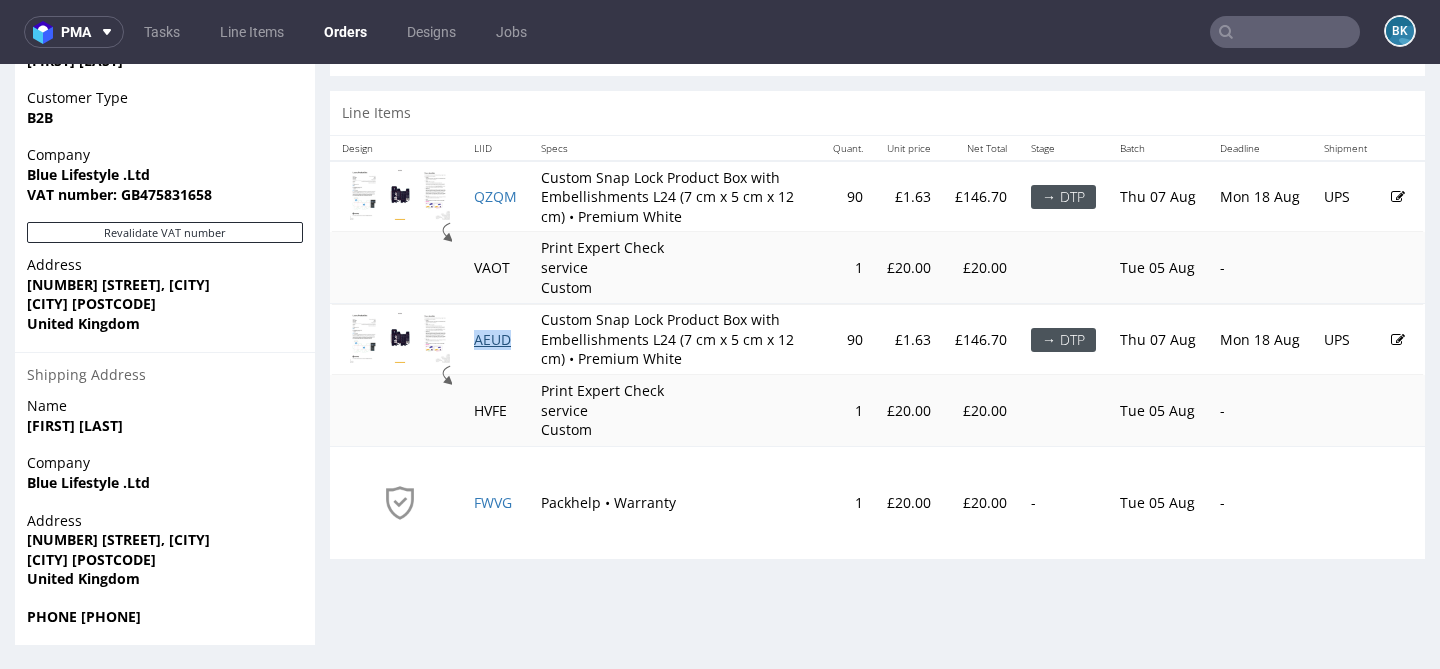 click on "AEUD" at bounding box center (492, 339) 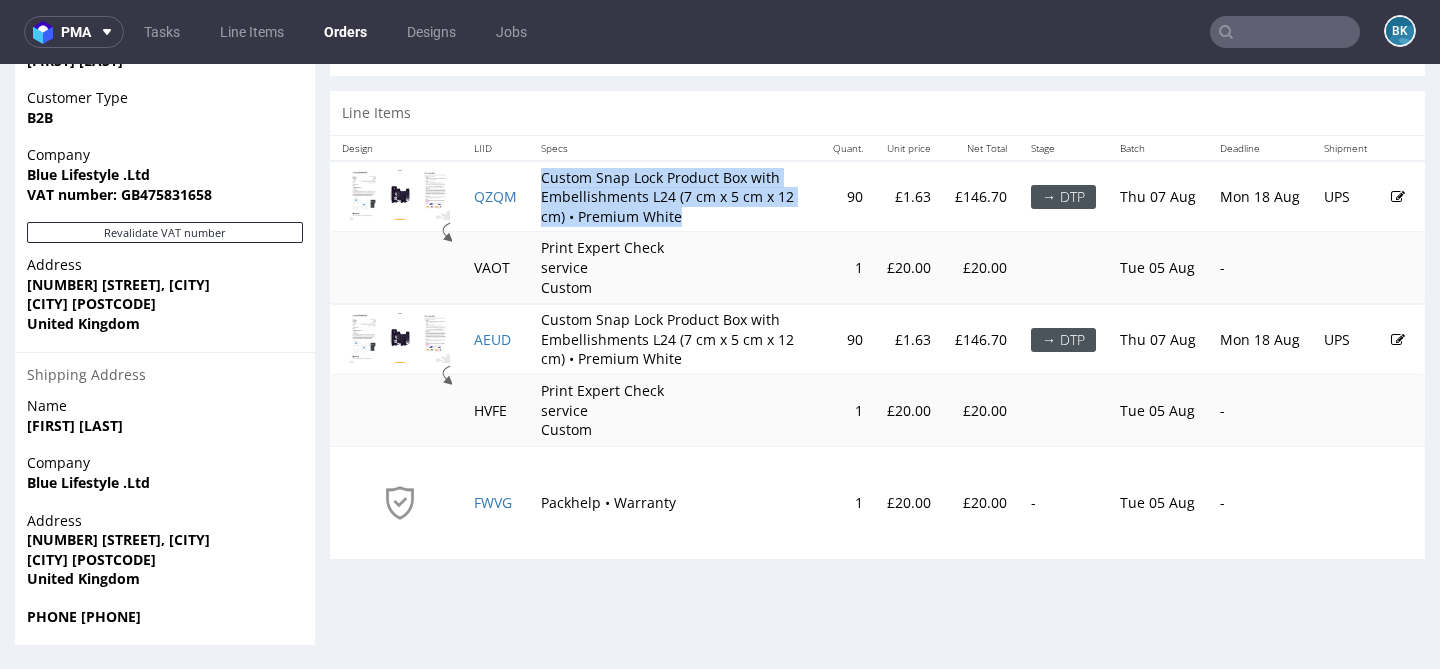 drag, startPoint x: 540, startPoint y: 176, endPoint x: 700, endPoint y: 213, distance: 164.22241 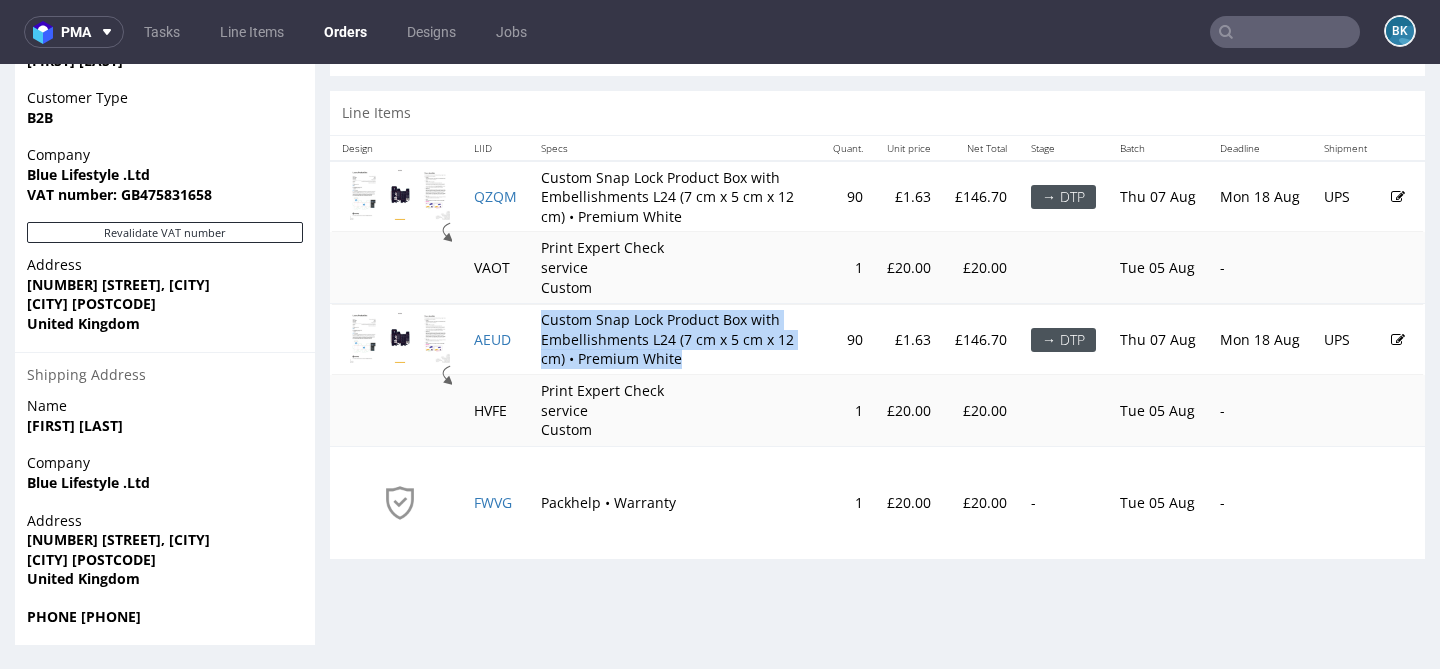 drag, startPoint x: 541, startPoint y: 317, endPoint x: 685, endPoint y: 359, distance: 150 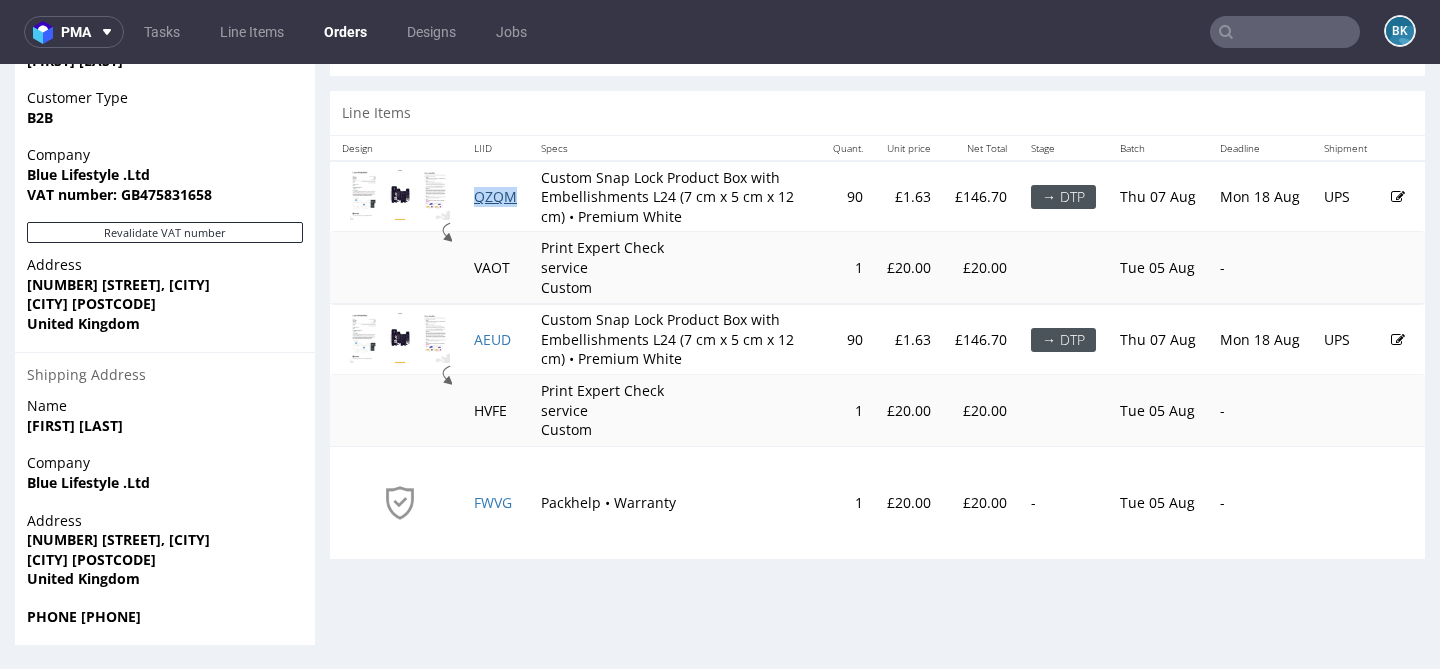 click on "QZQM" at bounding box center [495, 196] 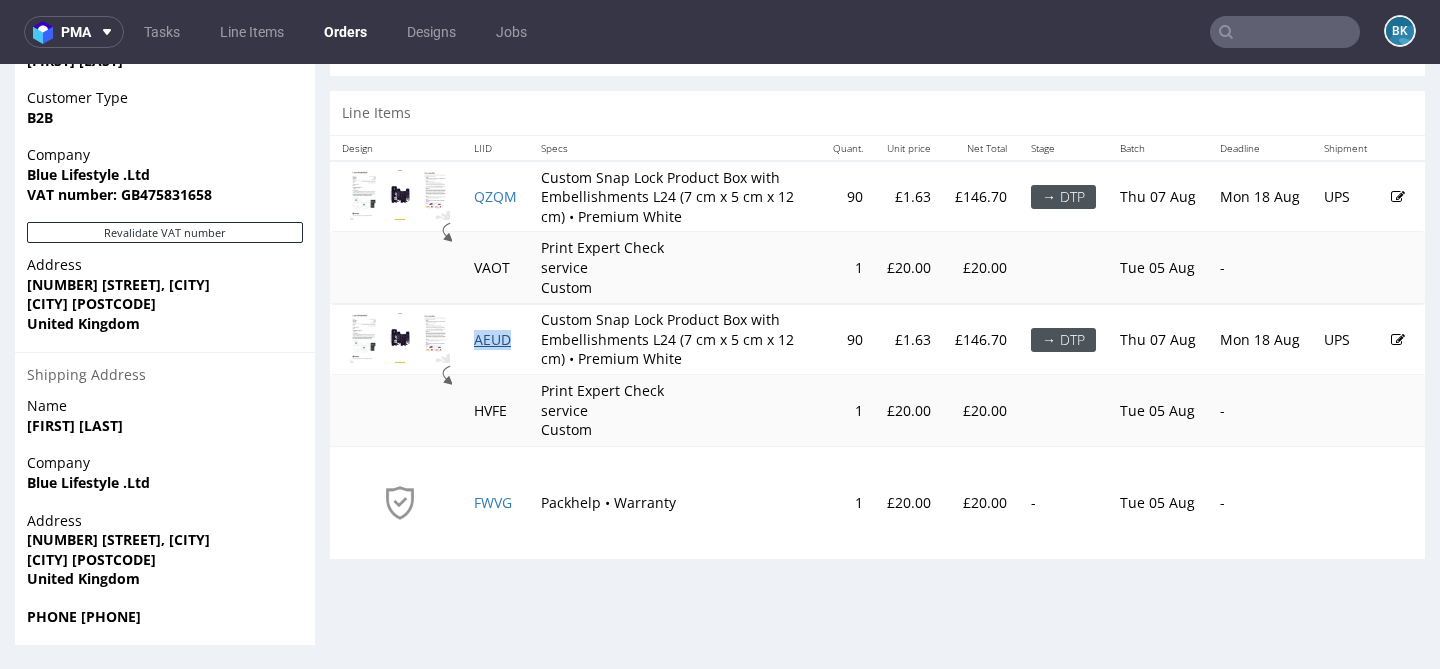 click on "AEUD" at bounding box center [492, 339] 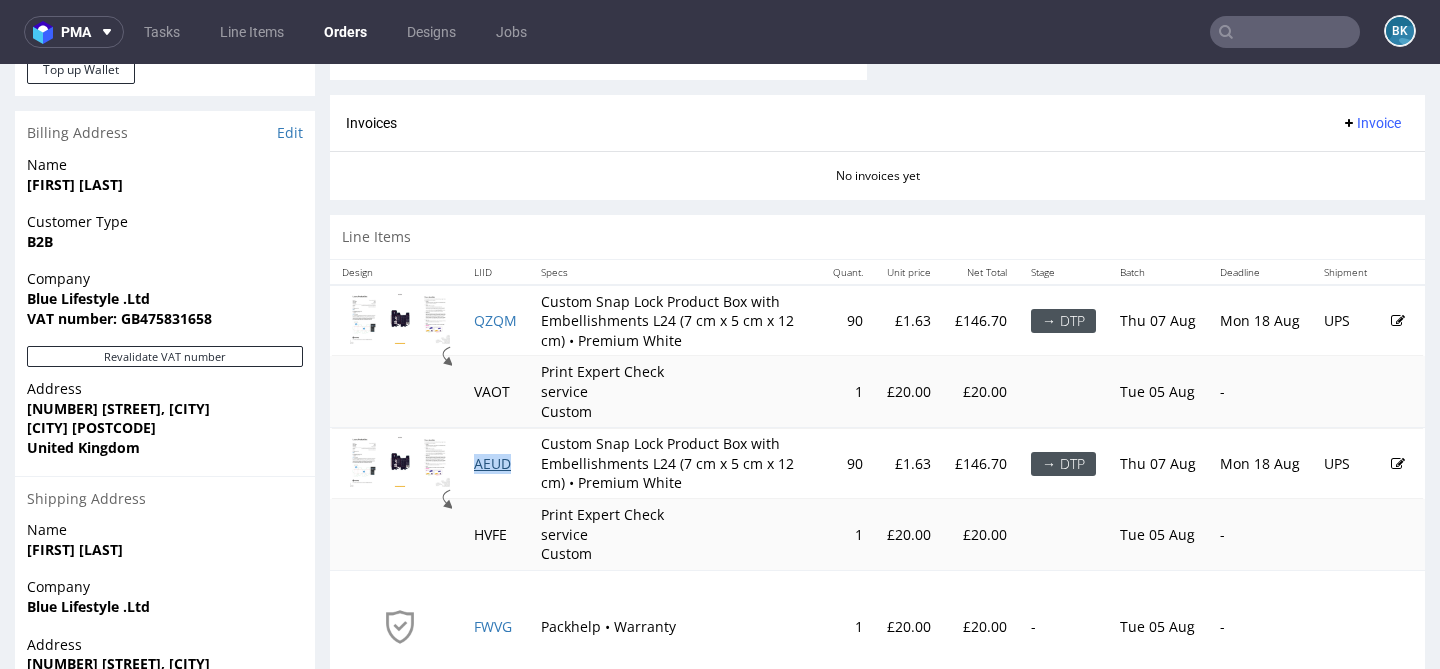 scroll, scrollTop: 980, scrollLeft: 0, axis: vertical 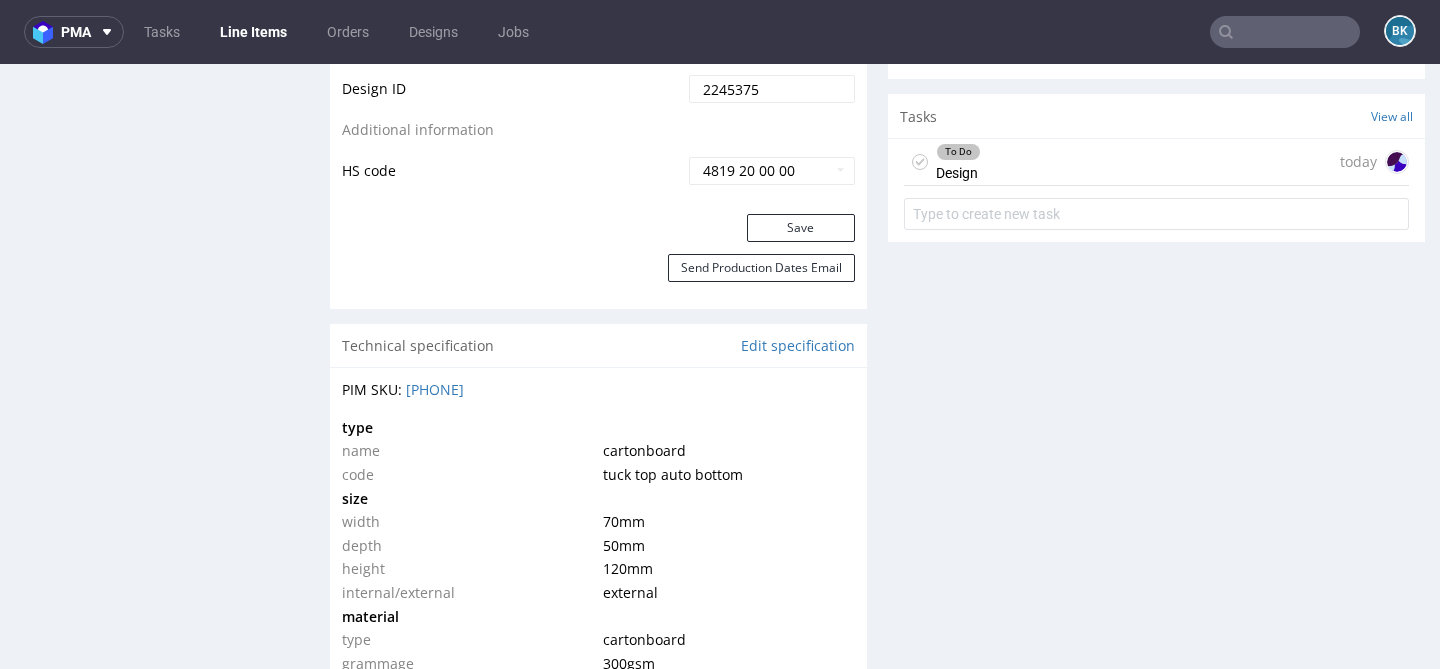 click on "To Do Design today" at bounding box center (1156, 162) 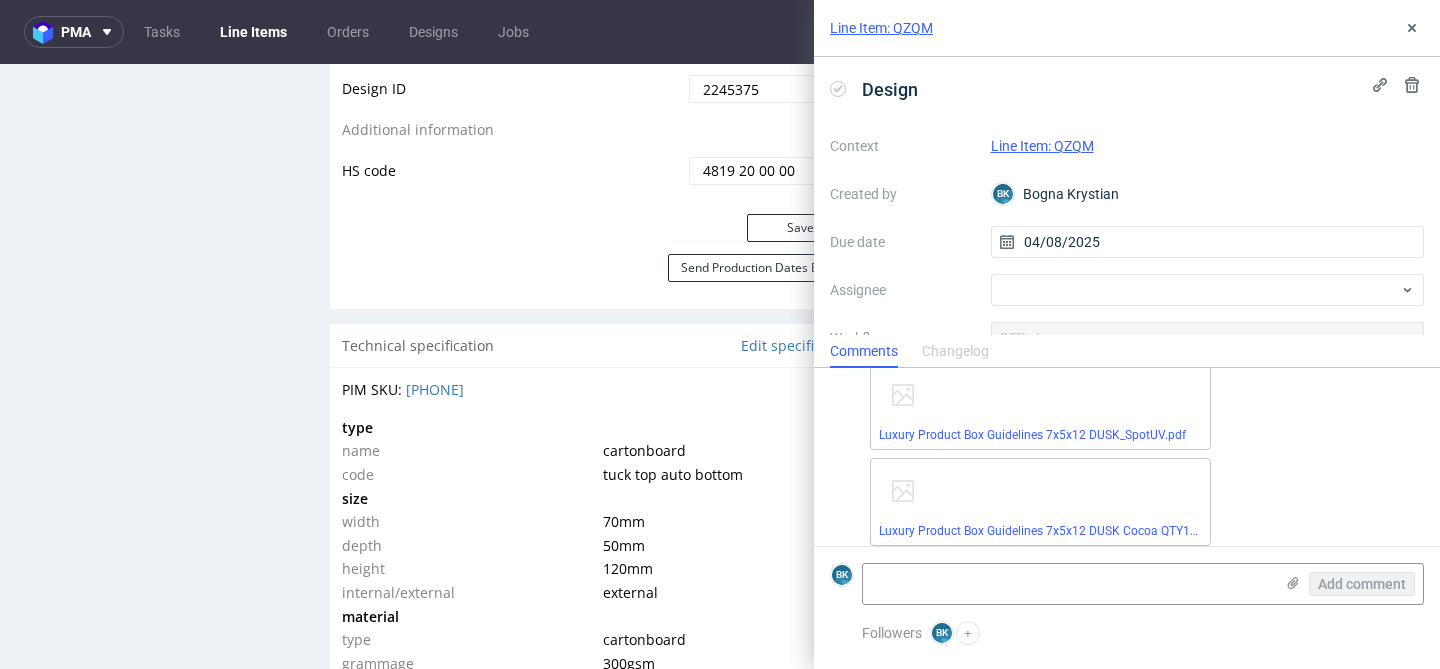 scroll, scrollTop: 93, scrollLeft: 0, axis: vertical 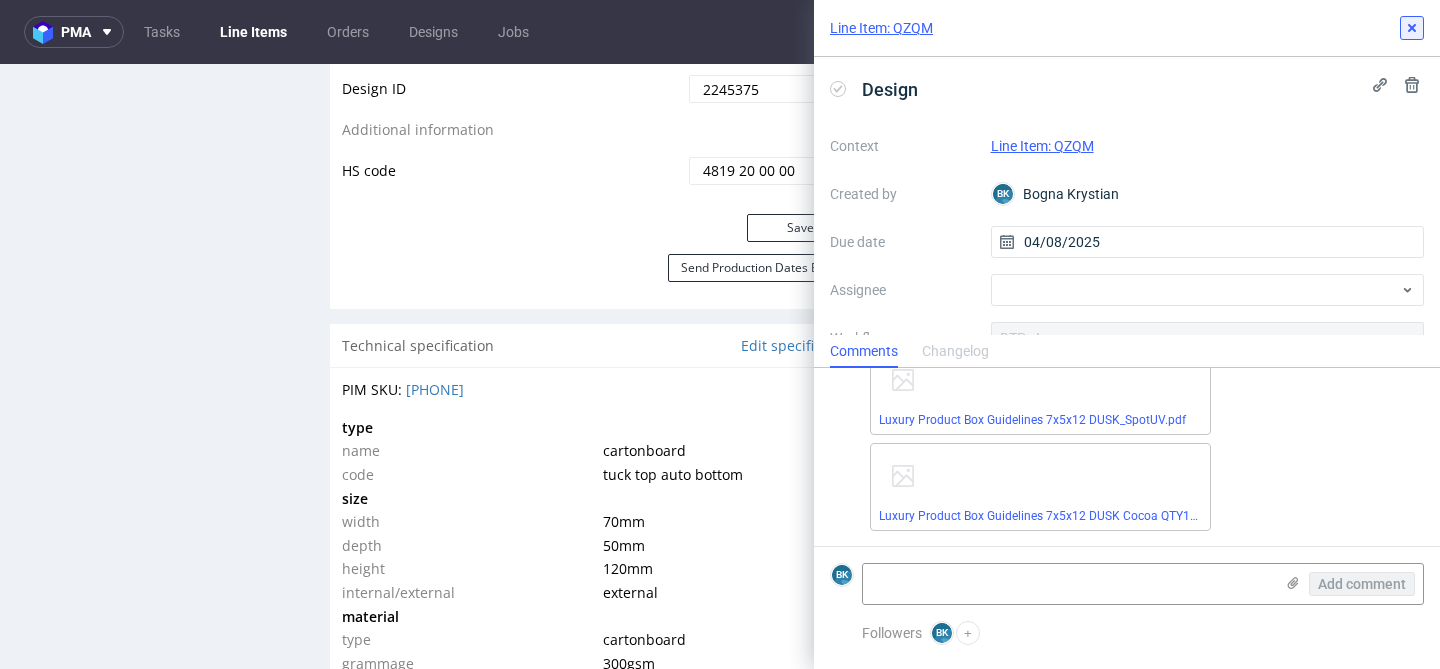 click 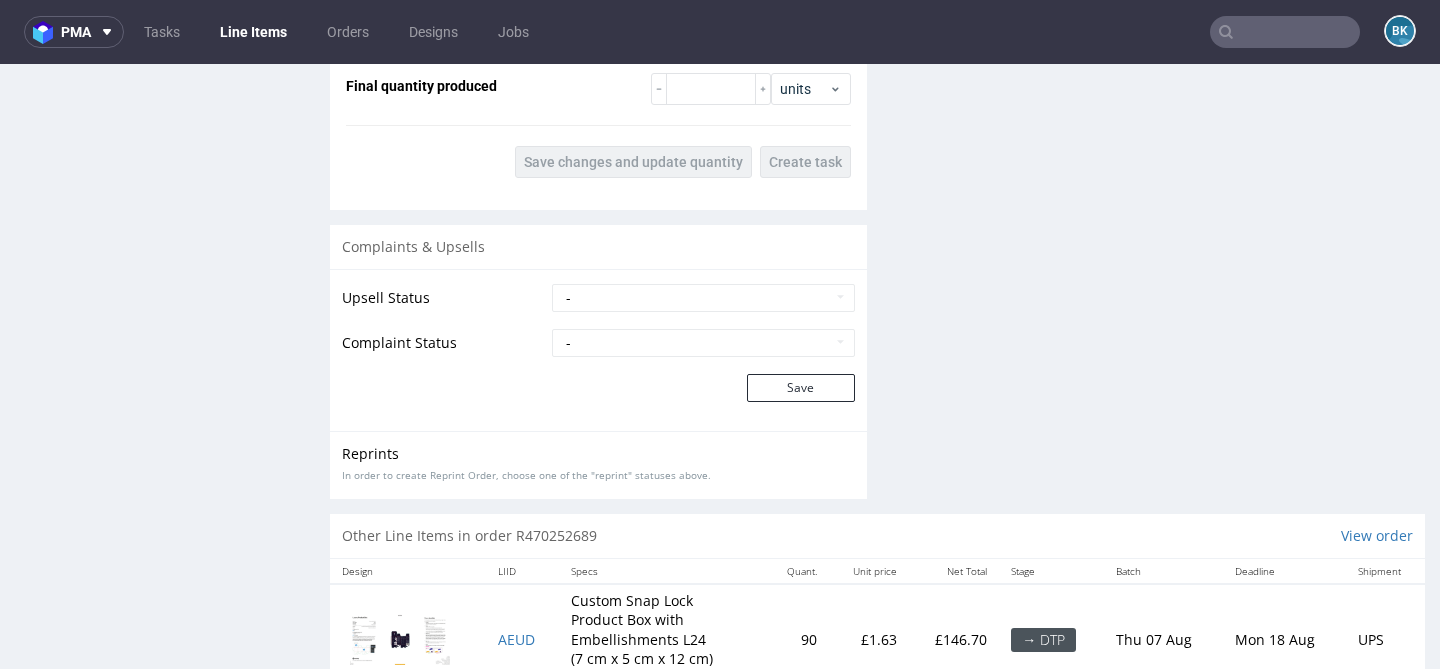 scroll, scrollTop: 2954, scrollLeft: 0, axis: vertical 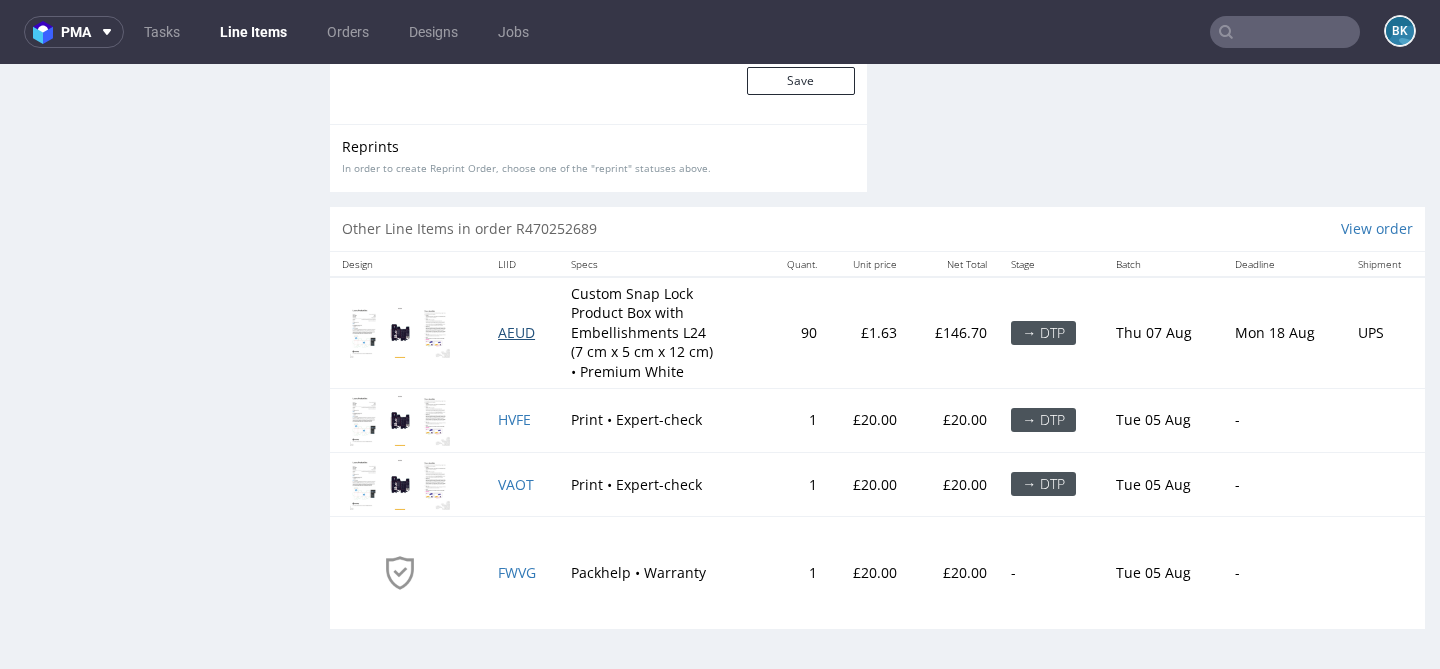 click on "AEUD" at bounding box center (516, 332) 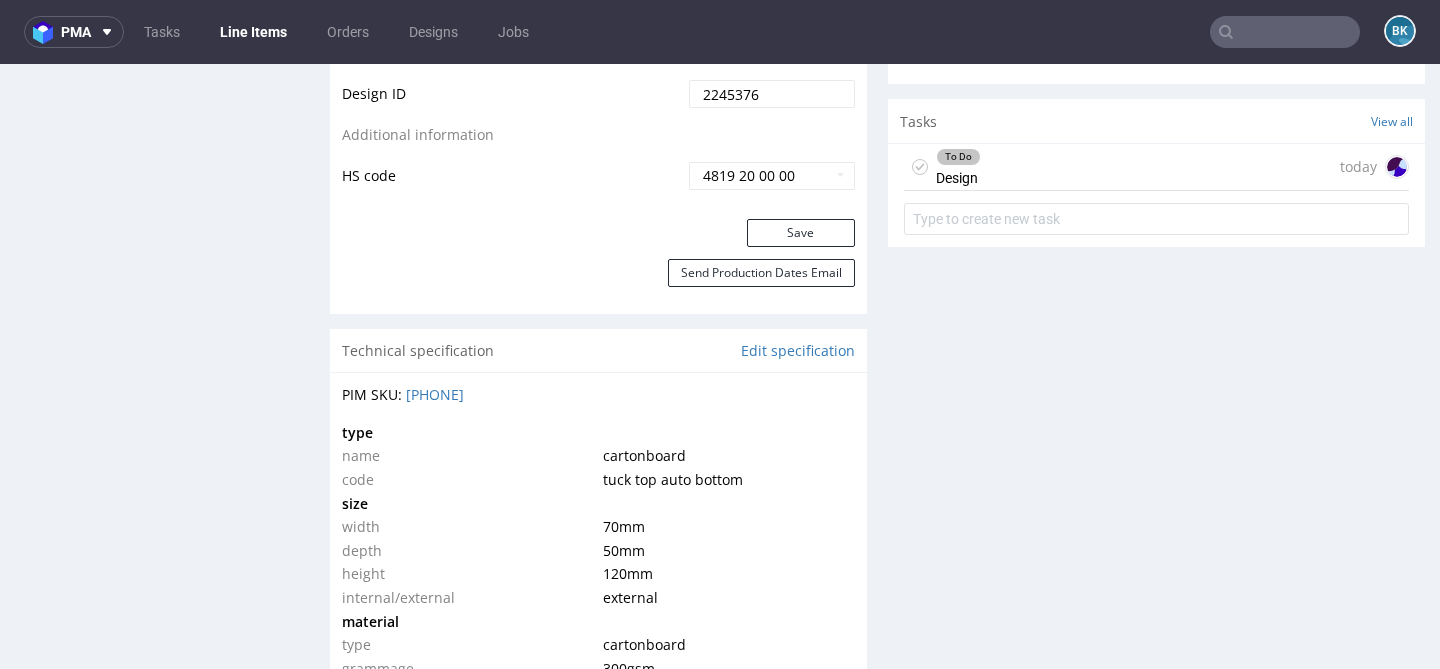 scroll, scrollTop: 1210, scrollLeft: 0, axis: vertical 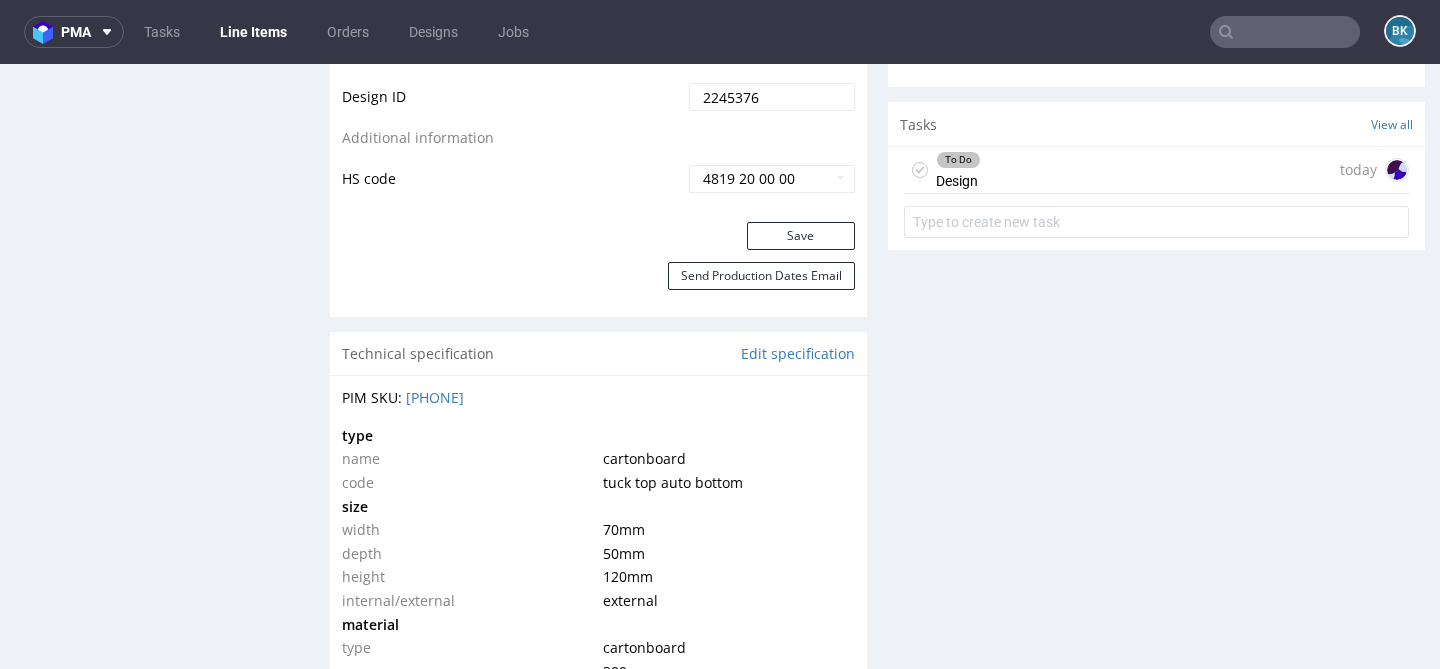 click on "To Do Design today" at bounding box center [1156, 170] 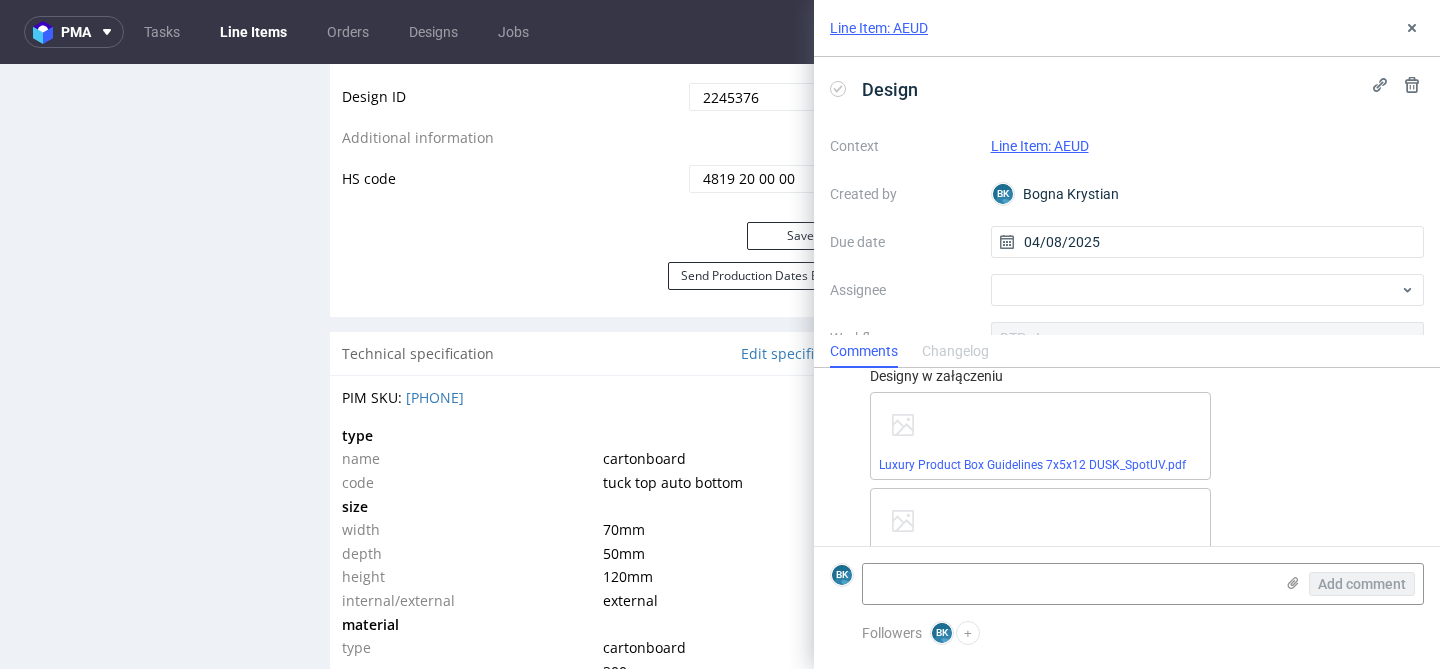 scroll, scrollTop: 93, scrollLeft: 0, axis: vertical 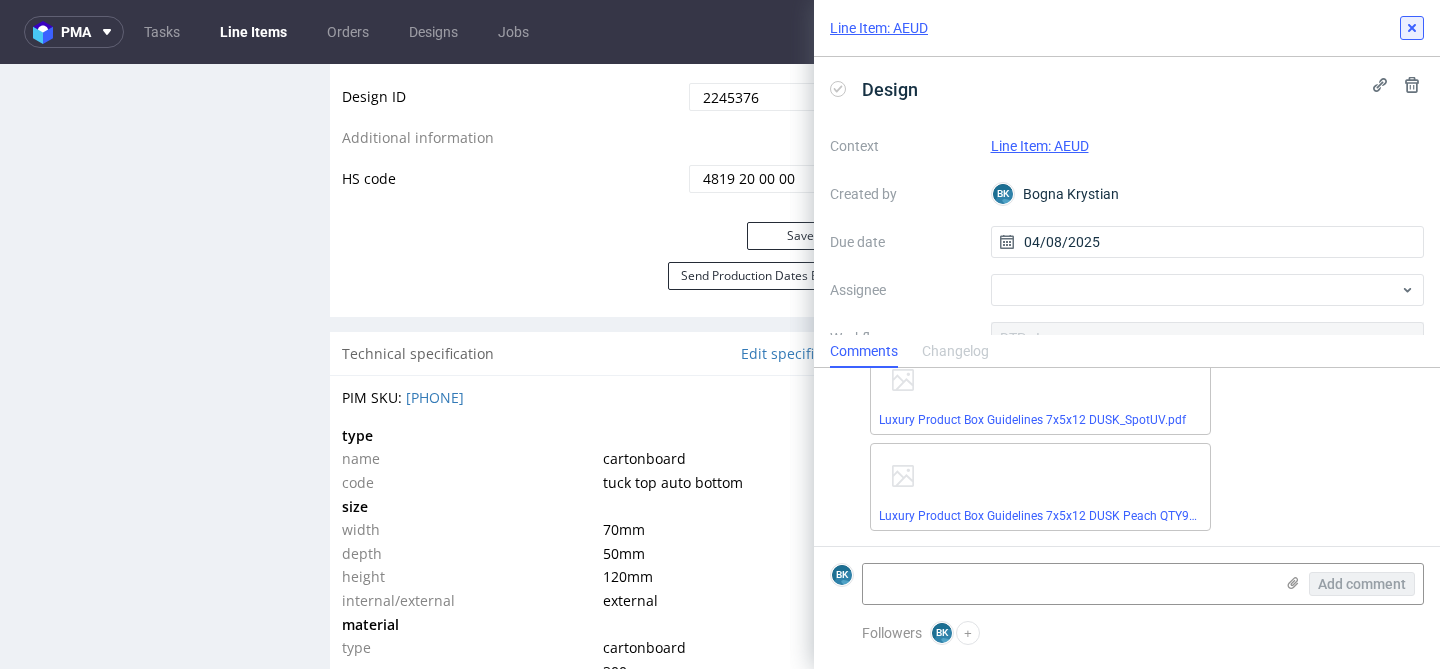 click 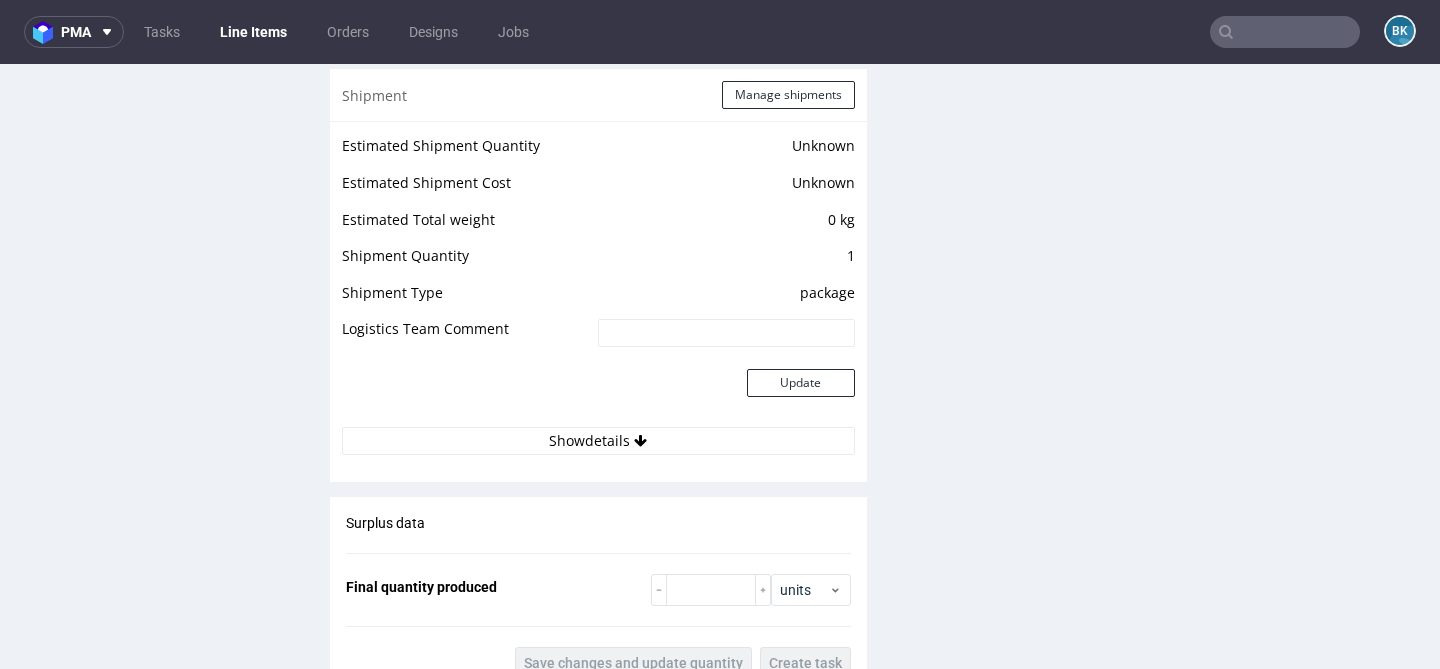 scroll, scrollTop: 2954, scrollLeft: 0, axis: vertical 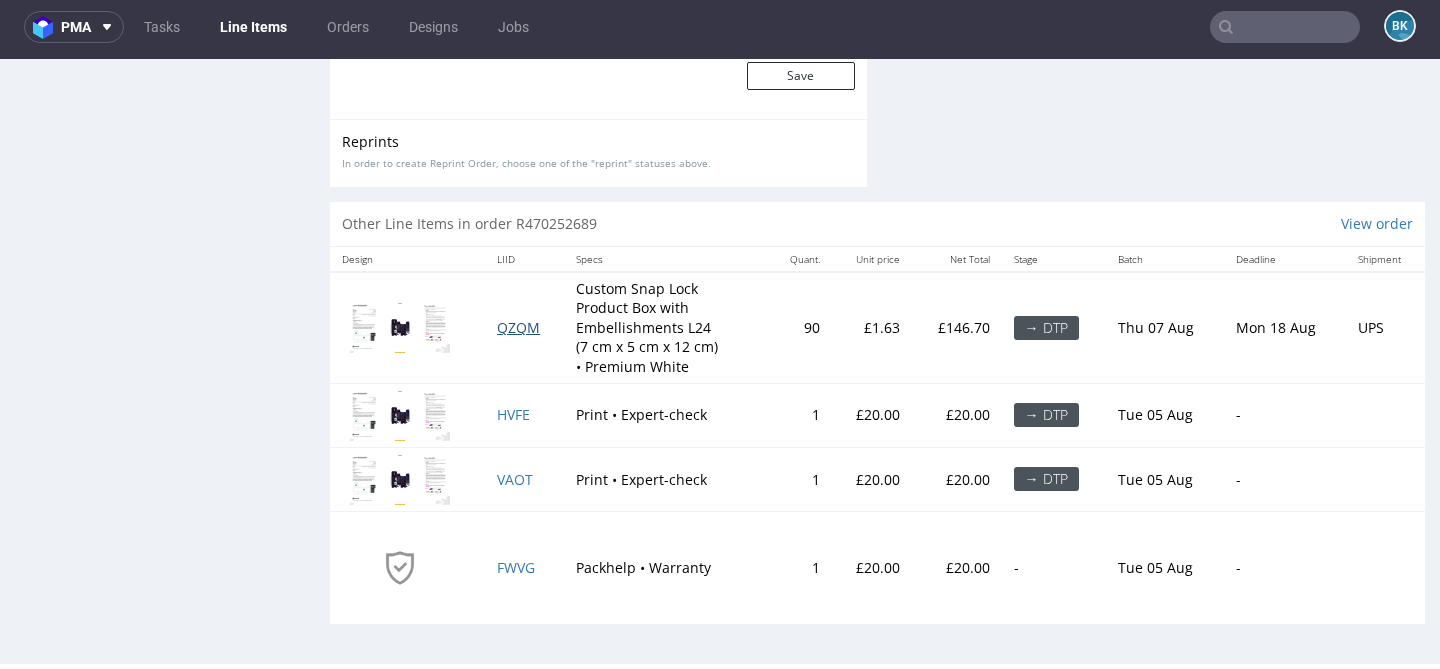 click on "QZQM" at bounding box center [518, 327] 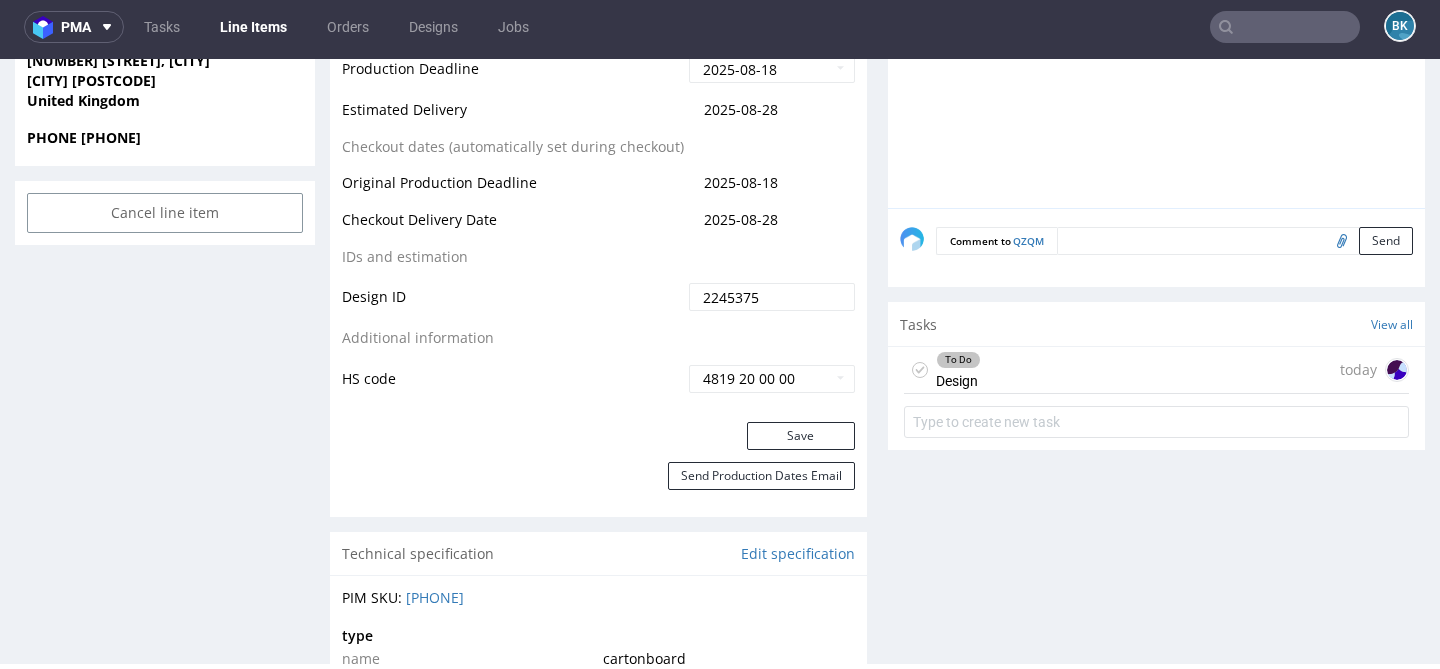scroll, scrollTop: 991, scrollLeft: 0, axis: vertical 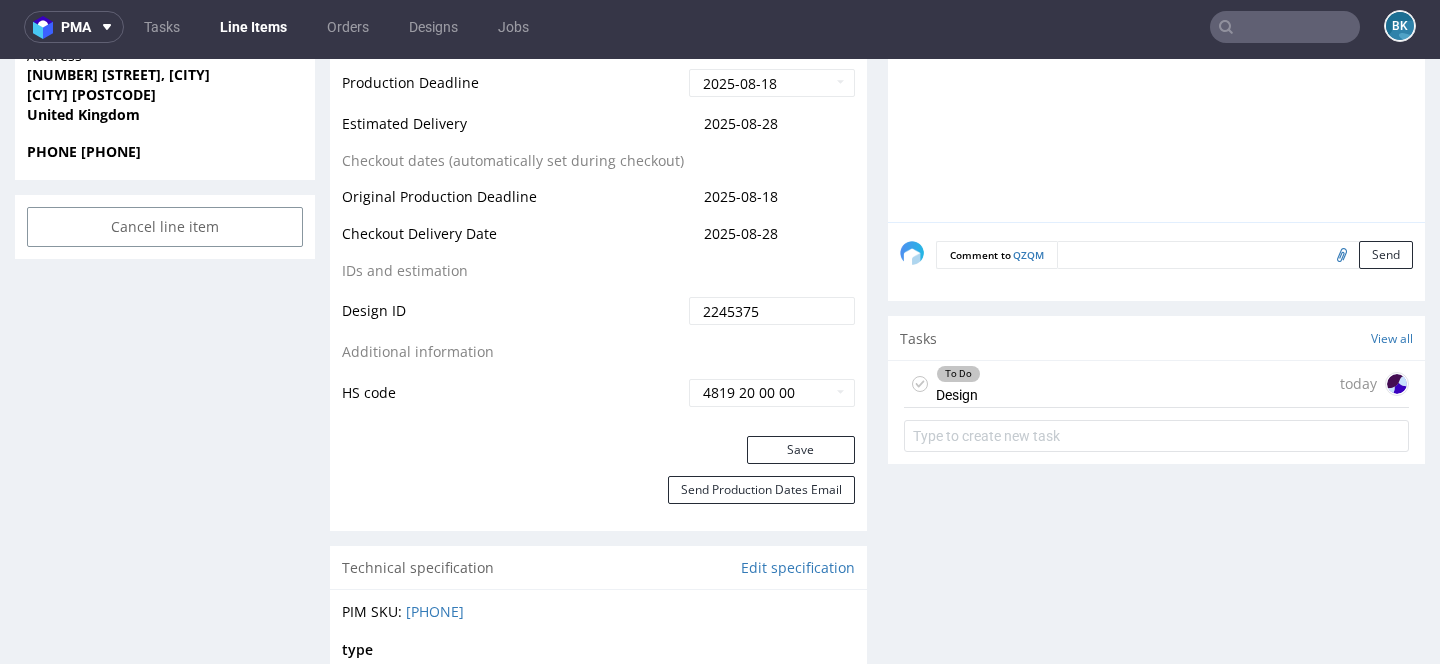 click on "To Do Design today" at bounding box center [1156, 384] 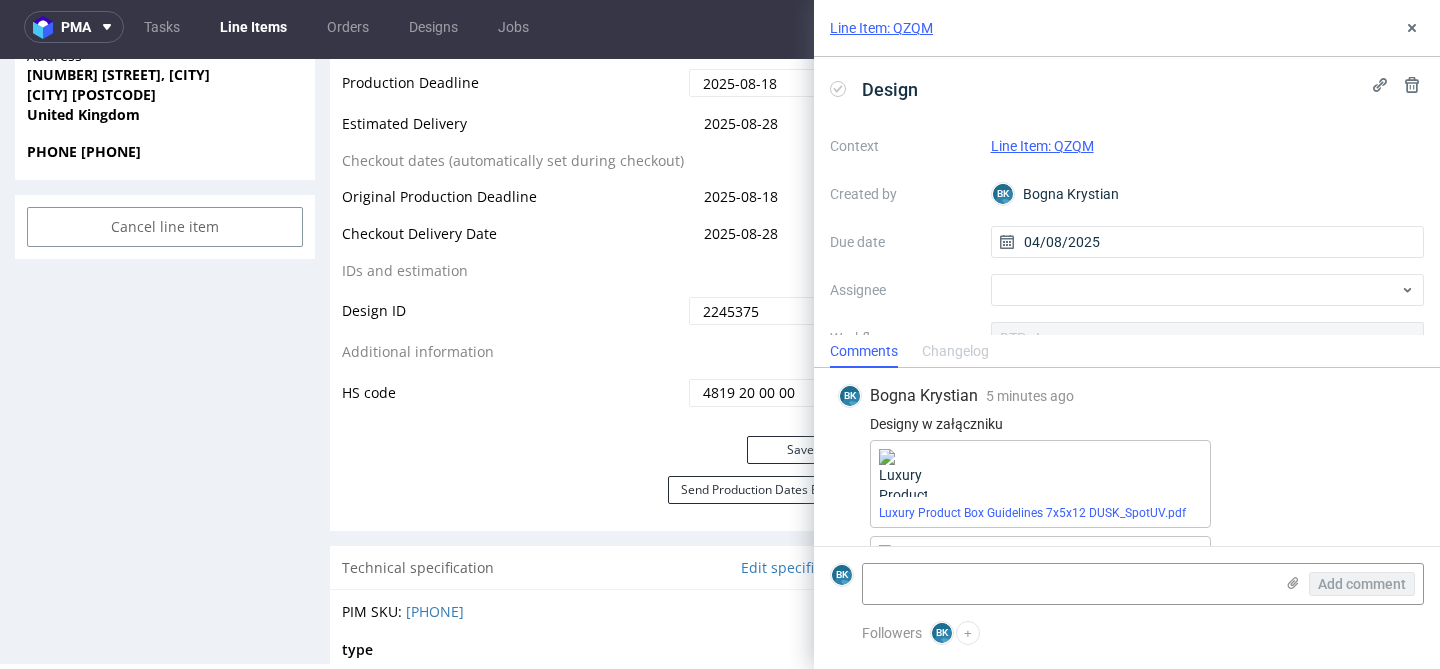 scroll, scrollTop: 93, scrollLeft: 0, axis: vertical 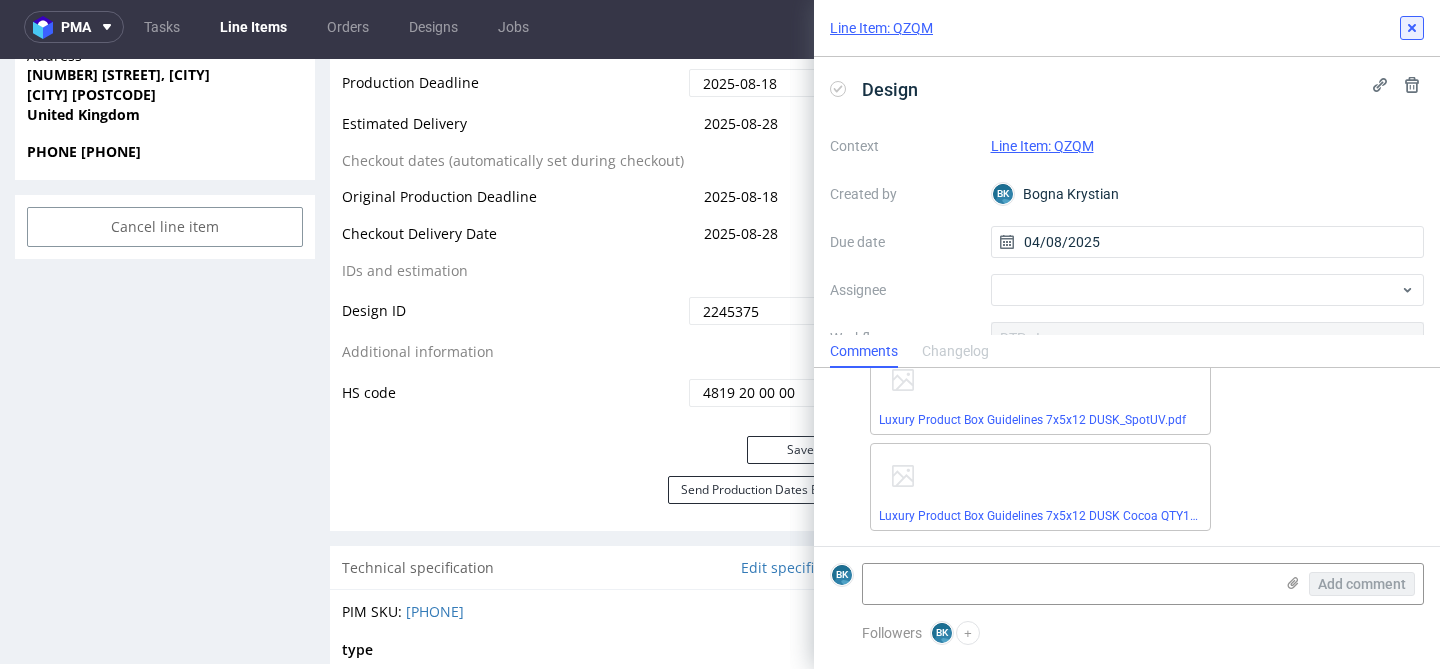 click at bounding box center [1412, 28] 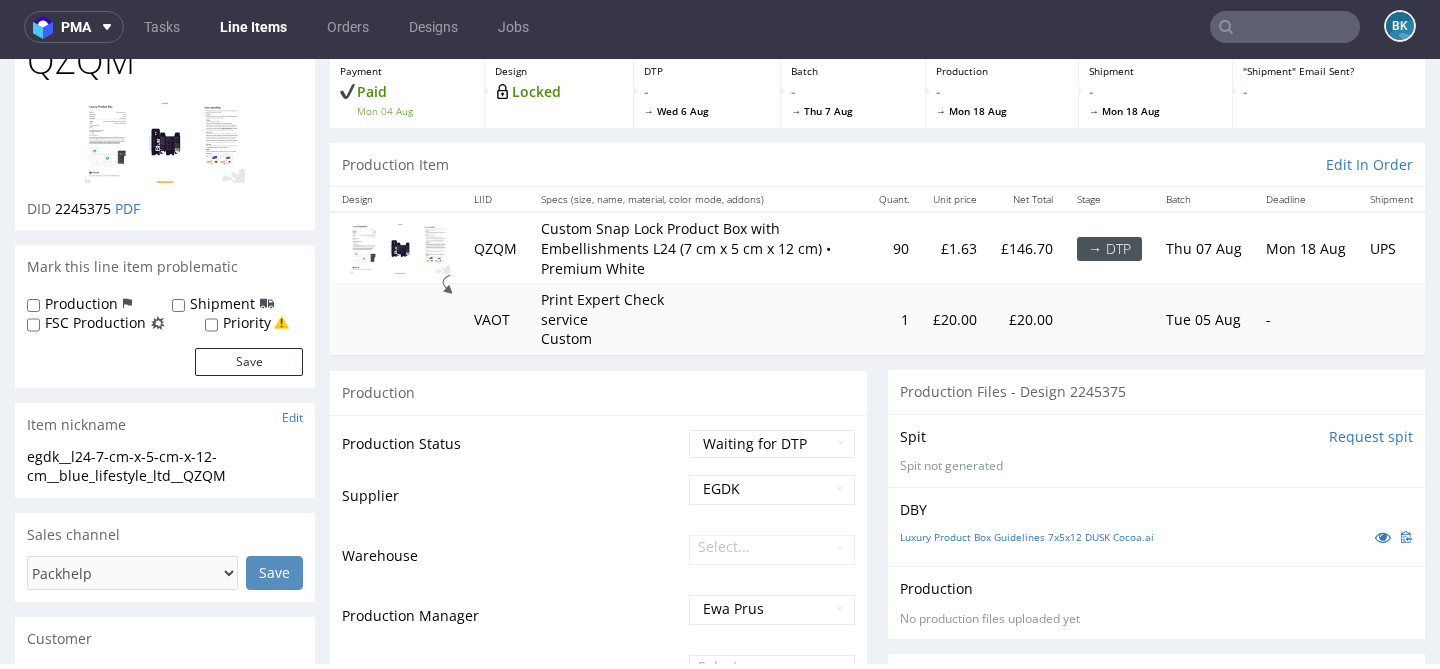 scroll, scrollTop: 0, scrollLeft: 0, axis: both 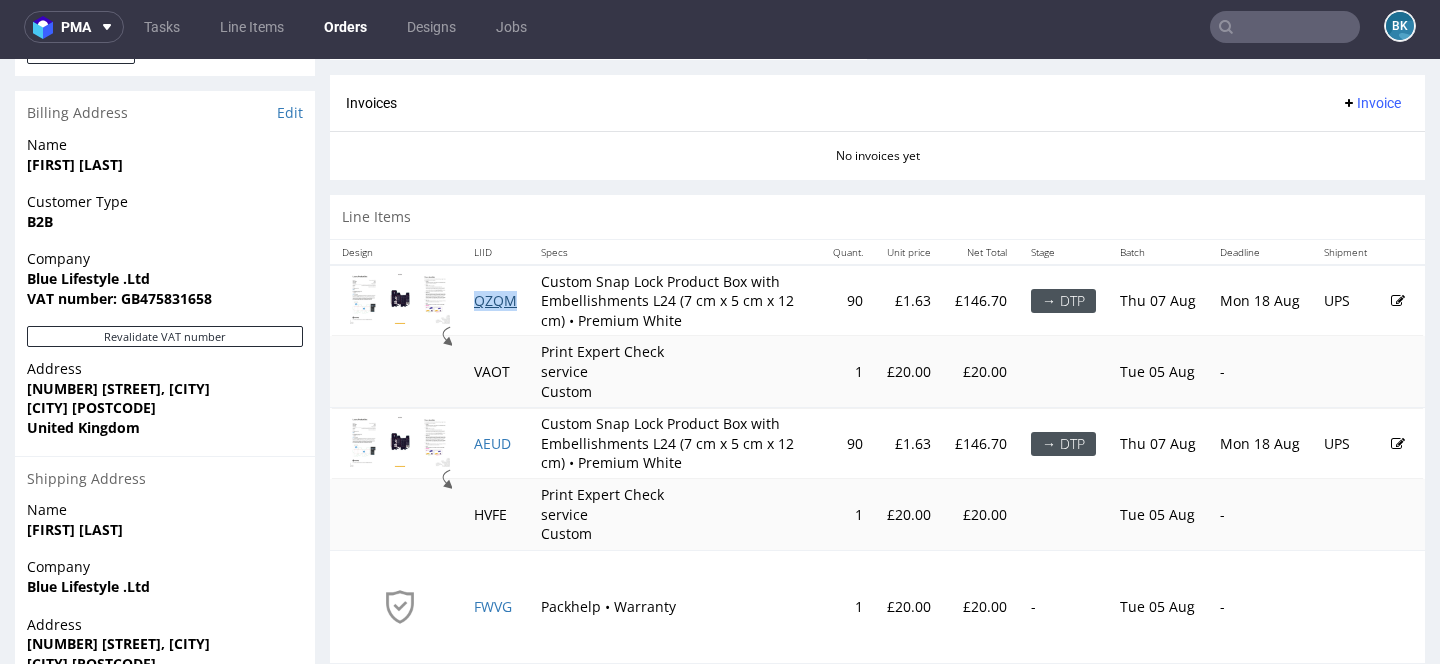 click on "QZQM" at bounding box center [495, 300] 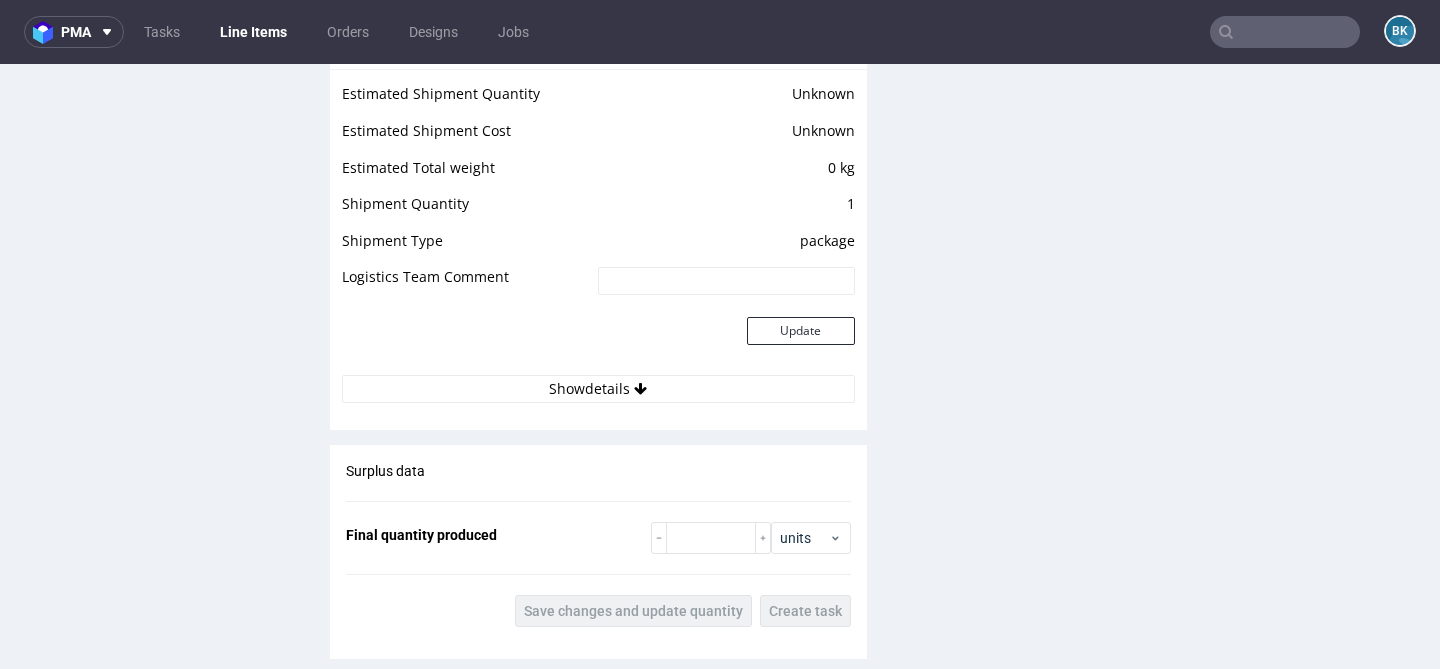 scroll, scrollTop: 2200, scrollLeft: 0, axis: vertical 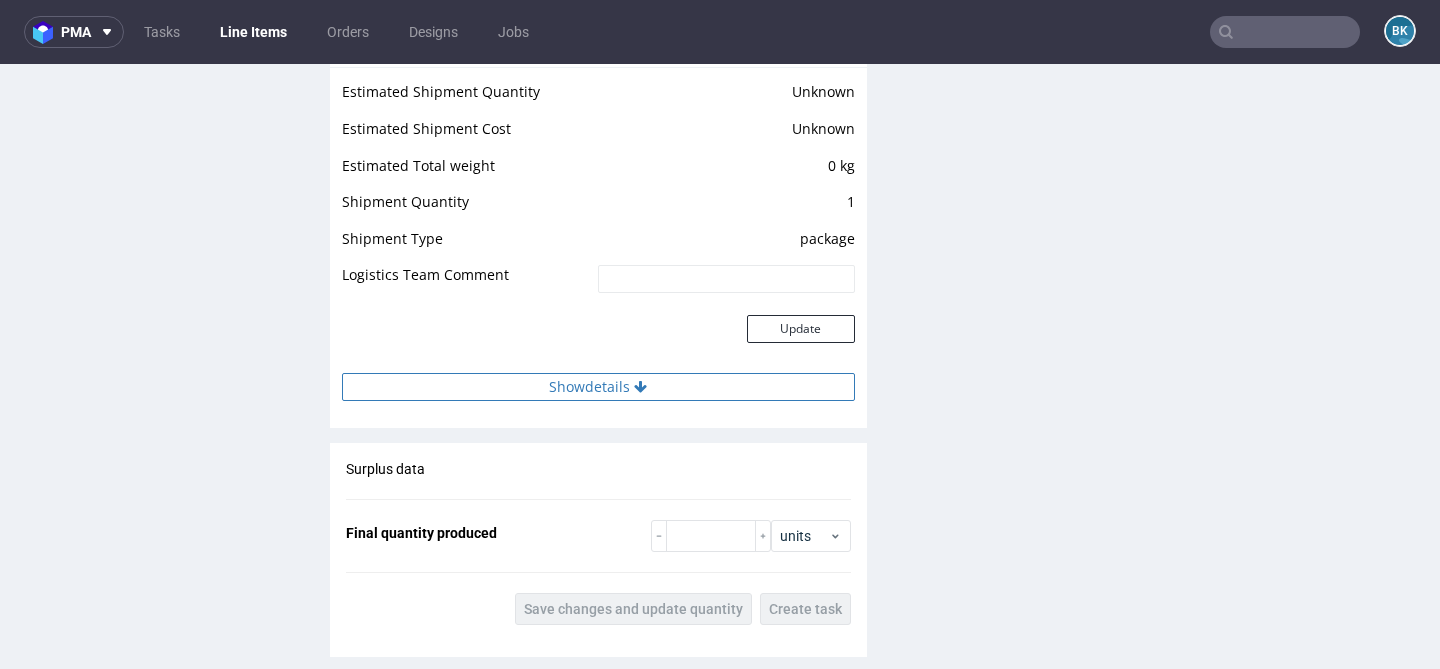 click on "Show  details" at bounding box center (598, 387) 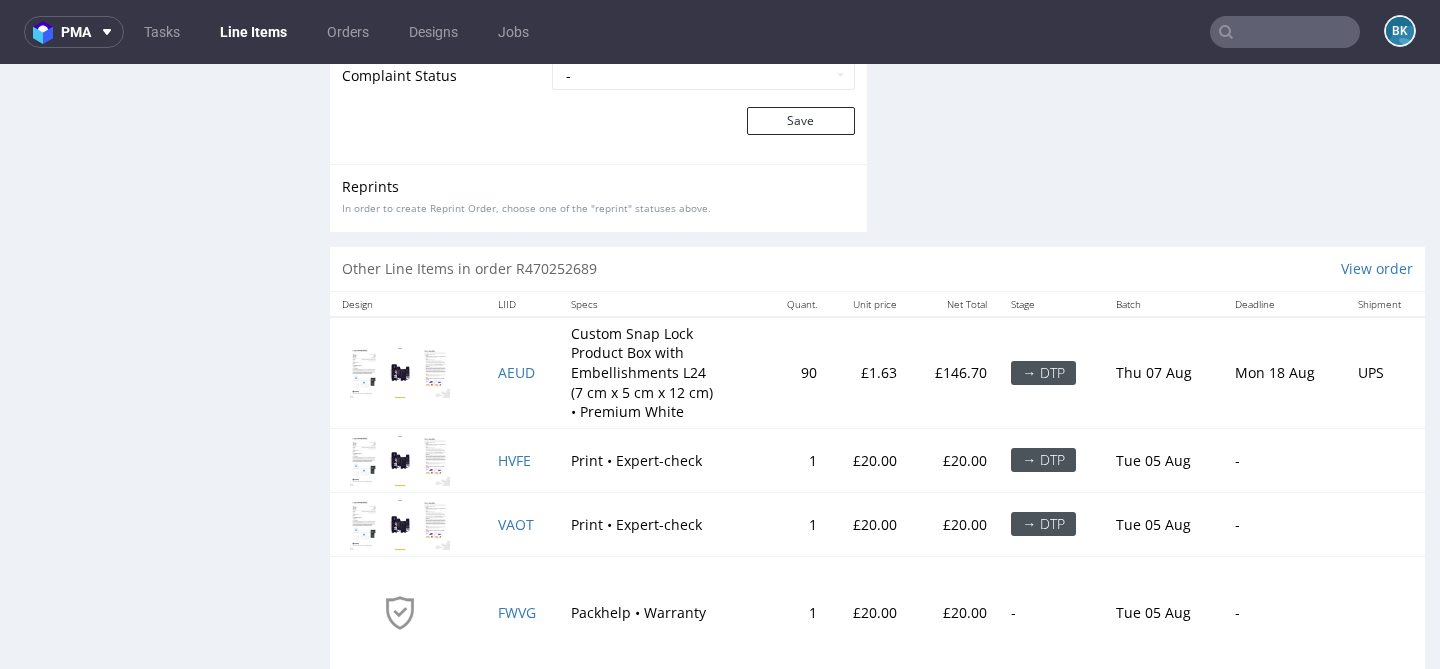 scroll, scrollTop: 3200, scrollLeft: 0, axis: vertical 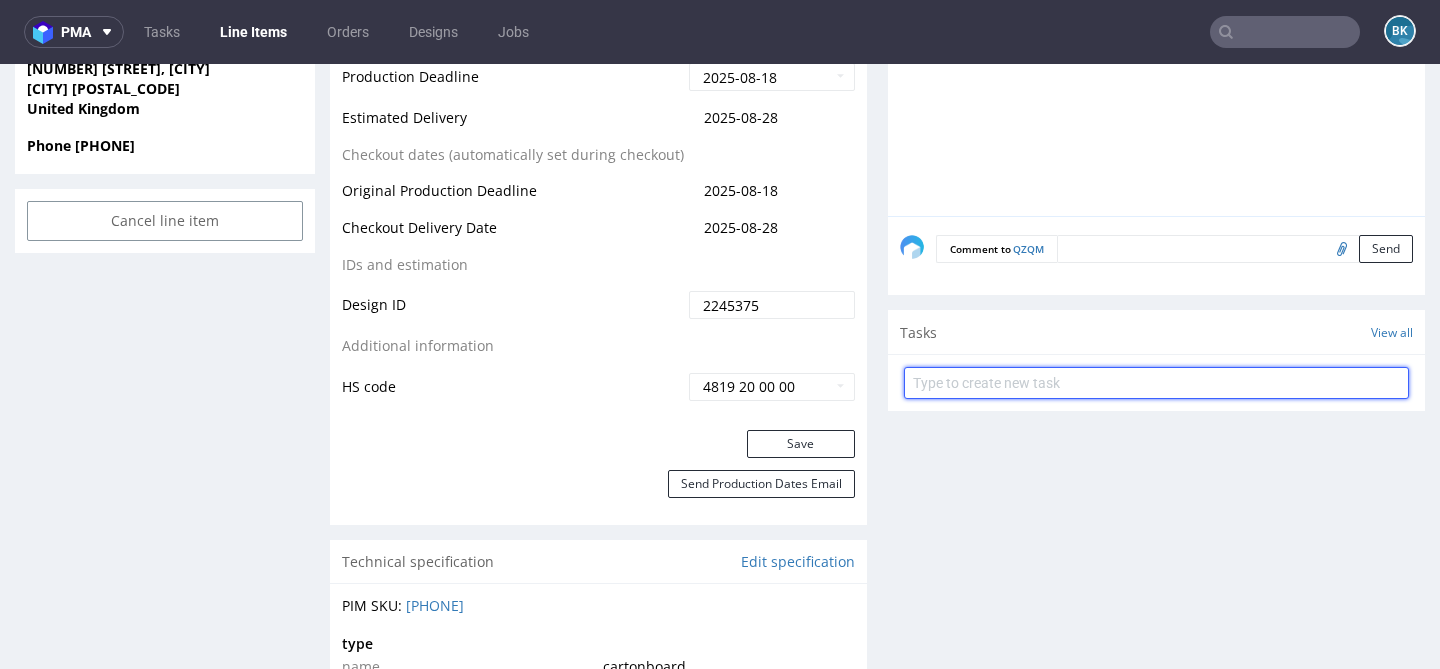 click at bounding box center (1156, 383) 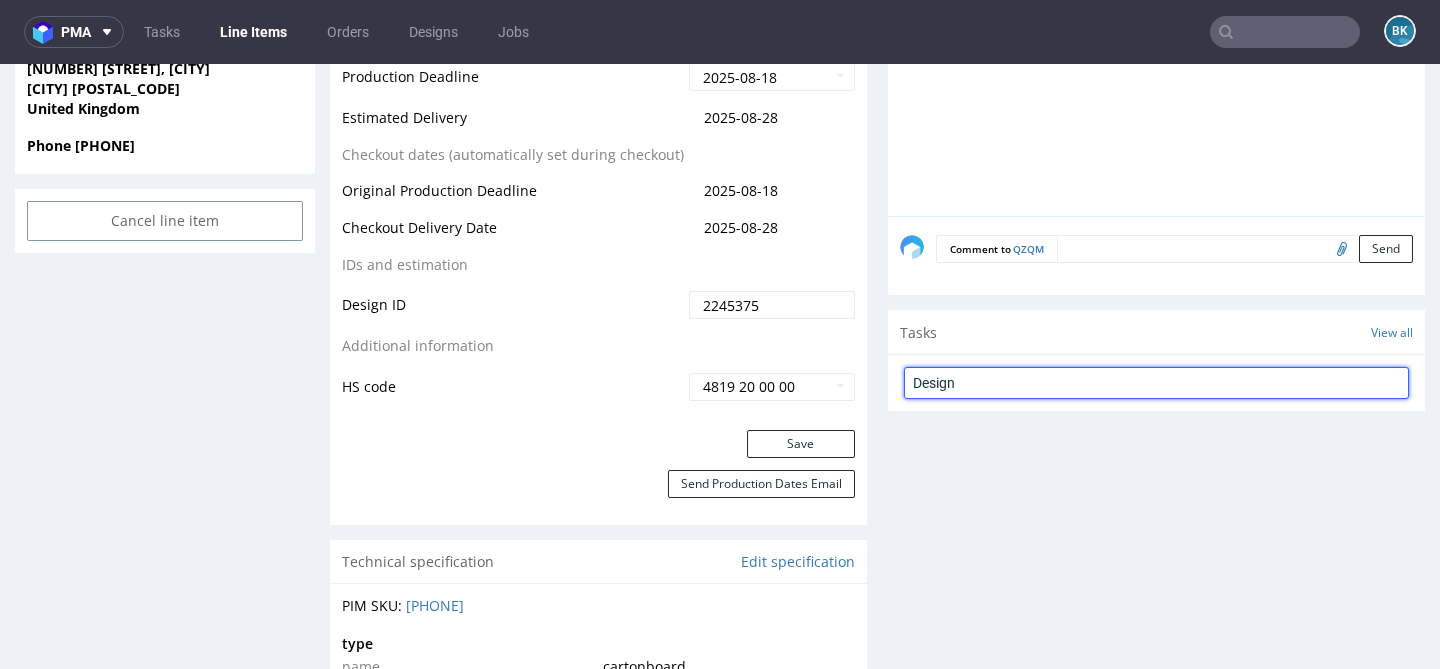 type on "Design" 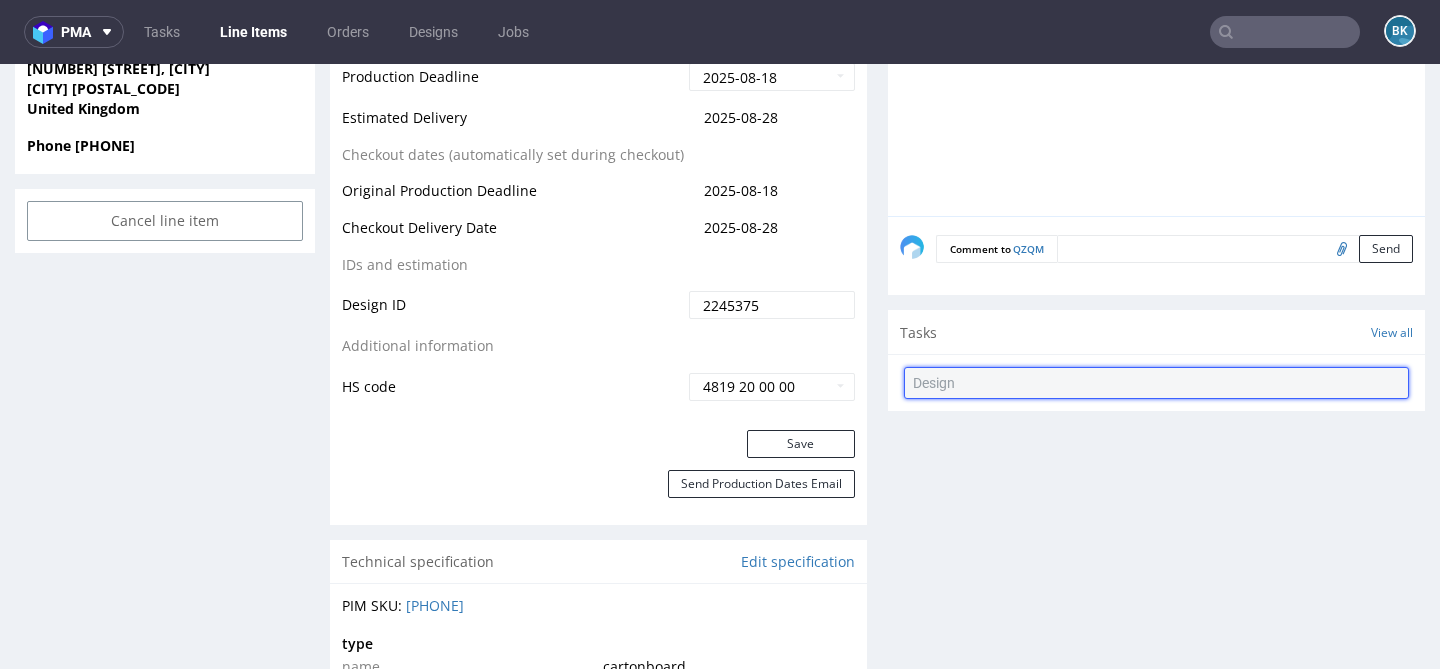 type 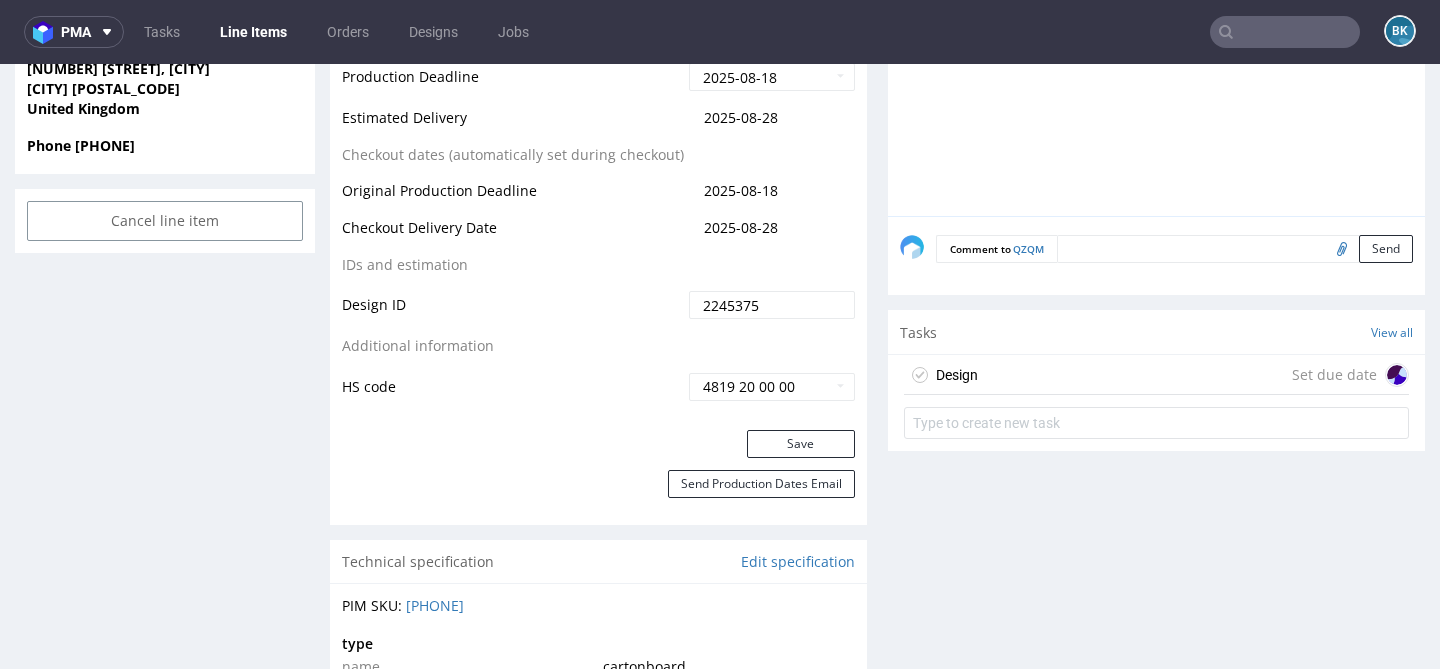 click on "Design Set due date" at bounding box center [1156, 375] 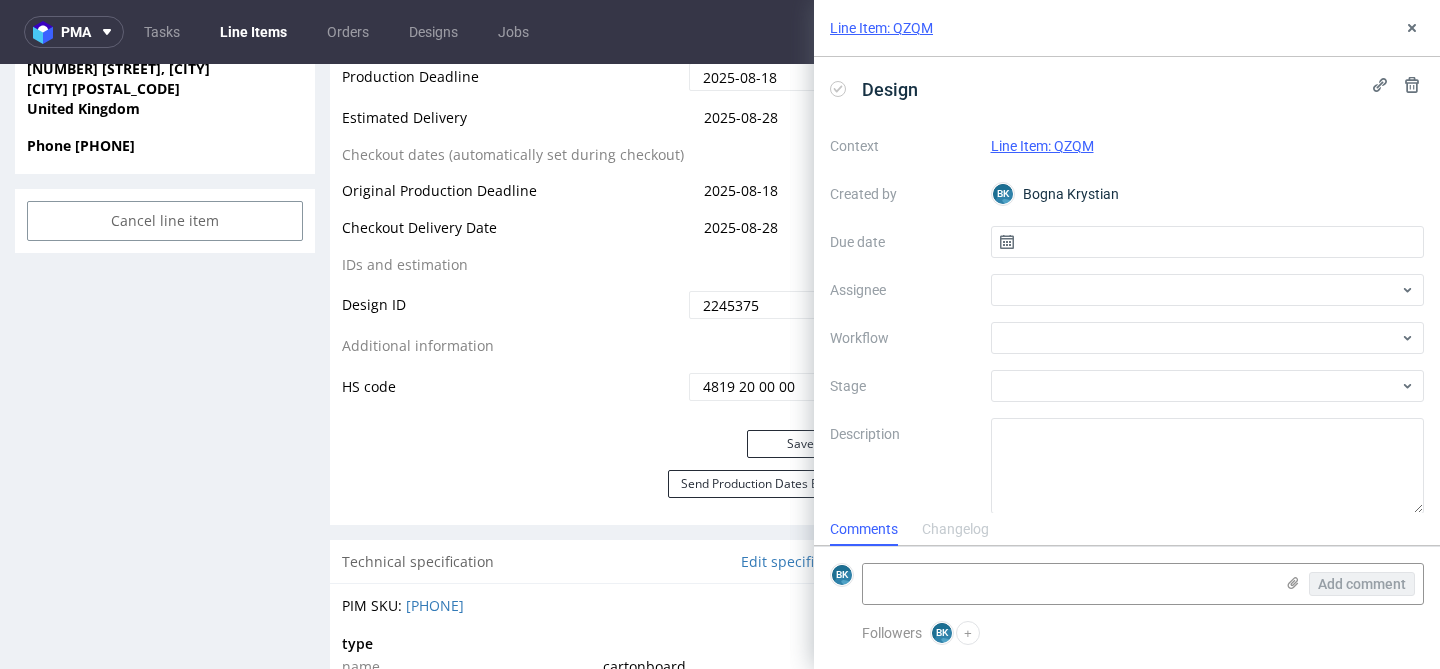 scroll, scrollTop: 16, scrollLeft: 0, axis: vertical 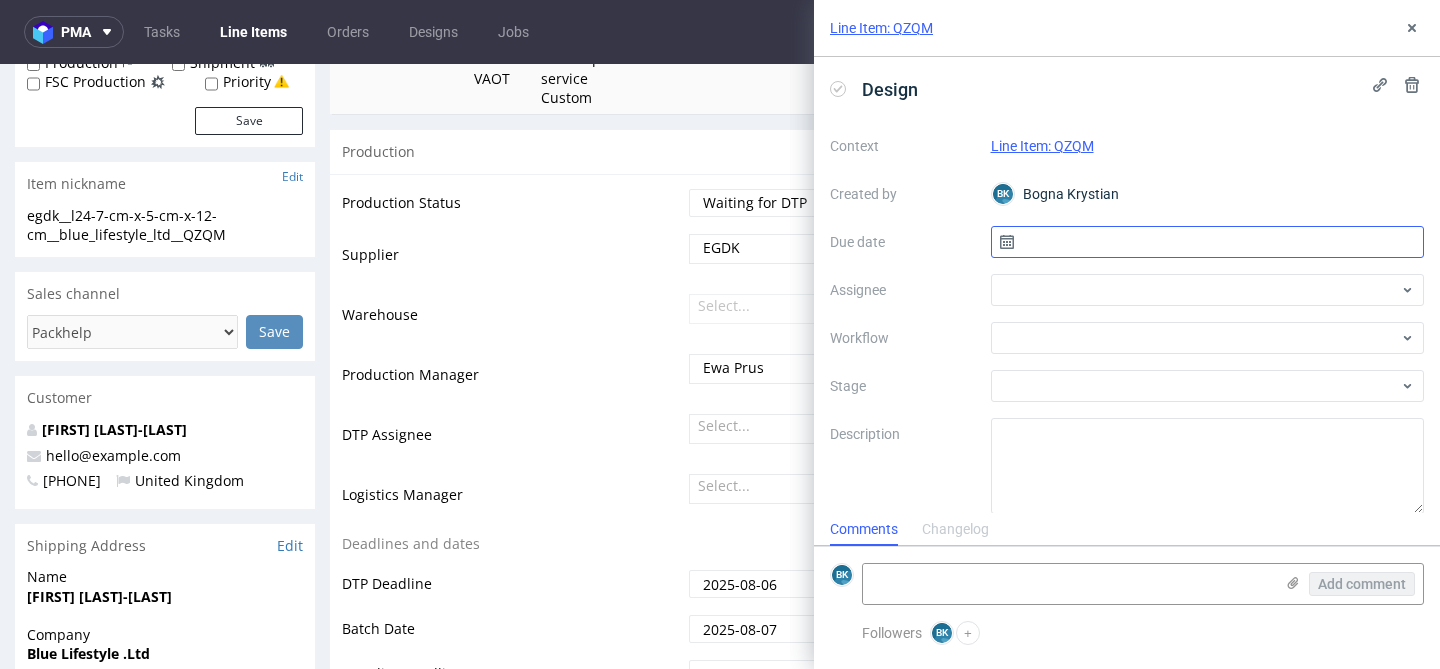 click at bounding box center [1208, 242] 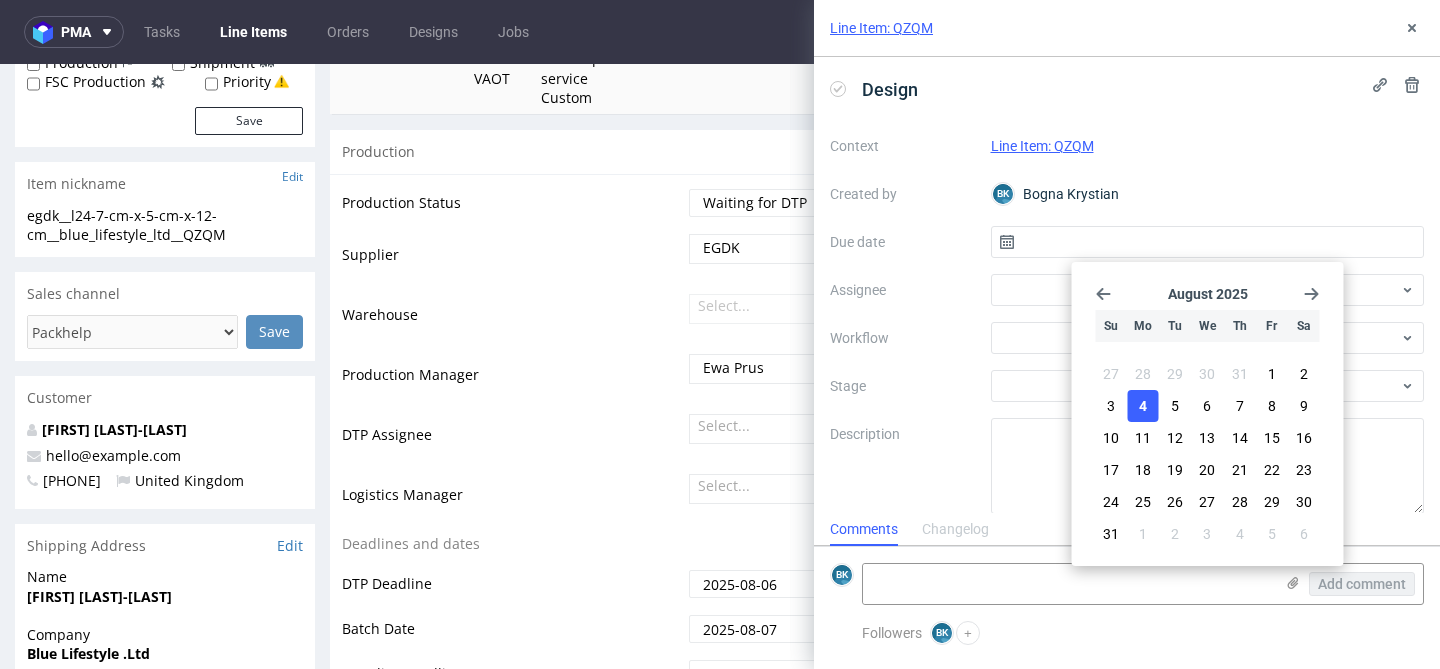 click on "4" at bounding box center [1143, 406] 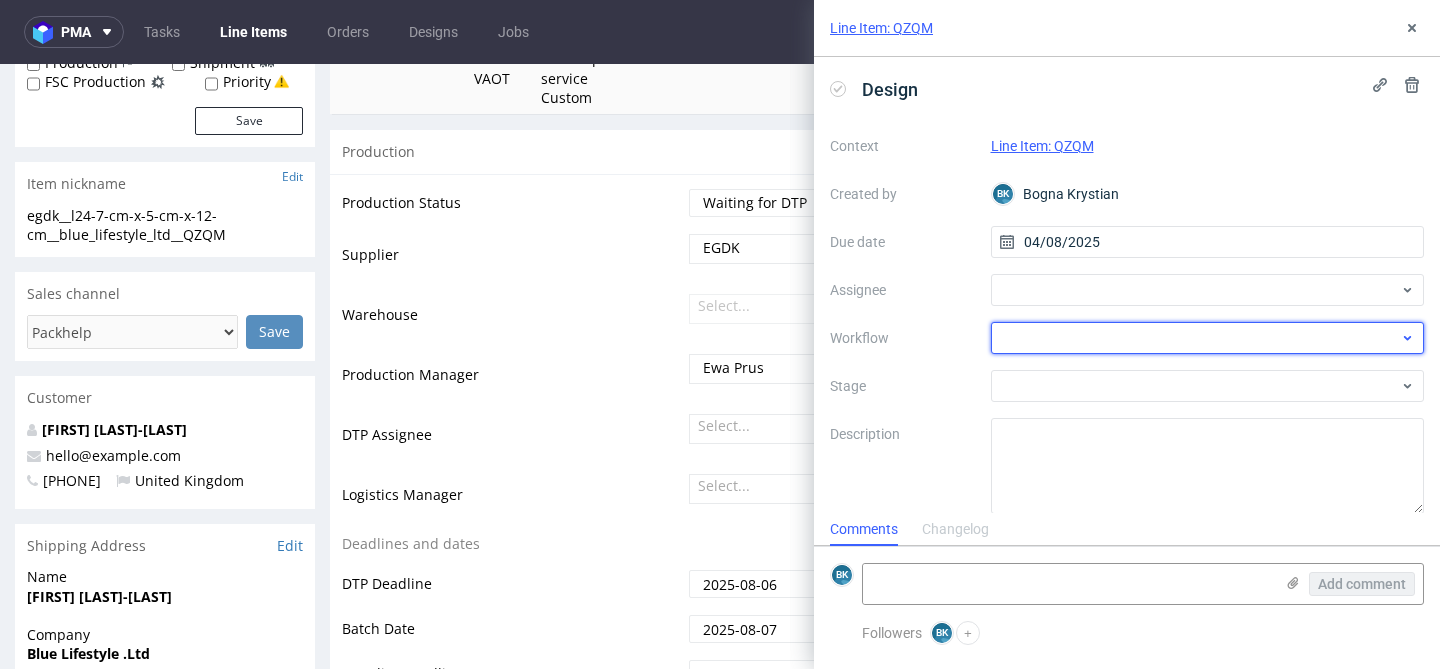 click at bounding box center [1208, 338] 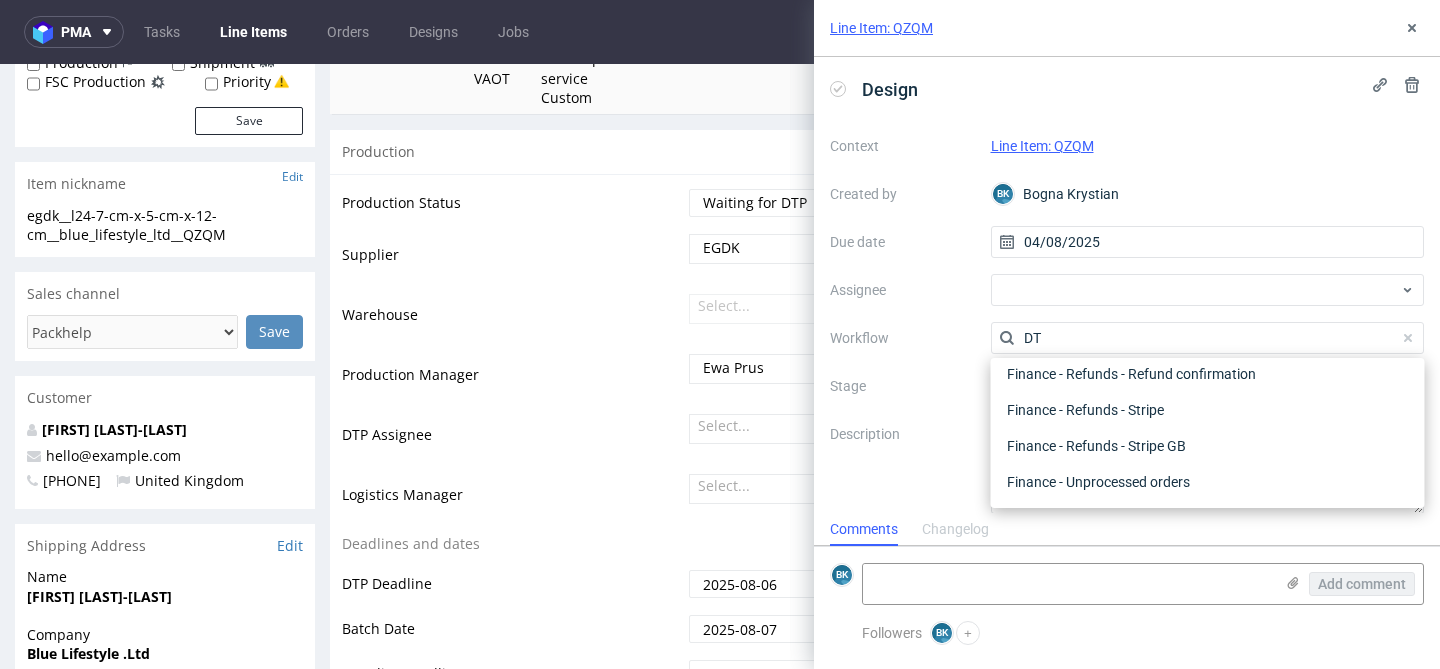 scroll, scrollTop: 0, scrollLeft: 0, axis: both 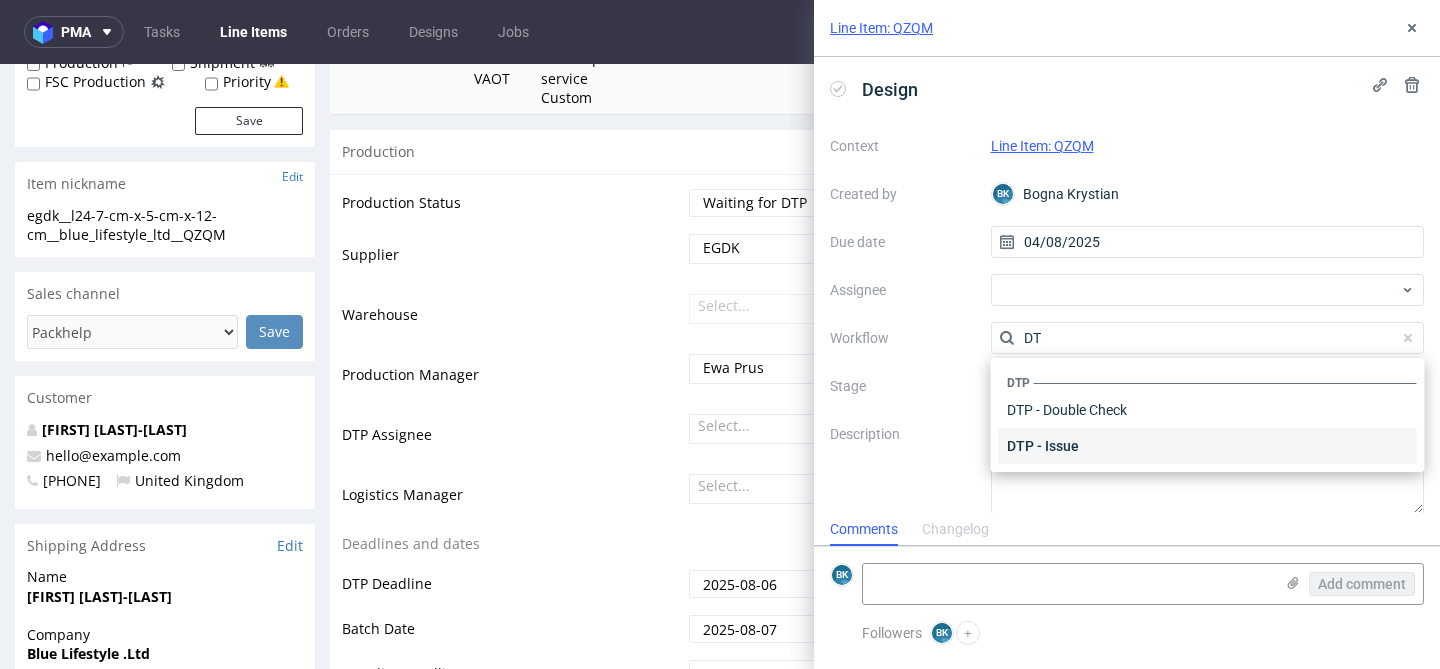 type on "DT" 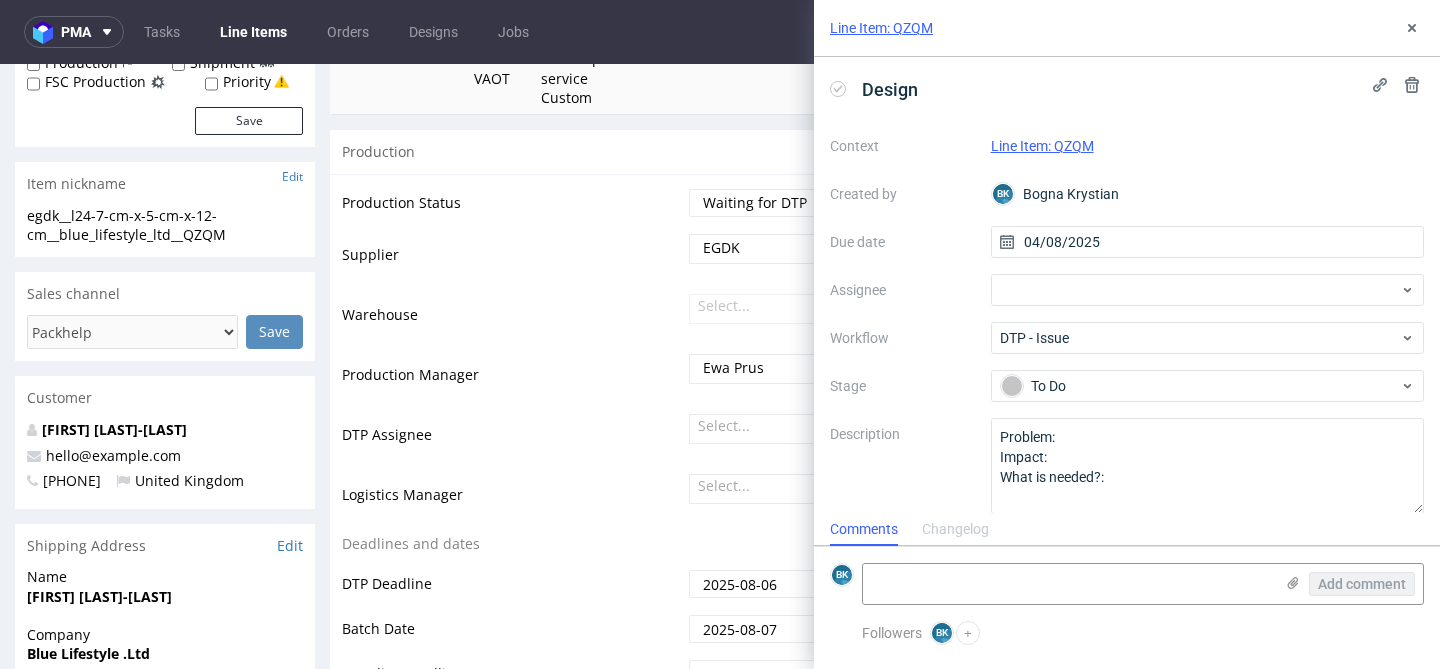 scroll, scrollTop: 17, scrollLeft: 0, axis: vertical 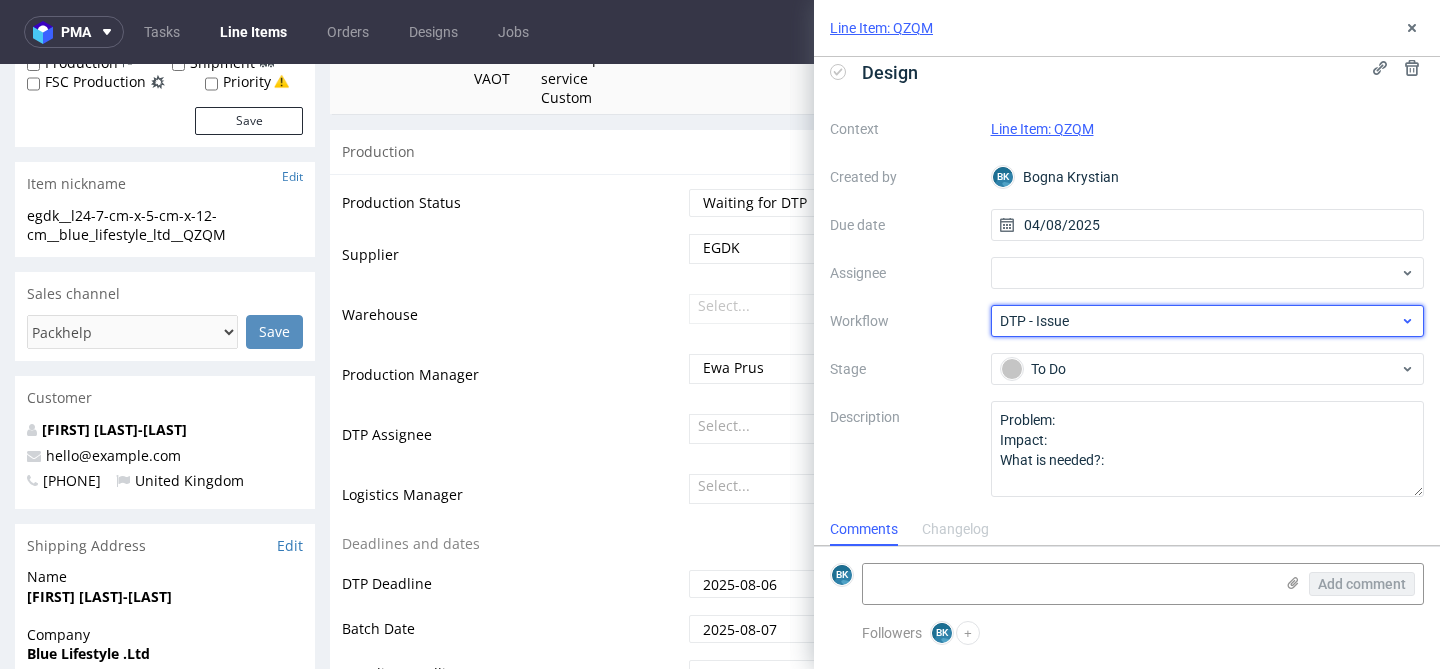 click on "DTP - Issue" at bounding box center [1200, 321] 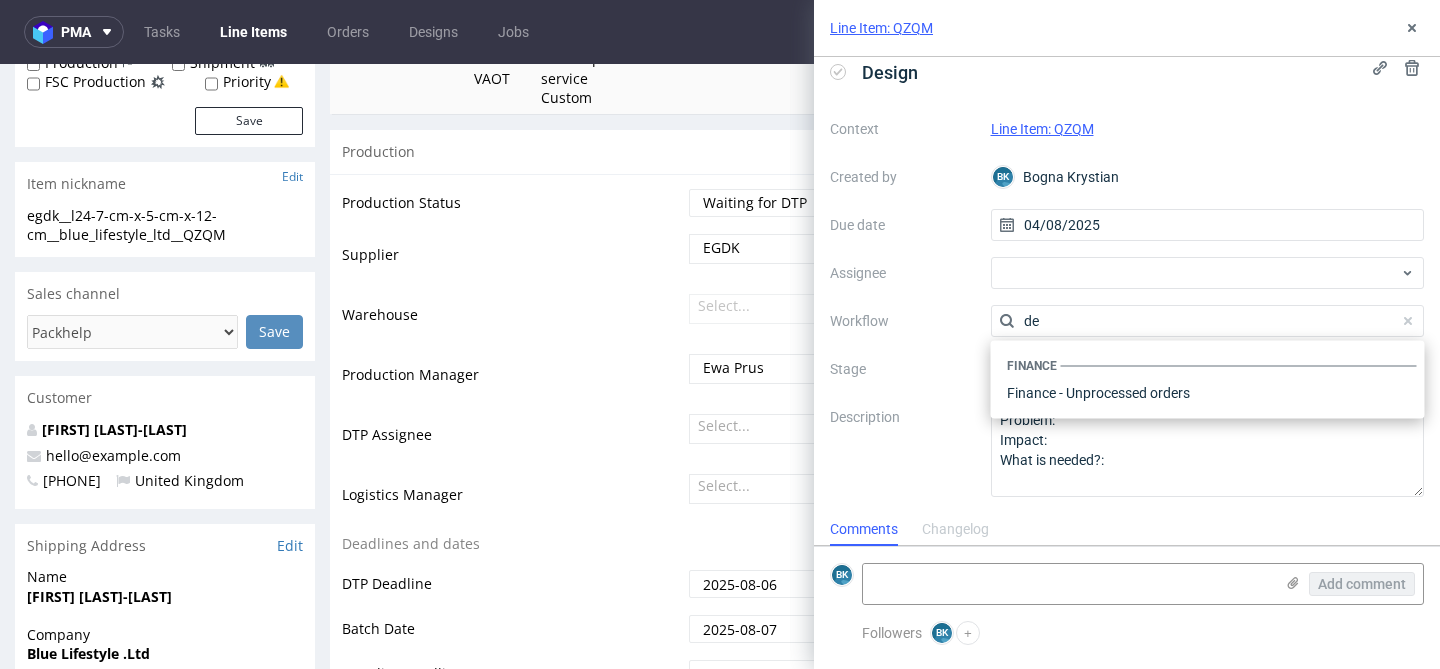 scroll, scrollTop: 0, scrollLeft: 0, axis: both 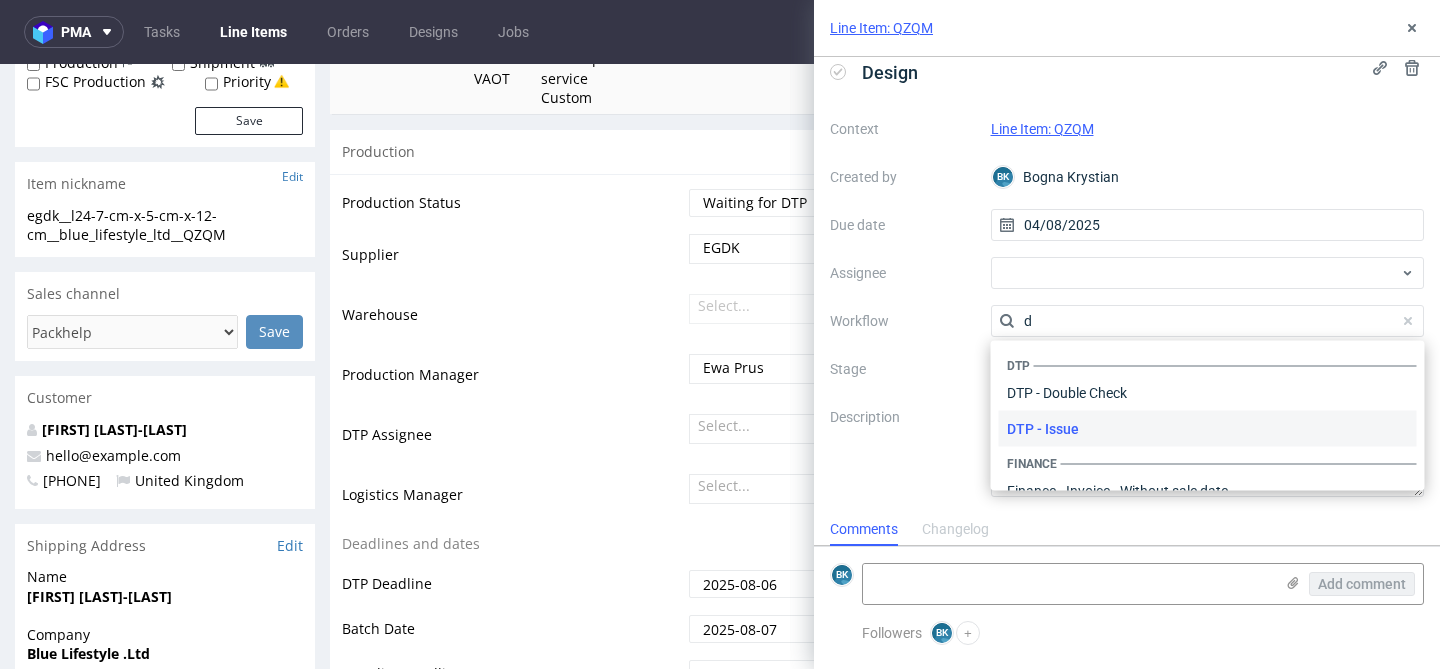 type 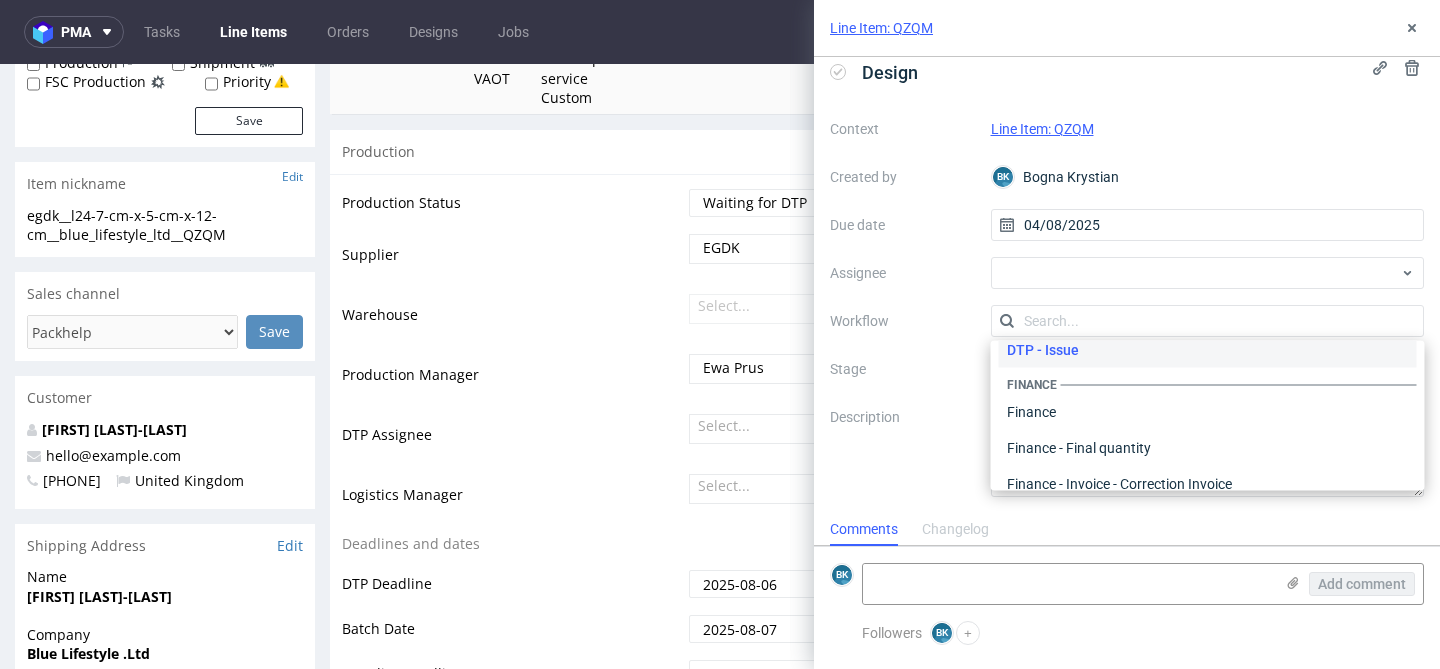 scroll, scrollTop: 0, scrollLeft: 0, axis: both 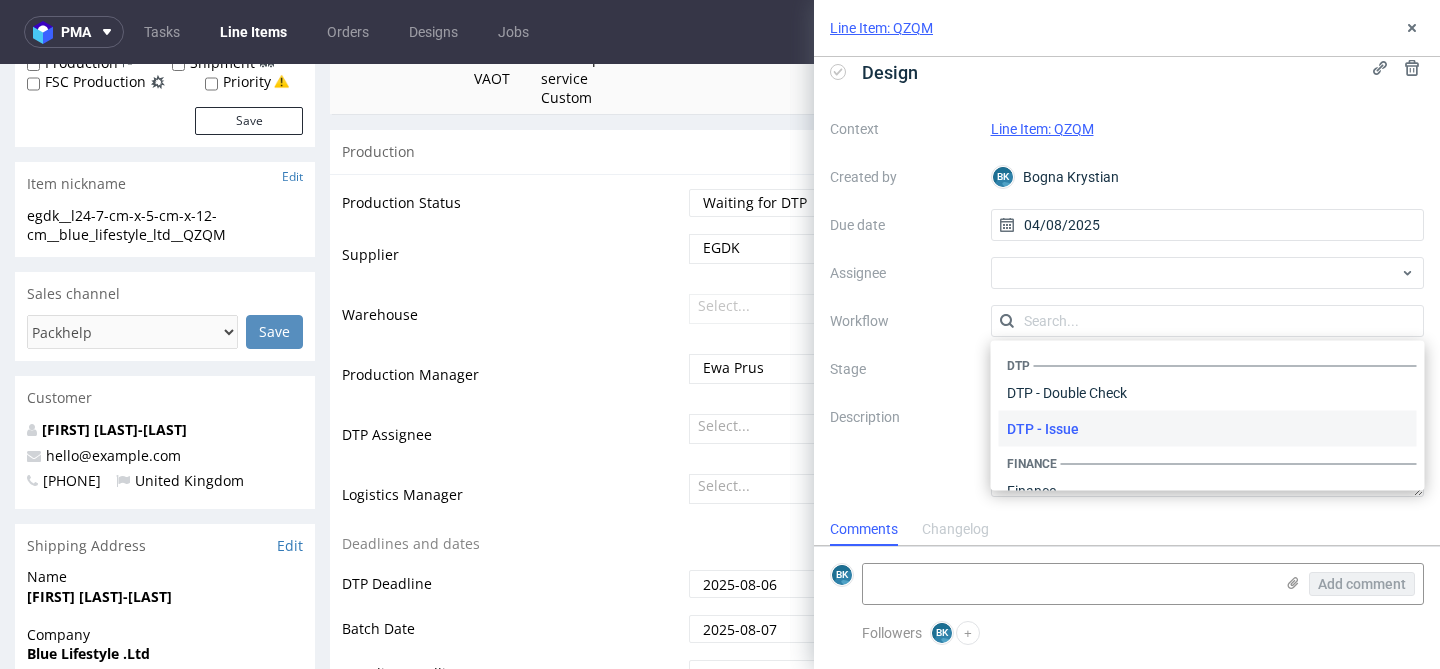 click on "Stage" at bounding box center (902, 369) 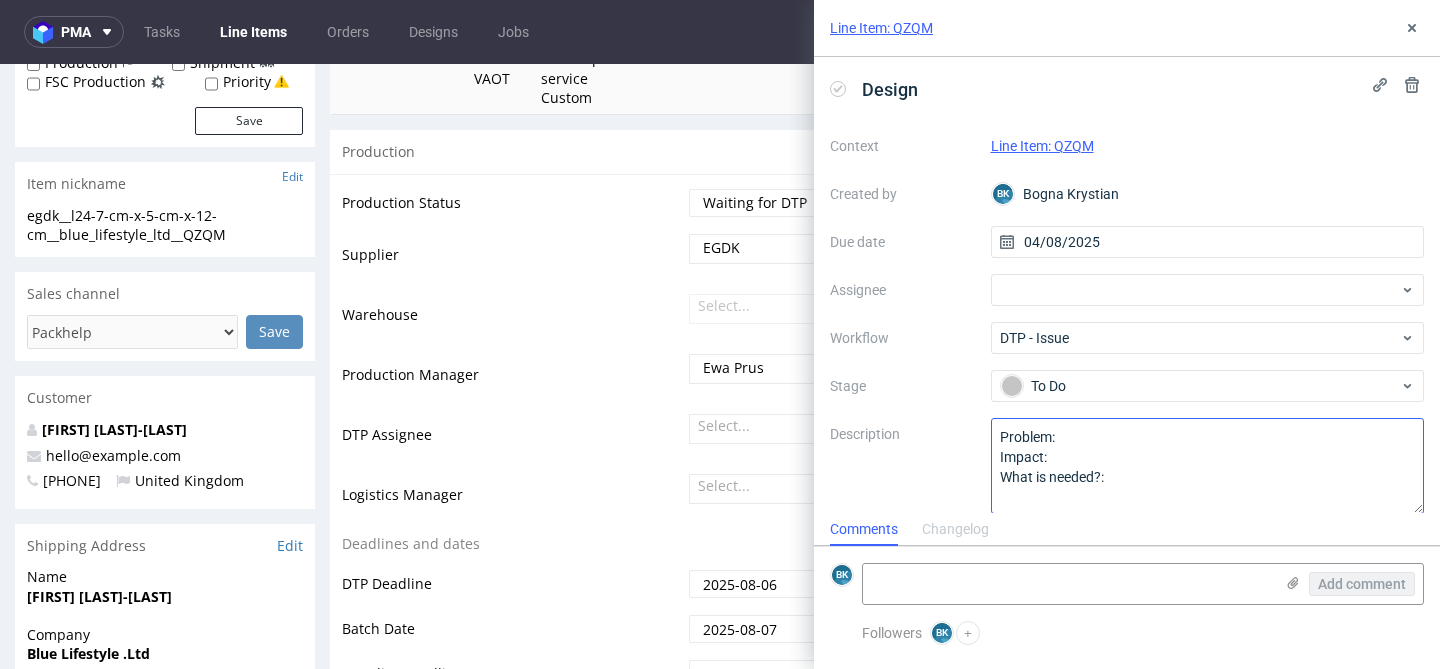 scroll, scrollTop: 17, scrollLeft: 0, axis: vertical 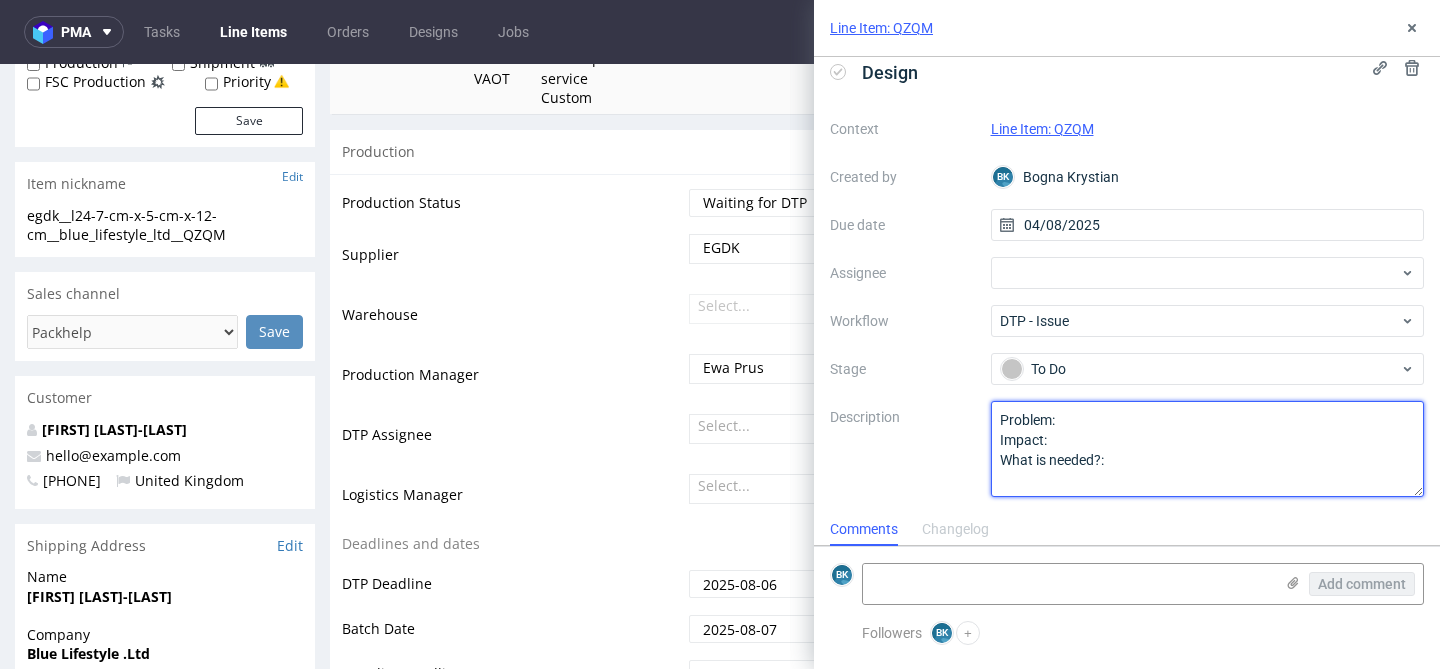 click on "Problem:
Impact:
What is needed?:" at bounding box center [1208, 449] 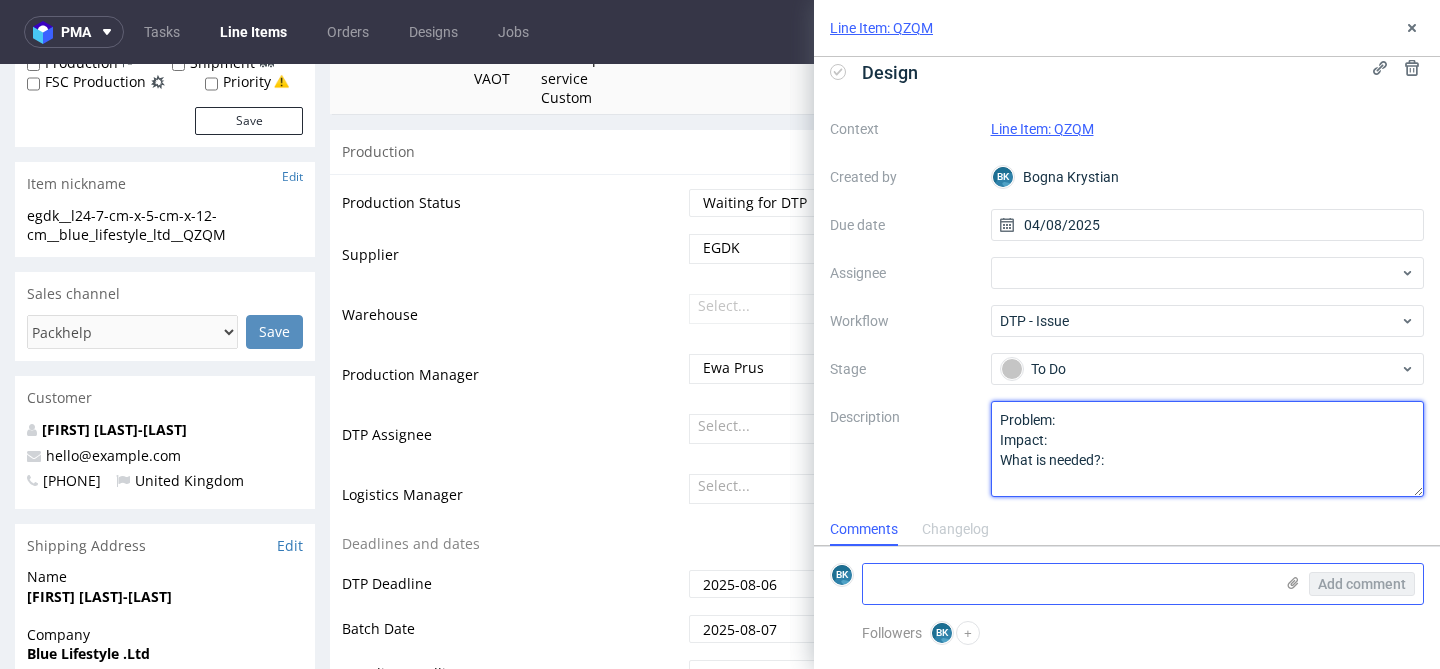 type on "Problem:
Impact:
What is needed?:" 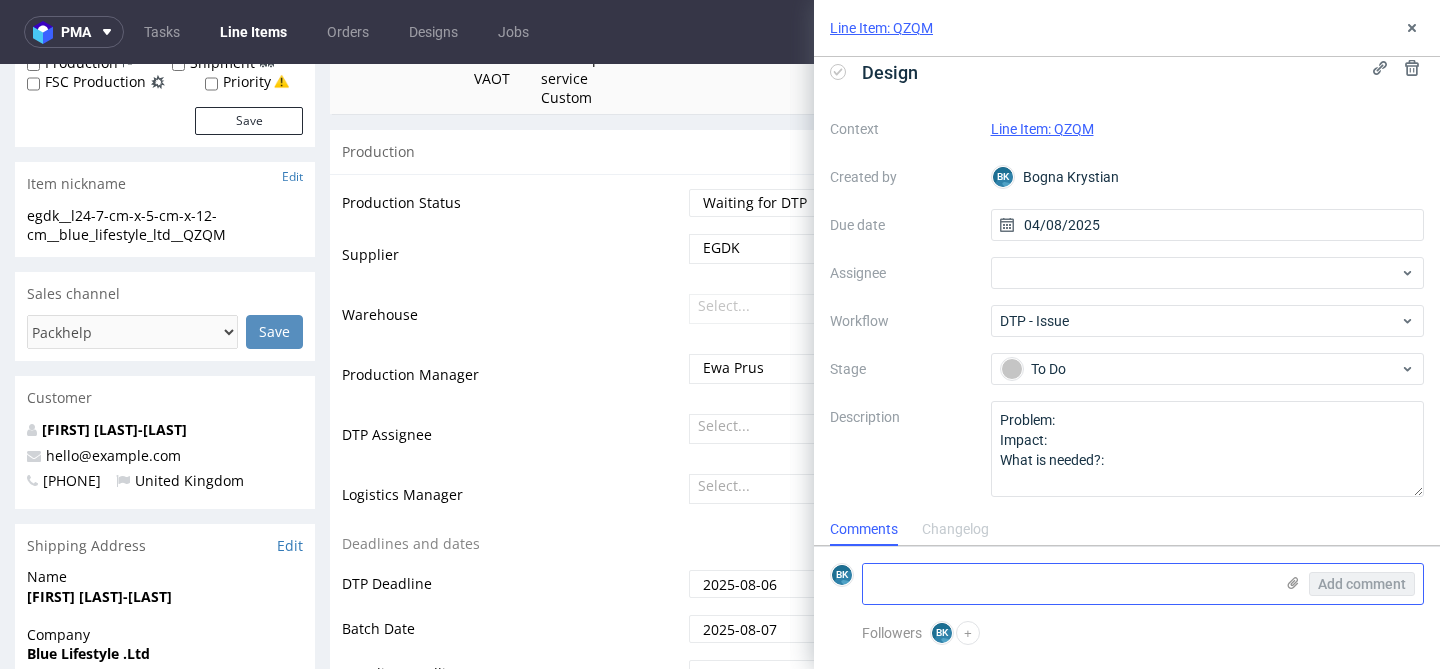 click at bounding box center (1068, 584) 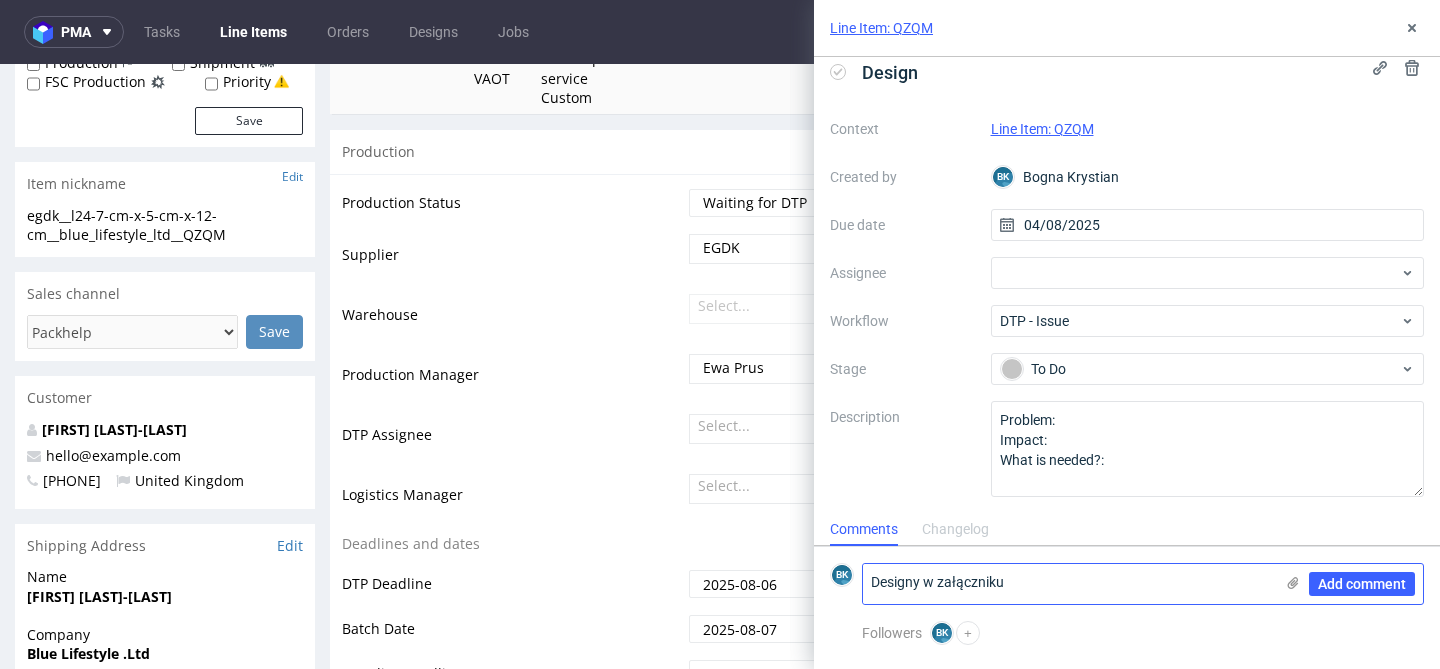 type on "Designy w załączniku" 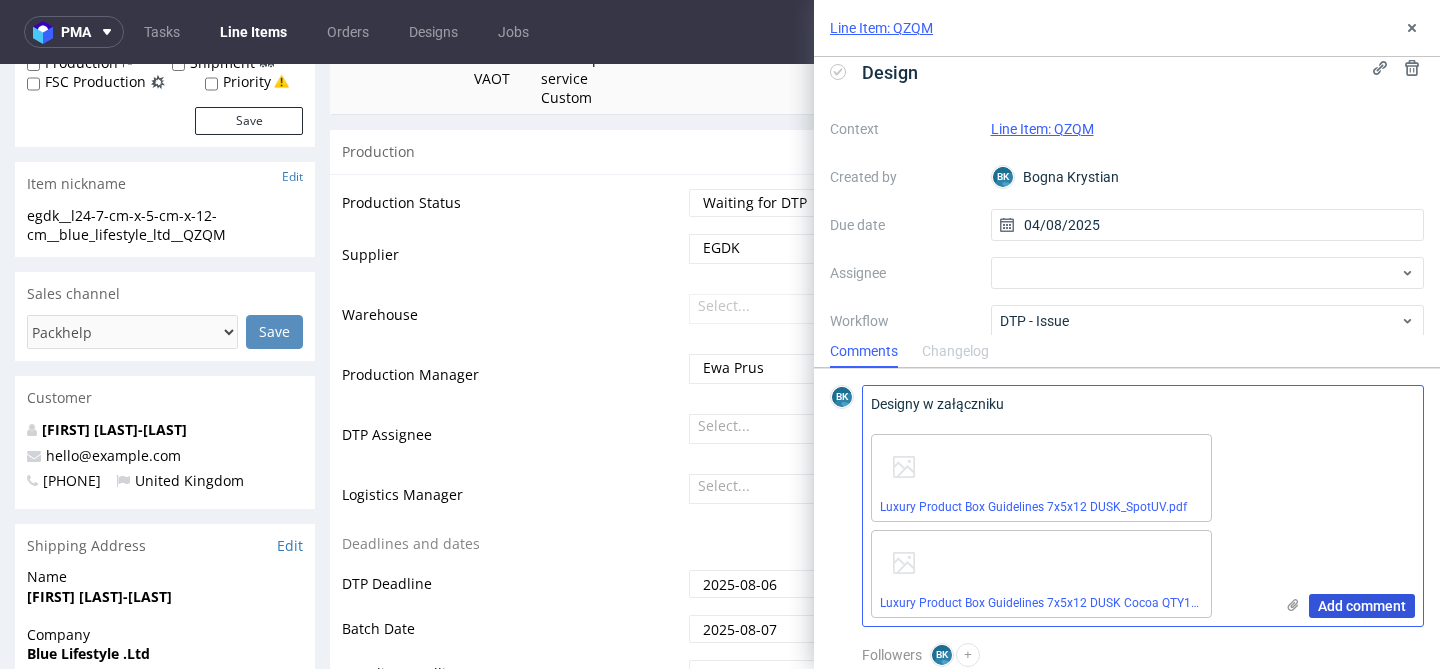 click on "Add comment" at bounding box center (1362, 606) 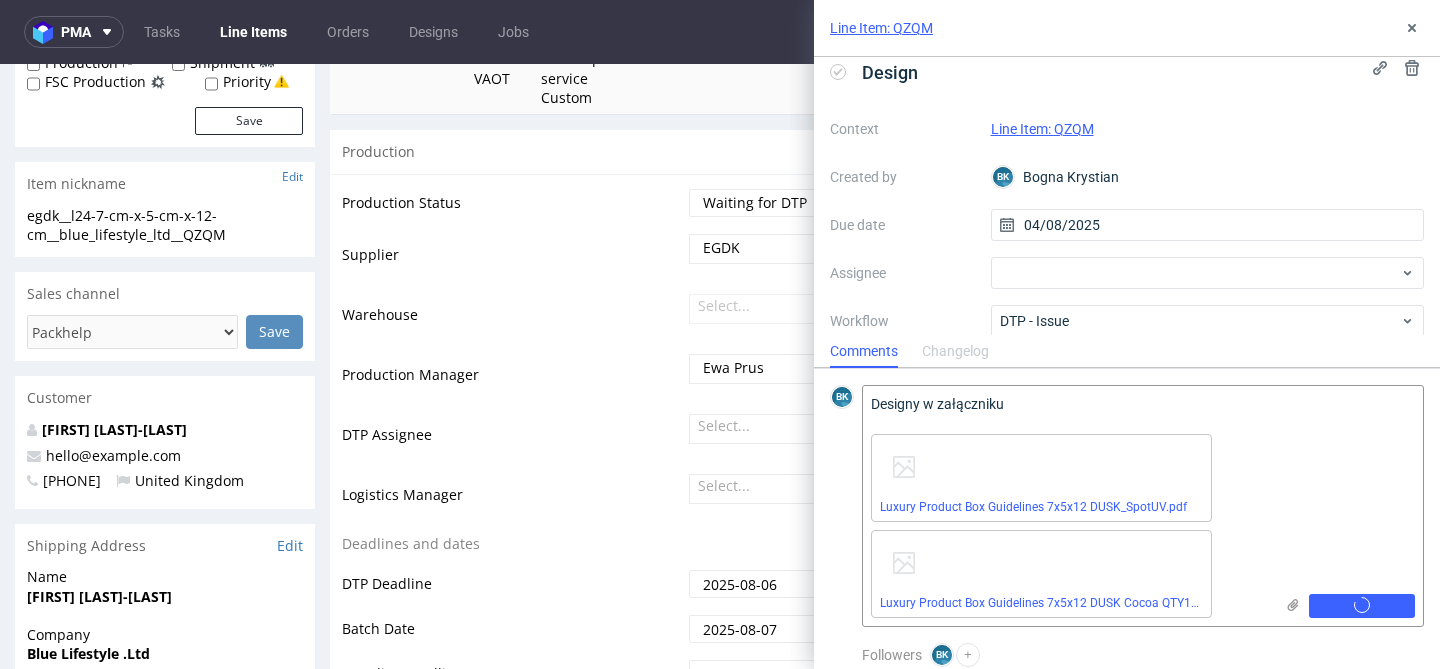 type 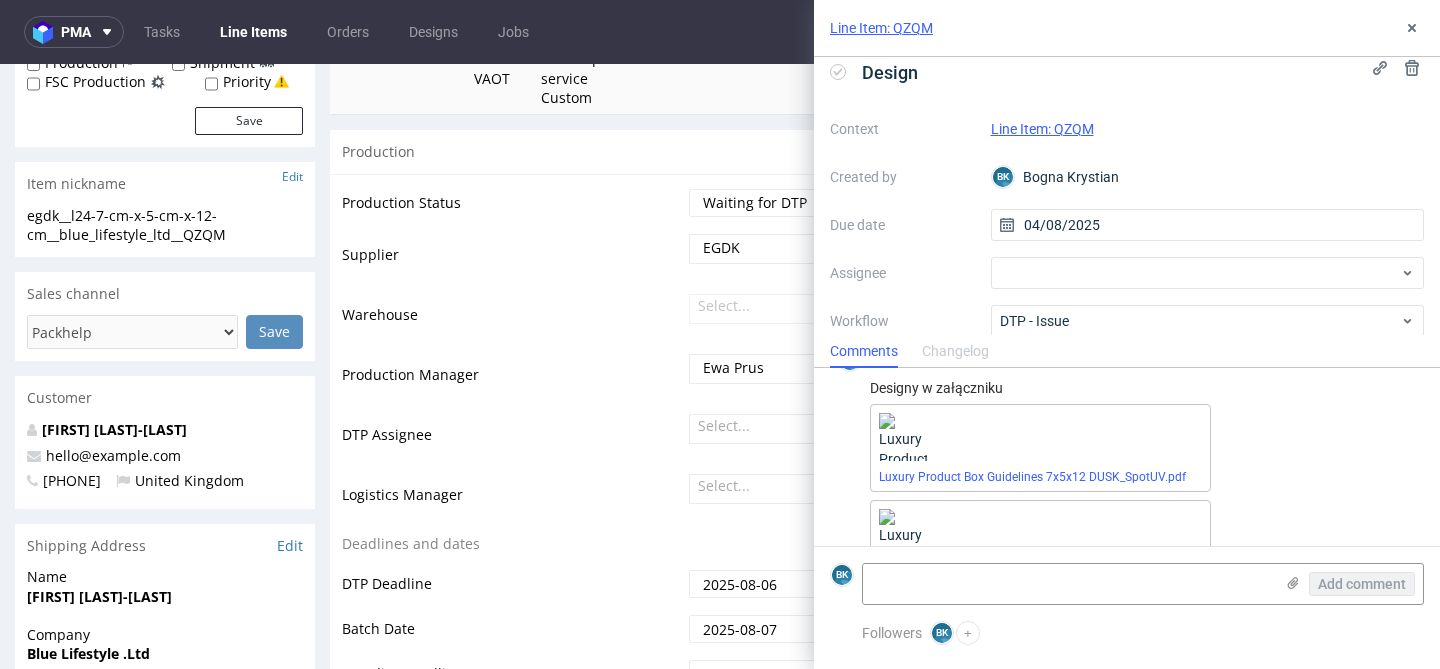 scroll, scrollTop: 93, scrollLeft: 0, axis: vertical 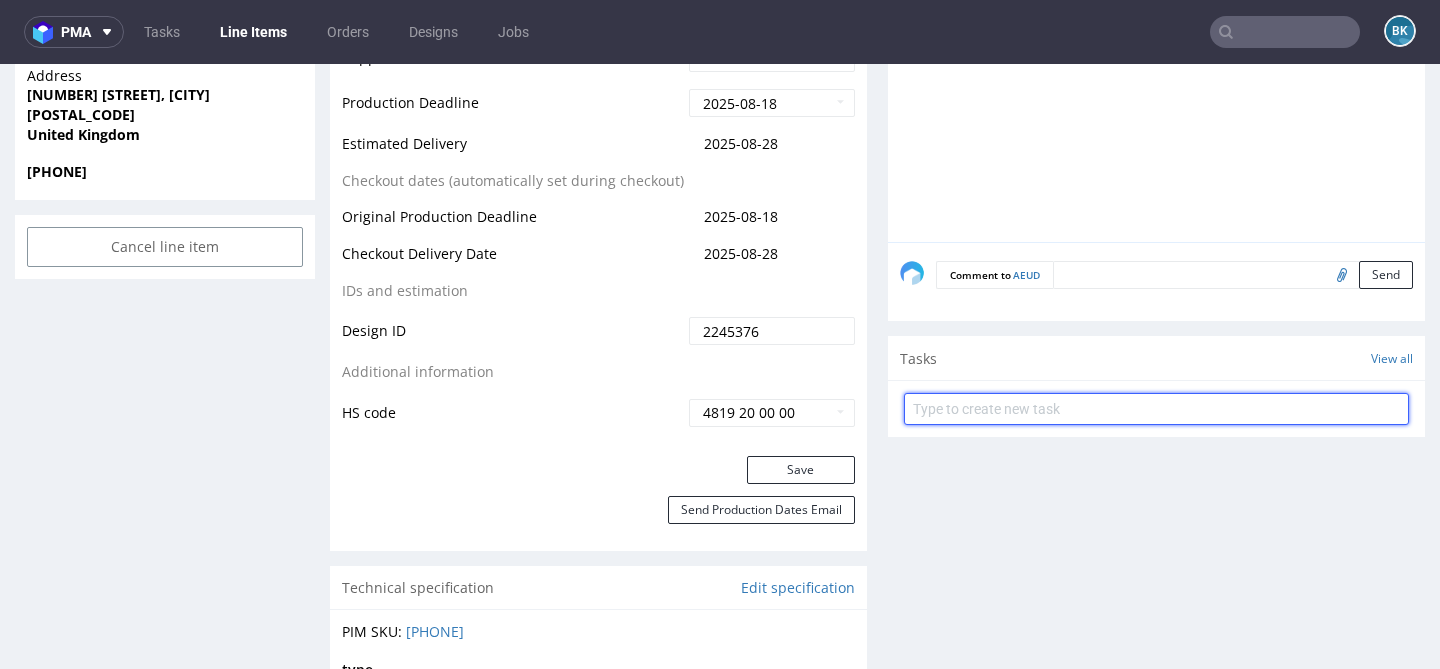 click at bounding box center [1156, 409] 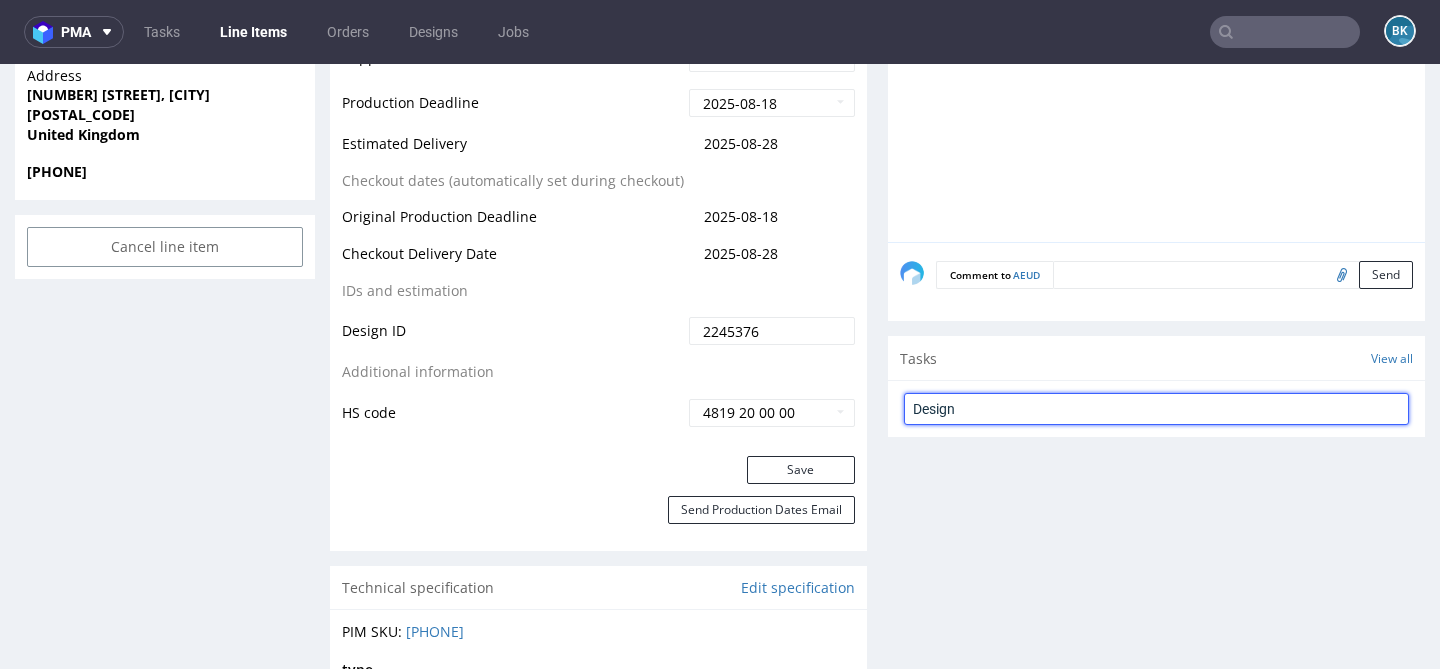 type on "Design" 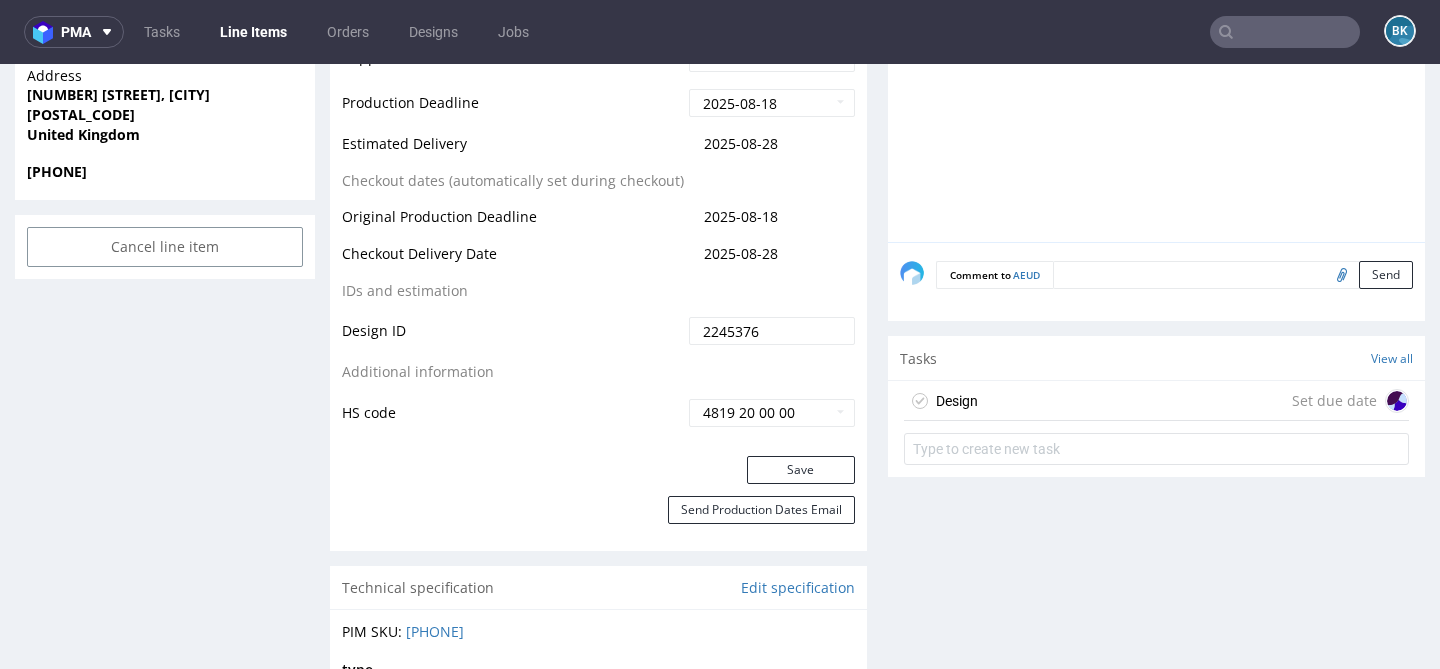 click on "Design Set due date" at bounding box center [1156, 401] 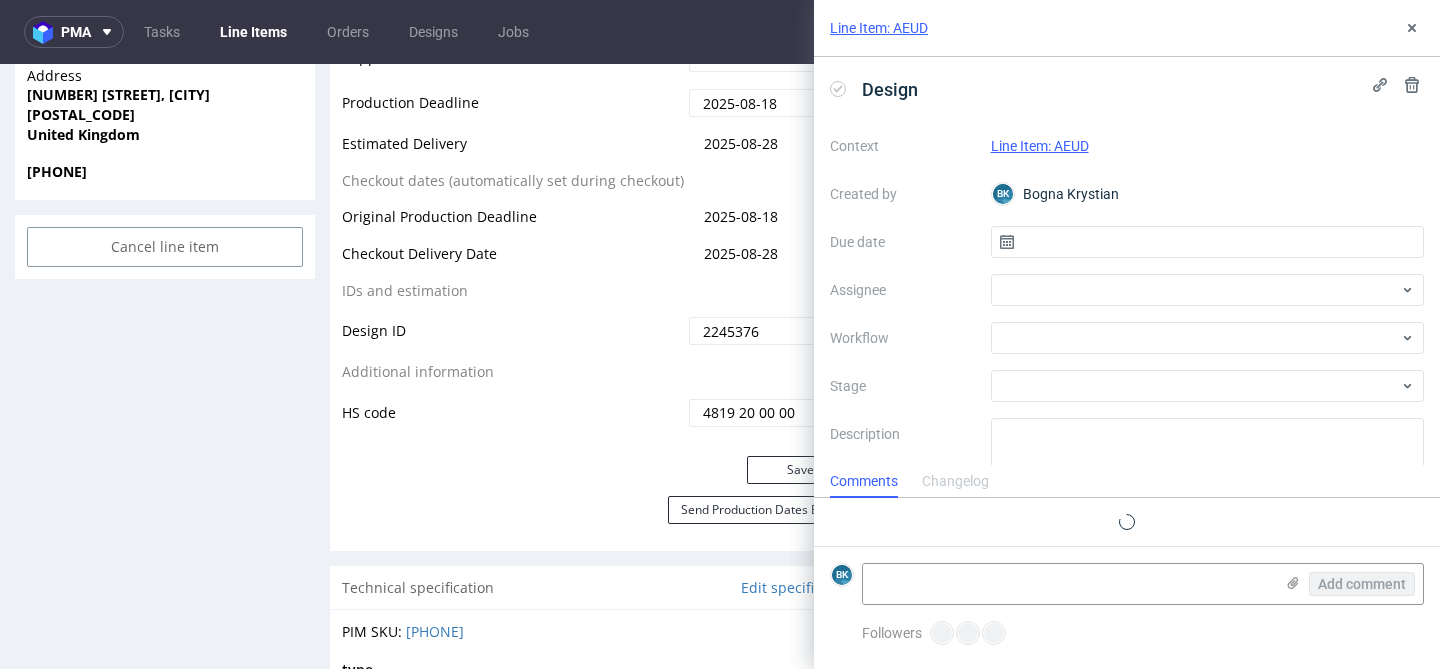 scroll, scrollTop: 16, scrollLeft: 0, axis: vertical 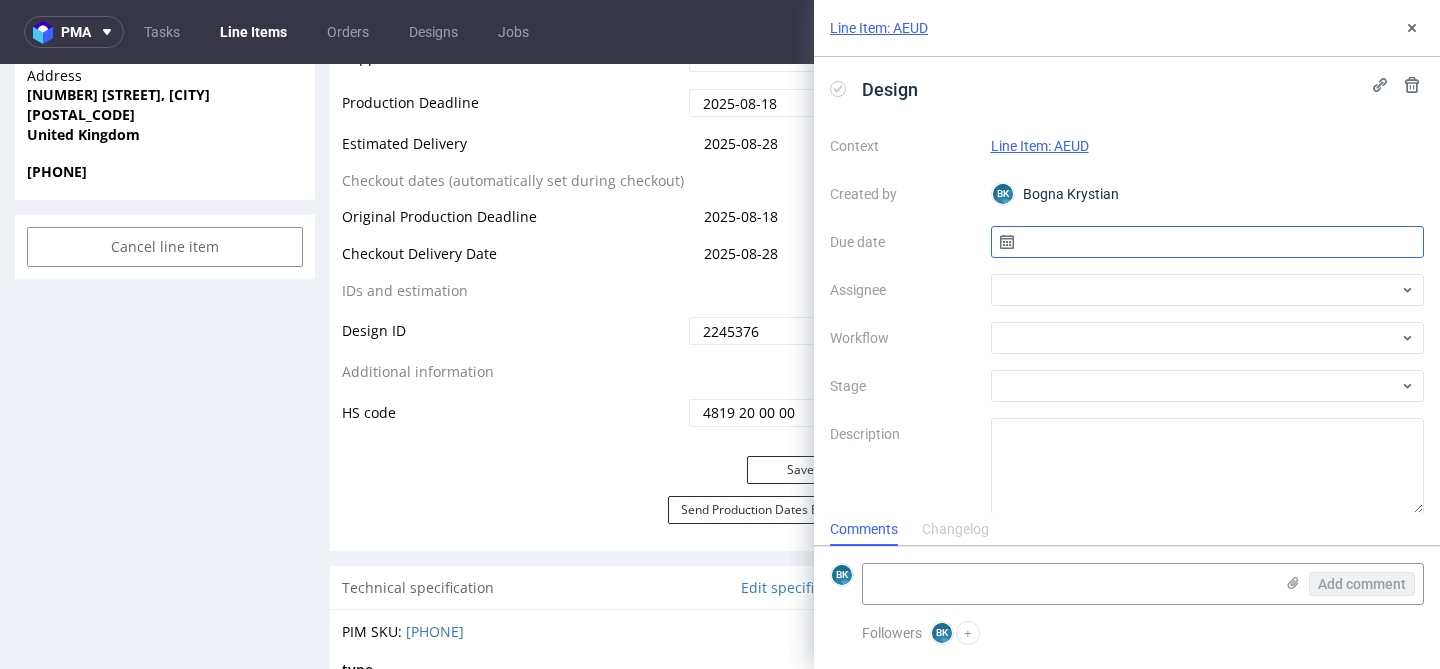 click at bounding box center (1208, 242) 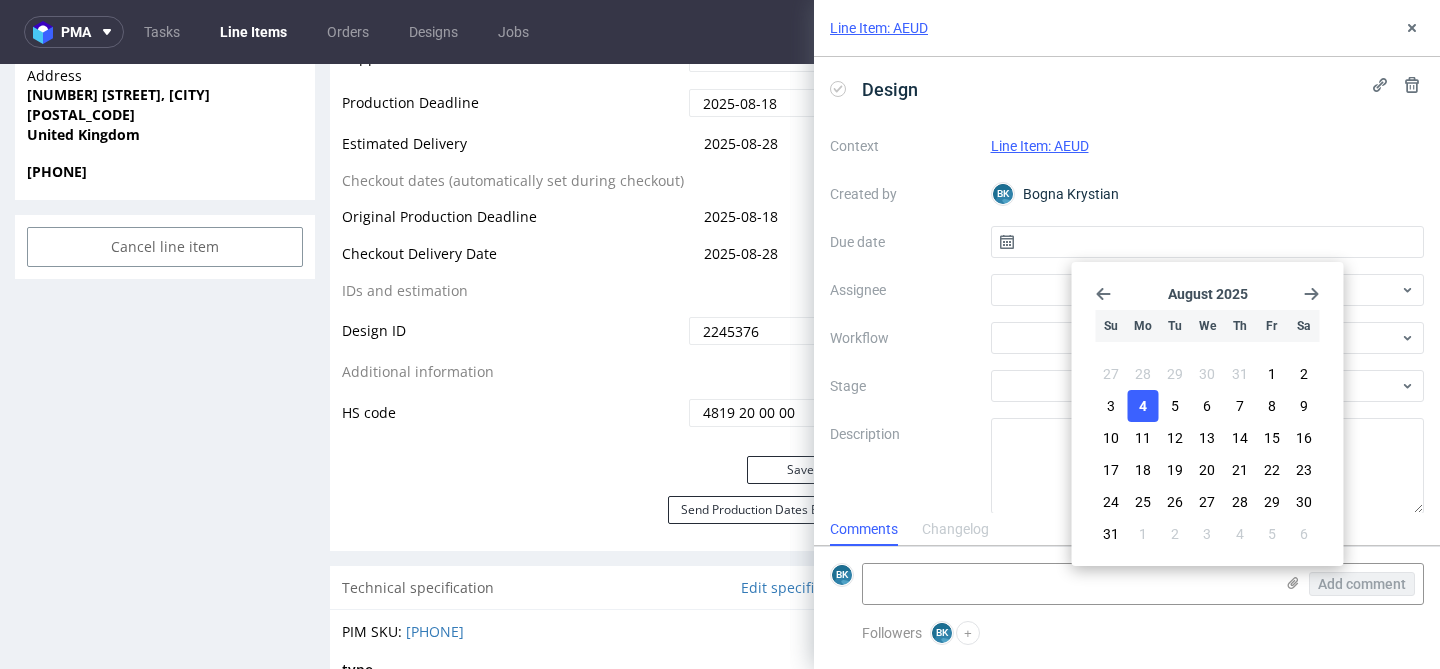 click on "4" at bounding box center [1143, 406] 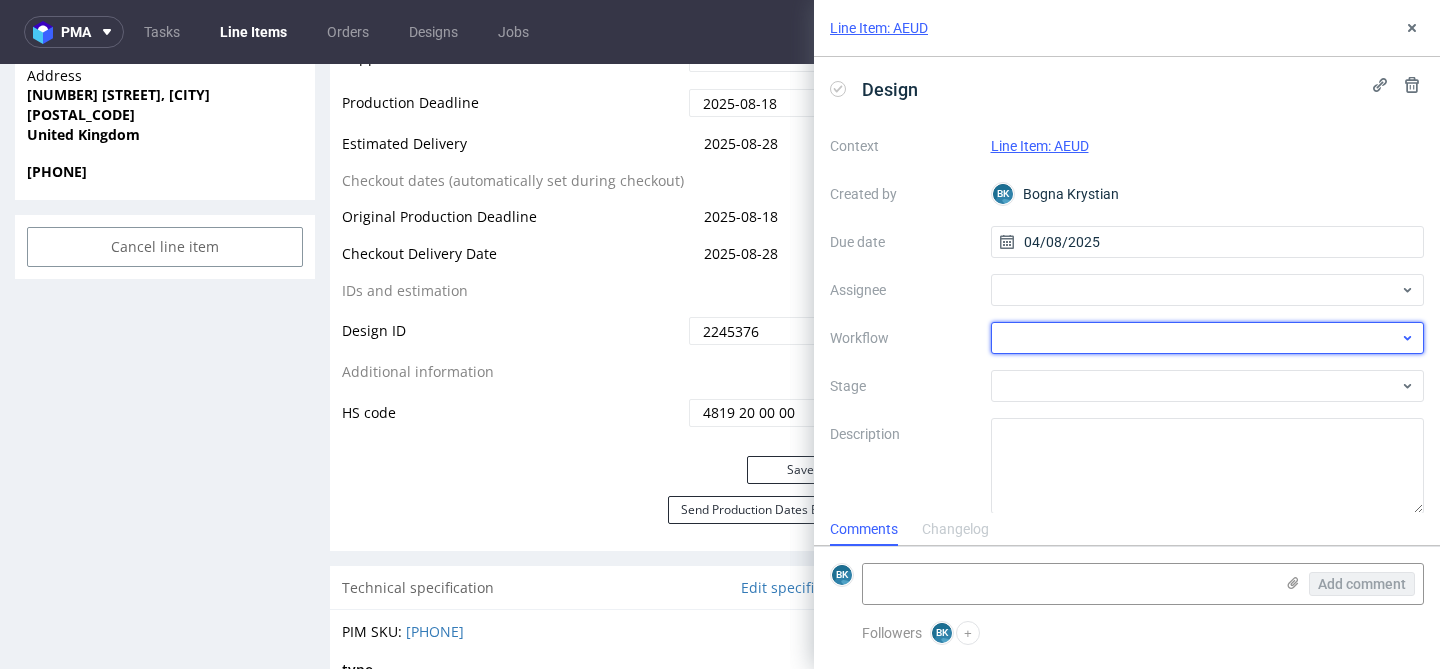 click at bounding box center (1208, 338) 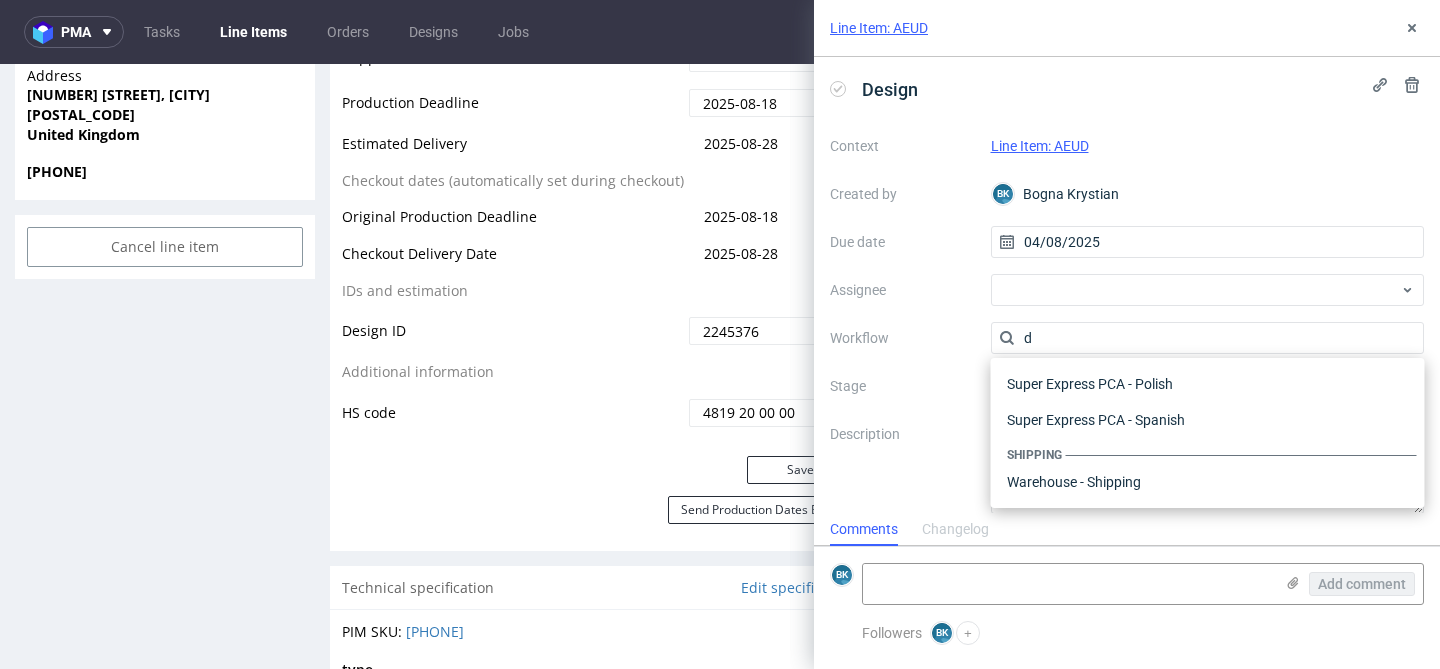 scroll, scrollTop: 0, scrollLeft: 0, axis: both 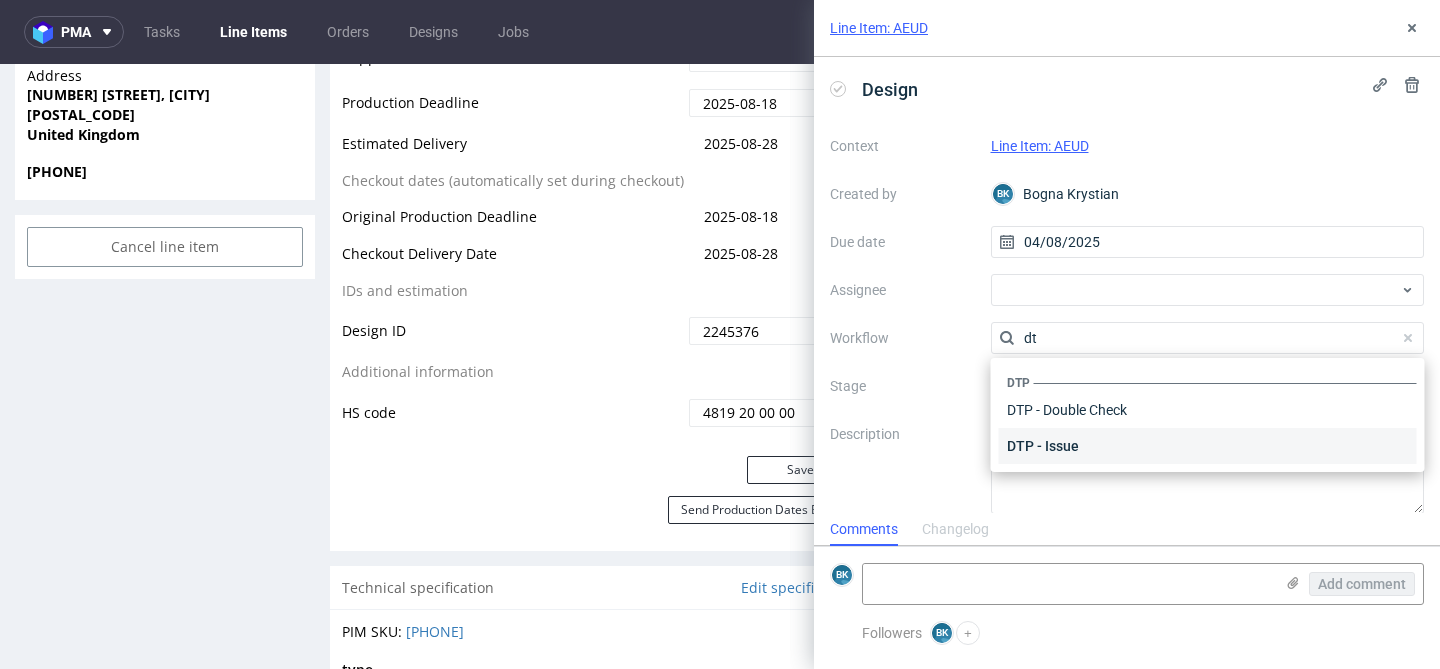 type on "dt" 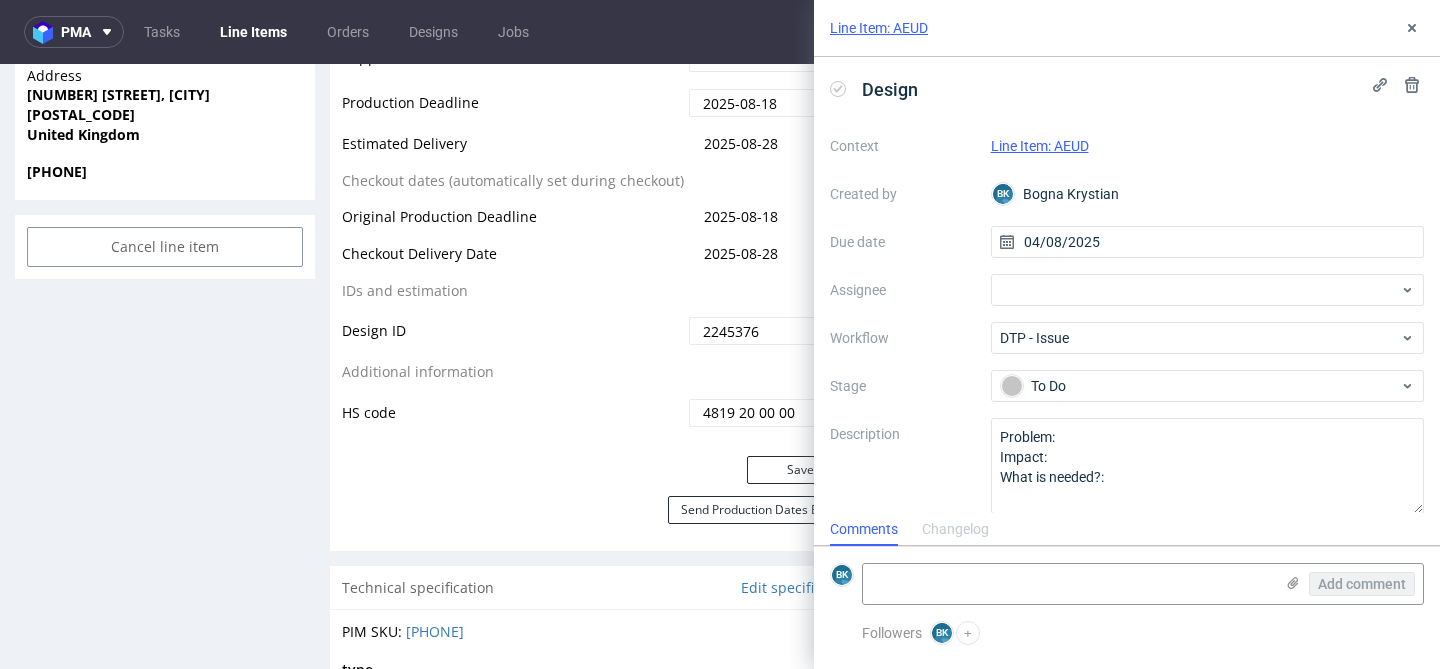 scroll, scrollTop: 17, scrollLeft: 0, axis: vertical 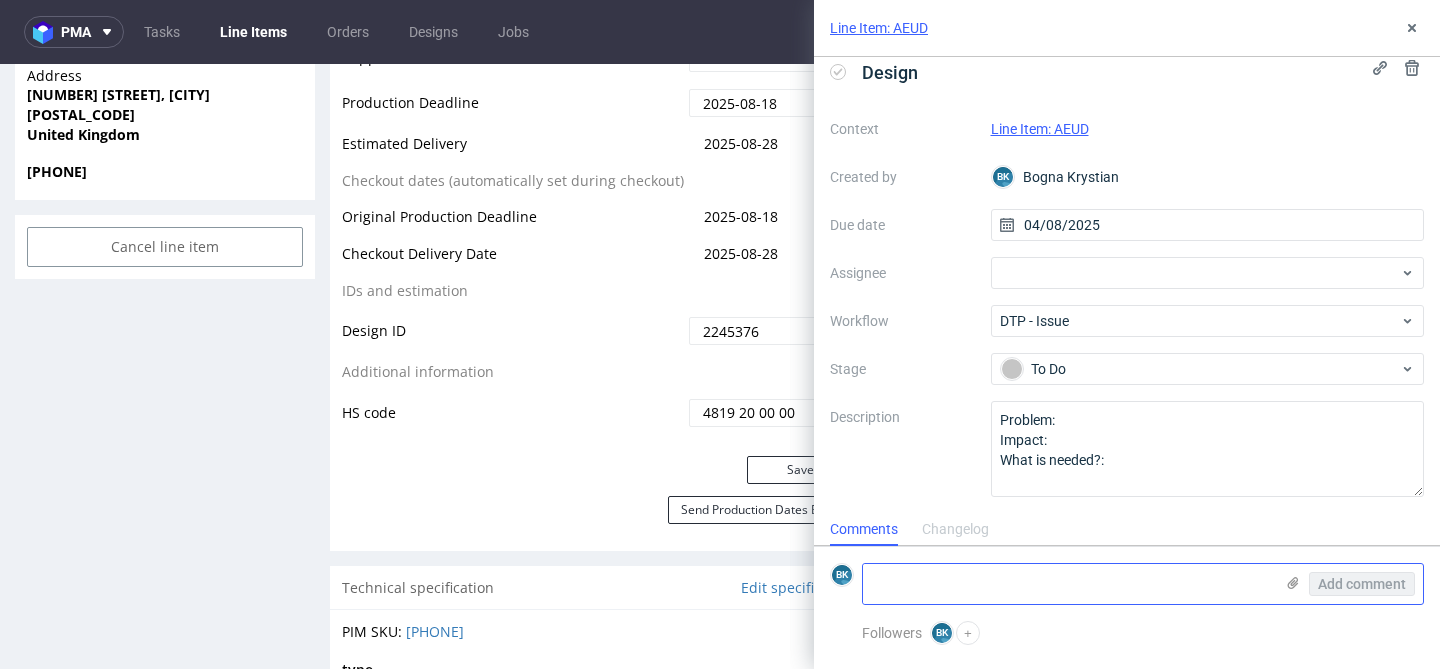 click at bounding box center (1068, 584) 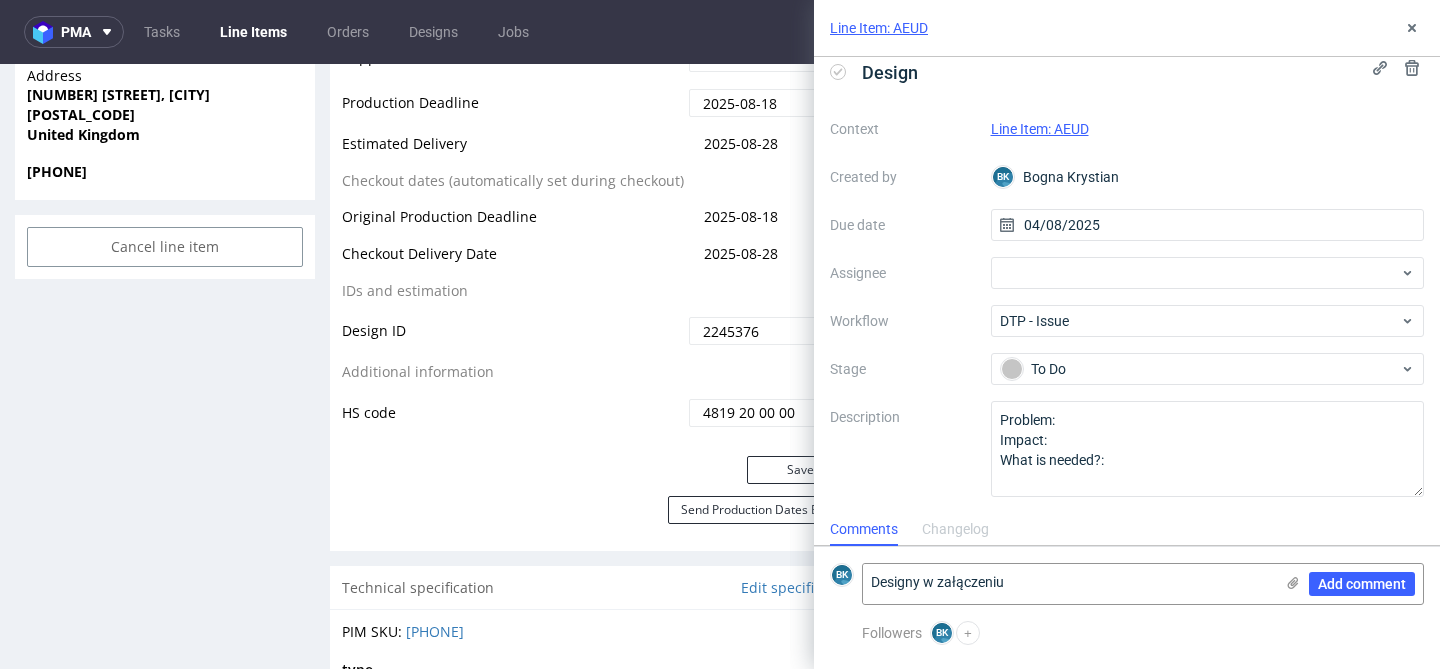 type on "Designy w załączeniu" 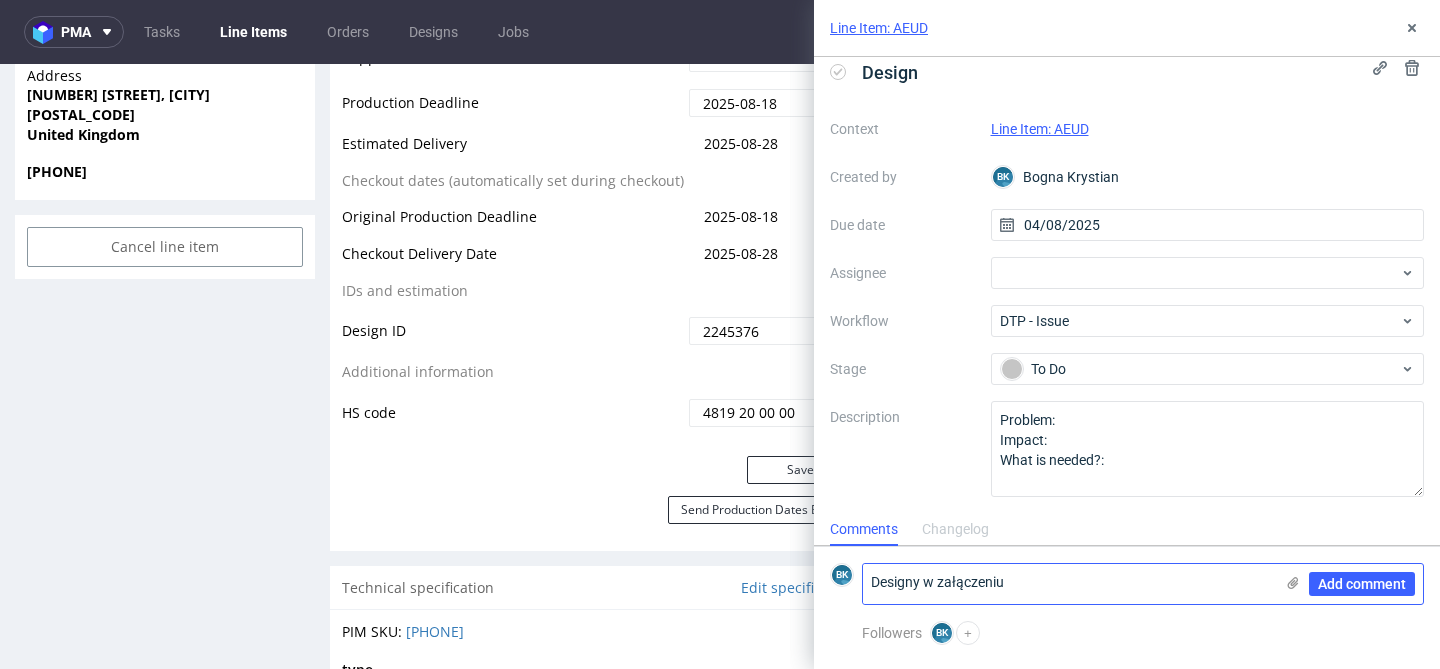 click 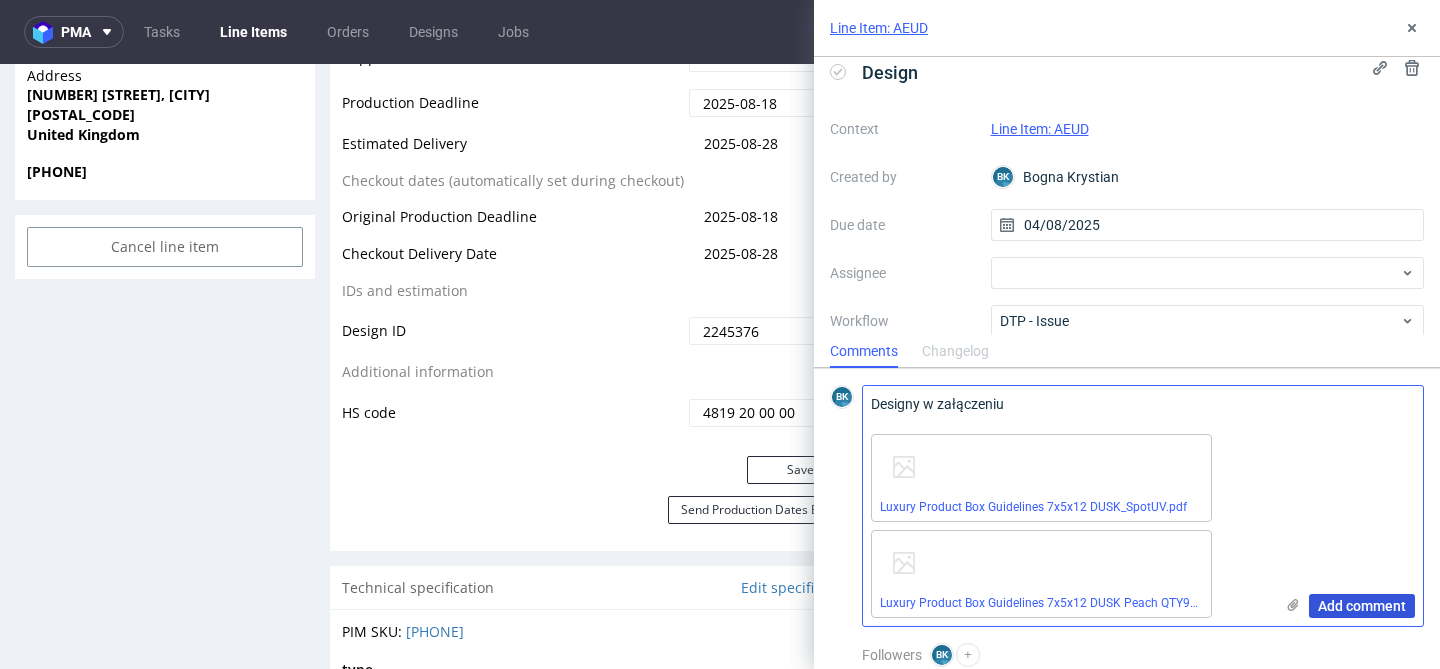 click on "Add comment" at bounding box center [1362, 606] 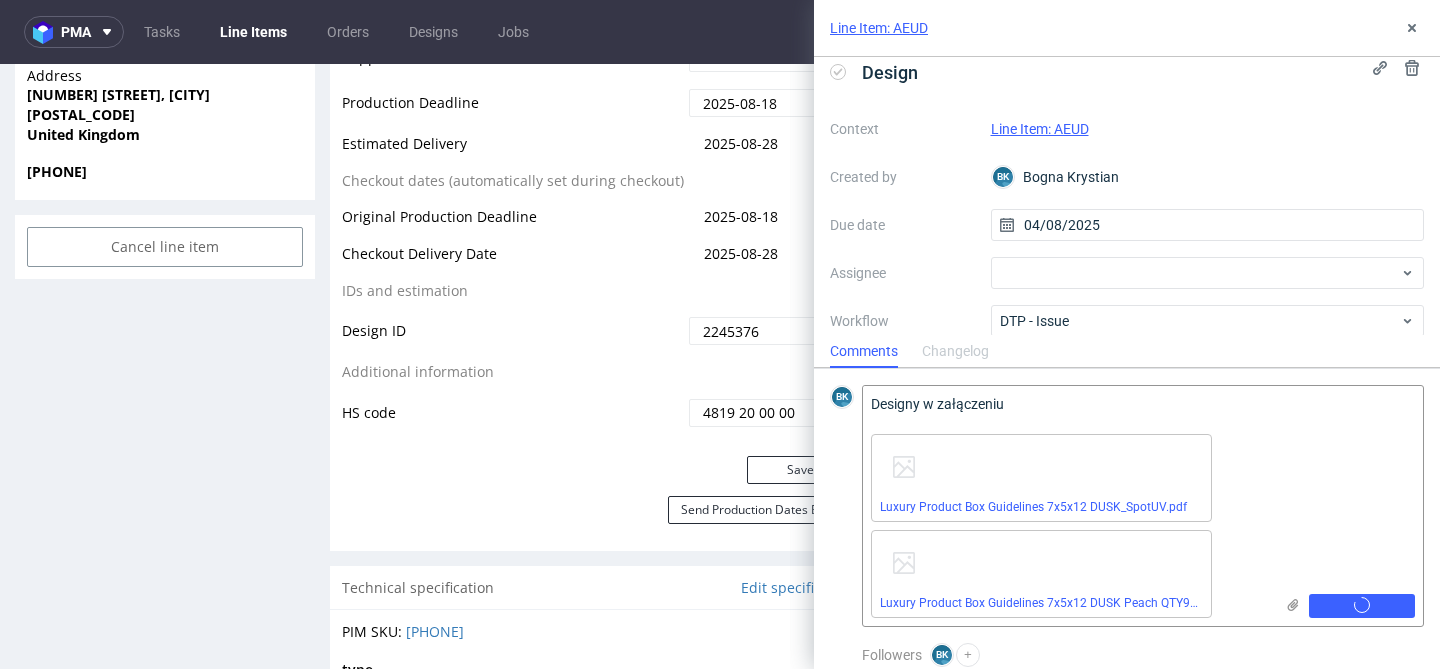 type 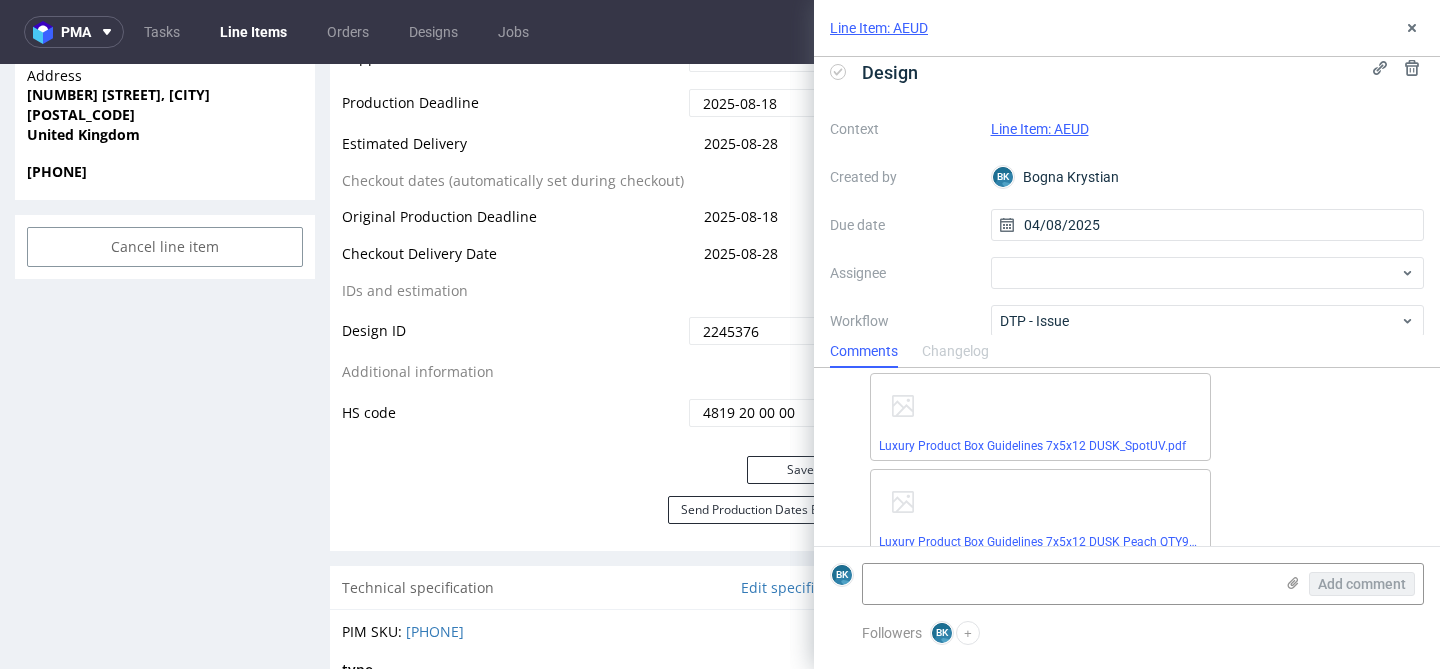 scroll, scrollTop: 93, scrollLeft: 0, axis: vertical 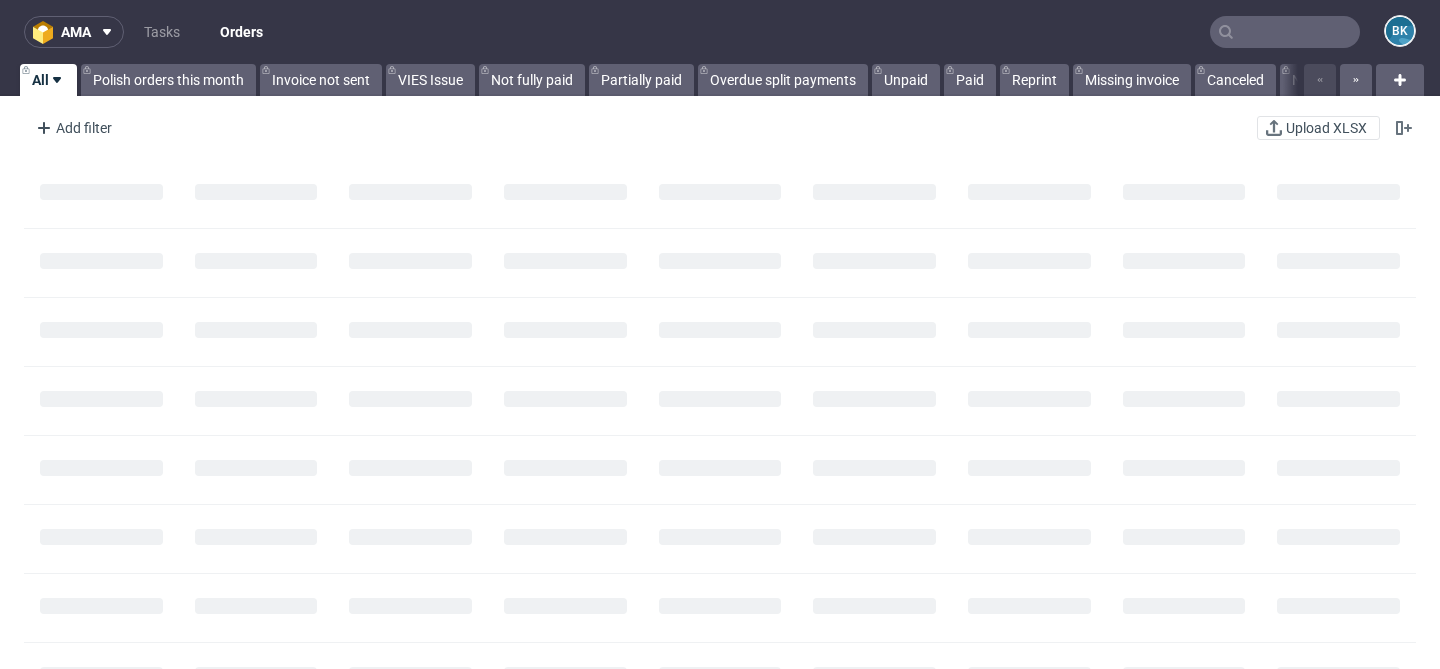 click at bounding box center (1285, 32) 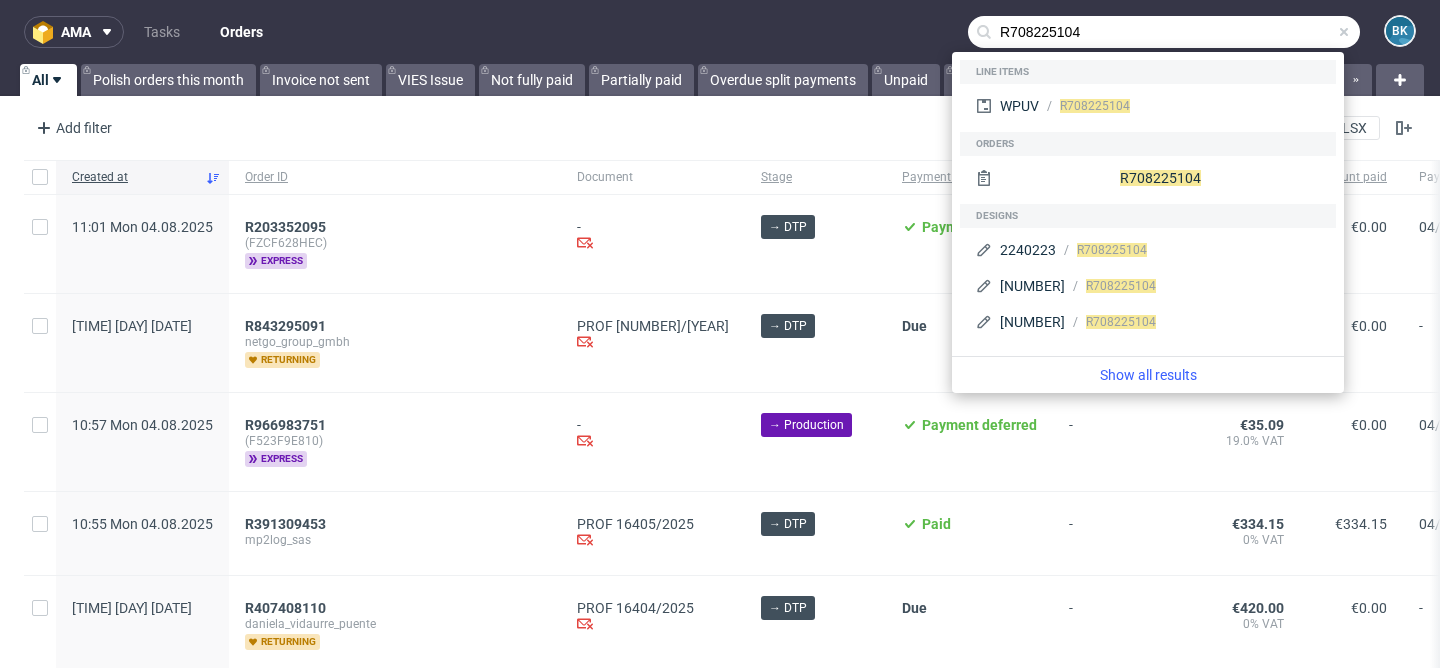 type on "R708225104" 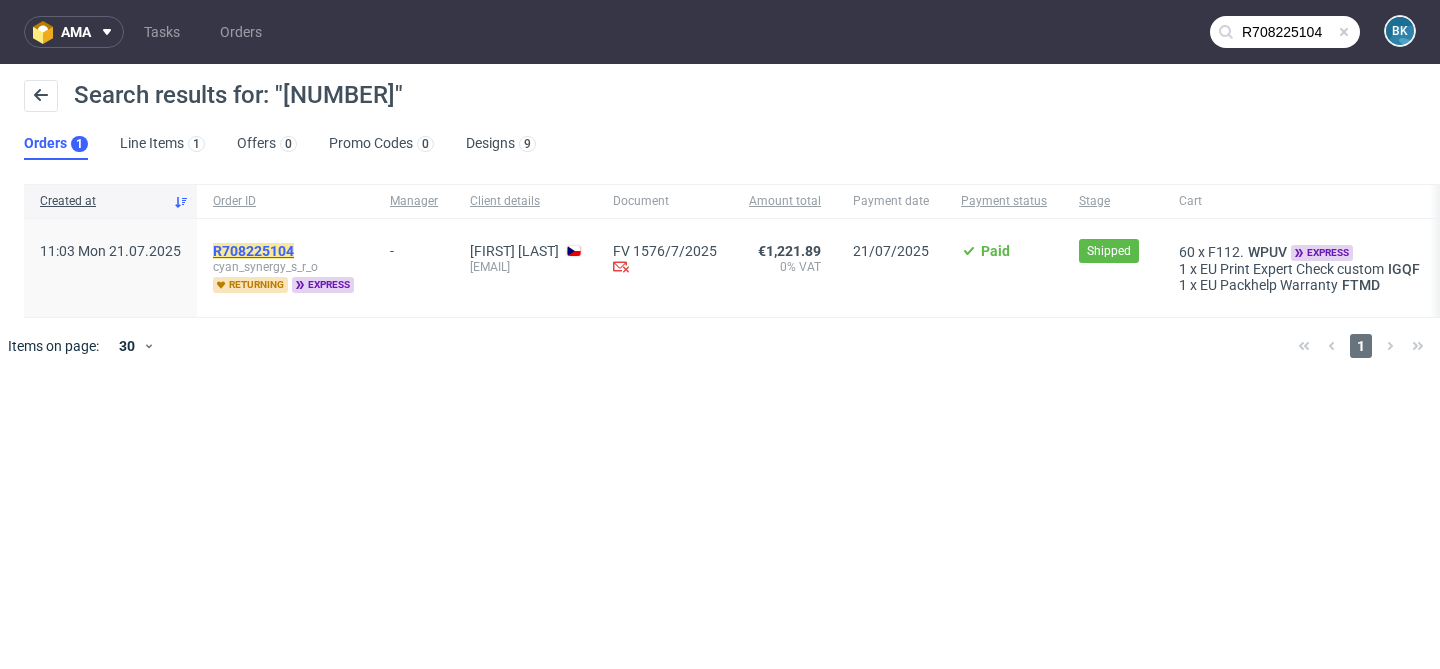 click on "R708225104" 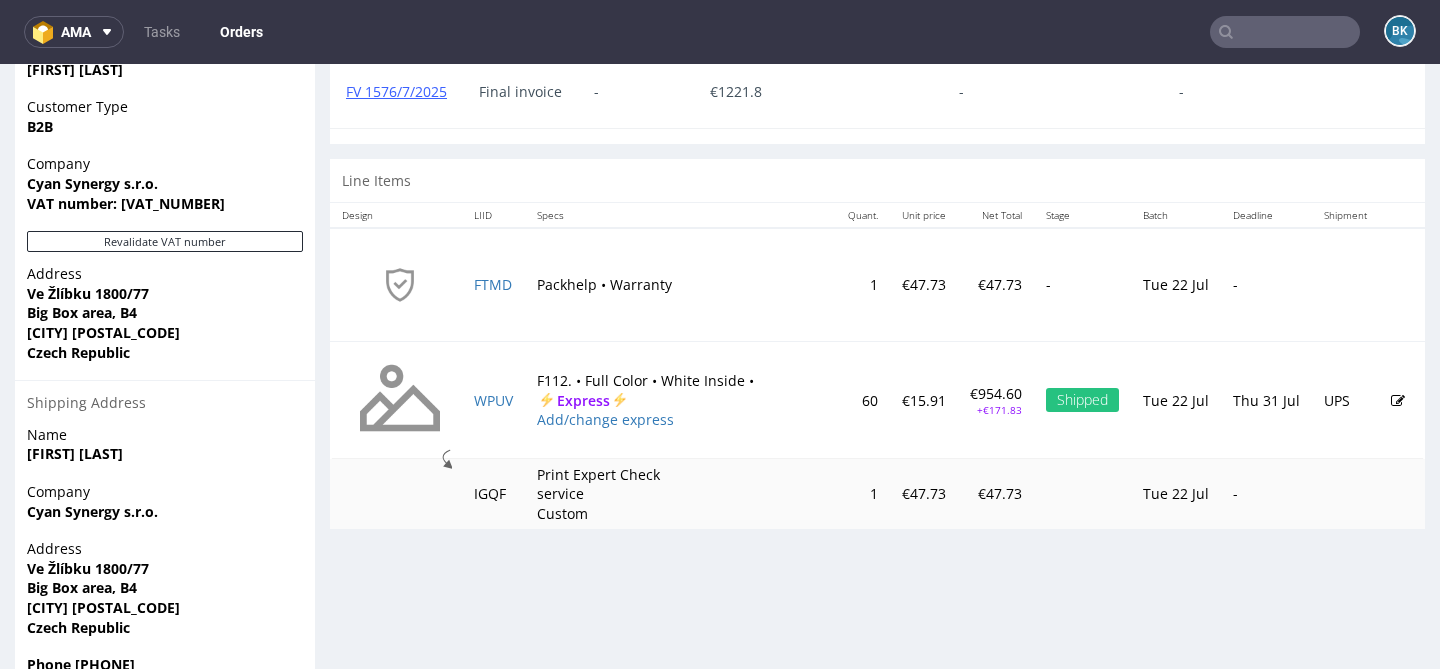 scroll, scrollTop: 1019, scrollLeft: 0, axis: vertical 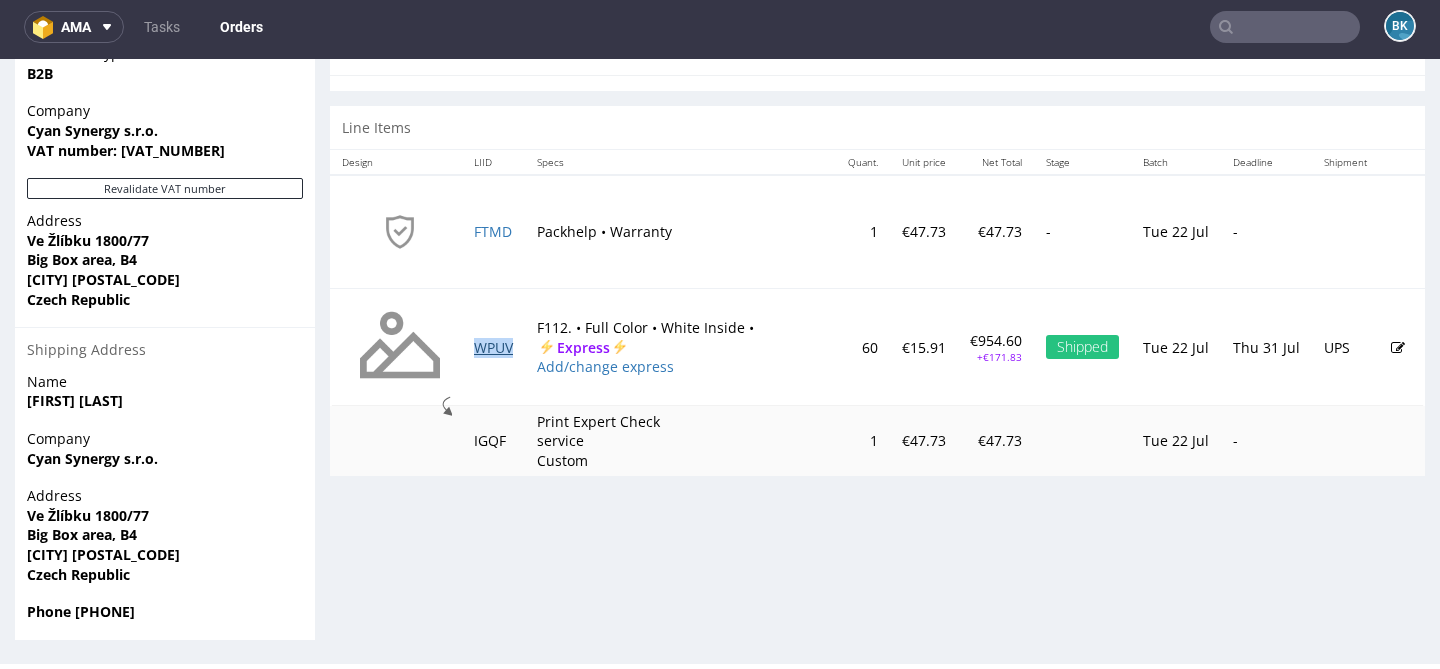 click on "WPUV" at bounding box center [493, 347] 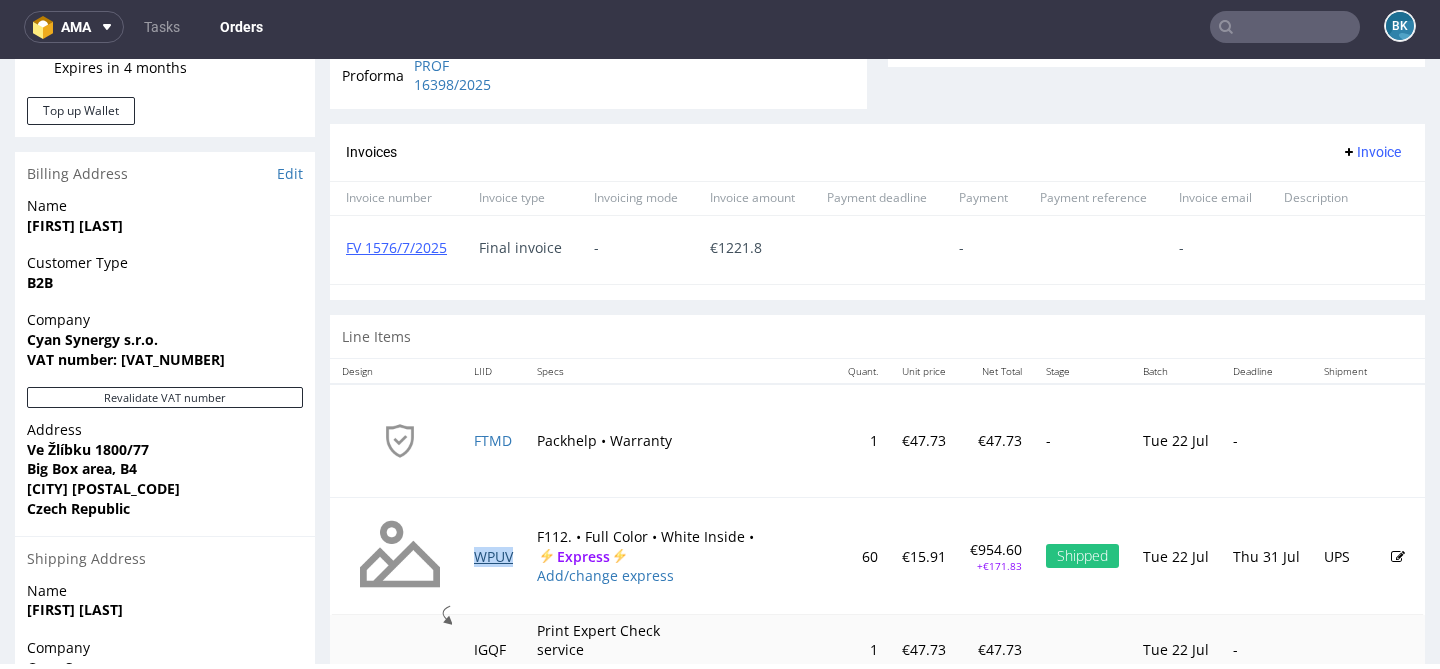 scroll, scrollTop: 800, scrollLeft: 0, axis: vertical 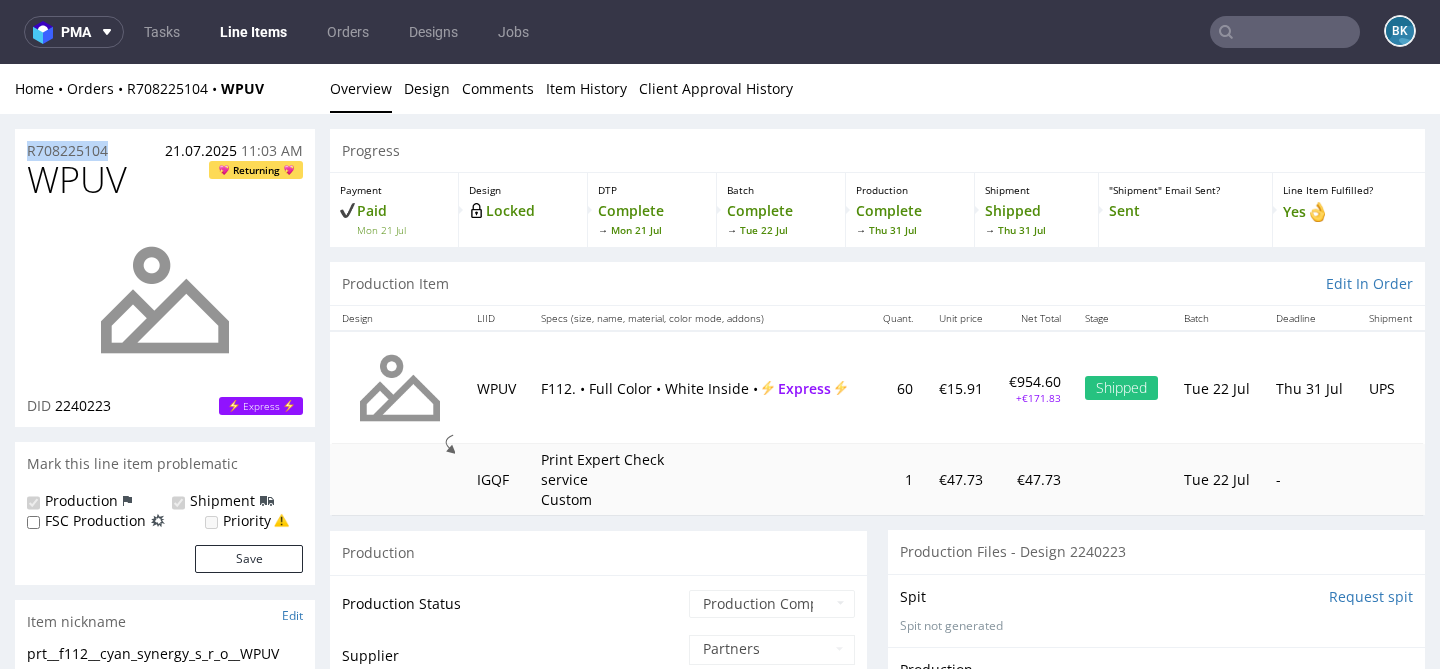 drag, startPoint x: 130, startPoint y: 150, endPoint x: 18, endPoint y: 150, distance: 112 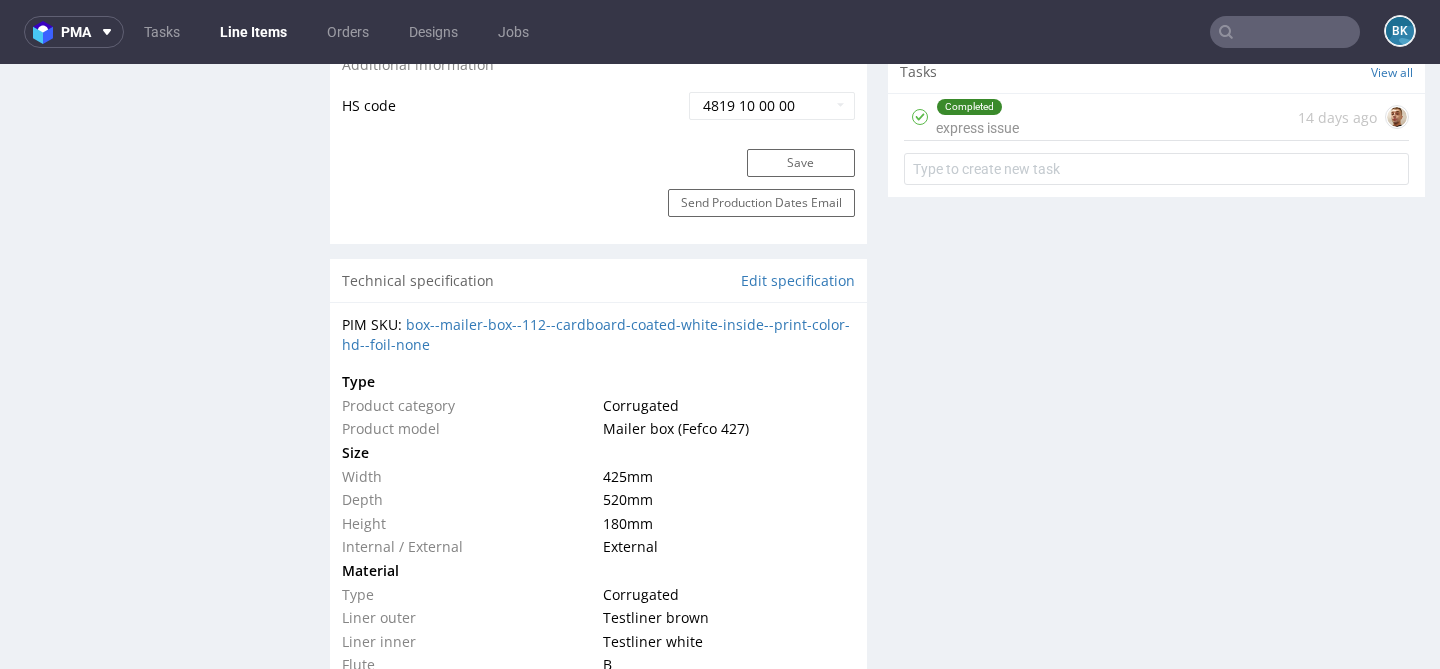 scroll, scrollTop: 1362, scrollLeft: 0, axis: vertical 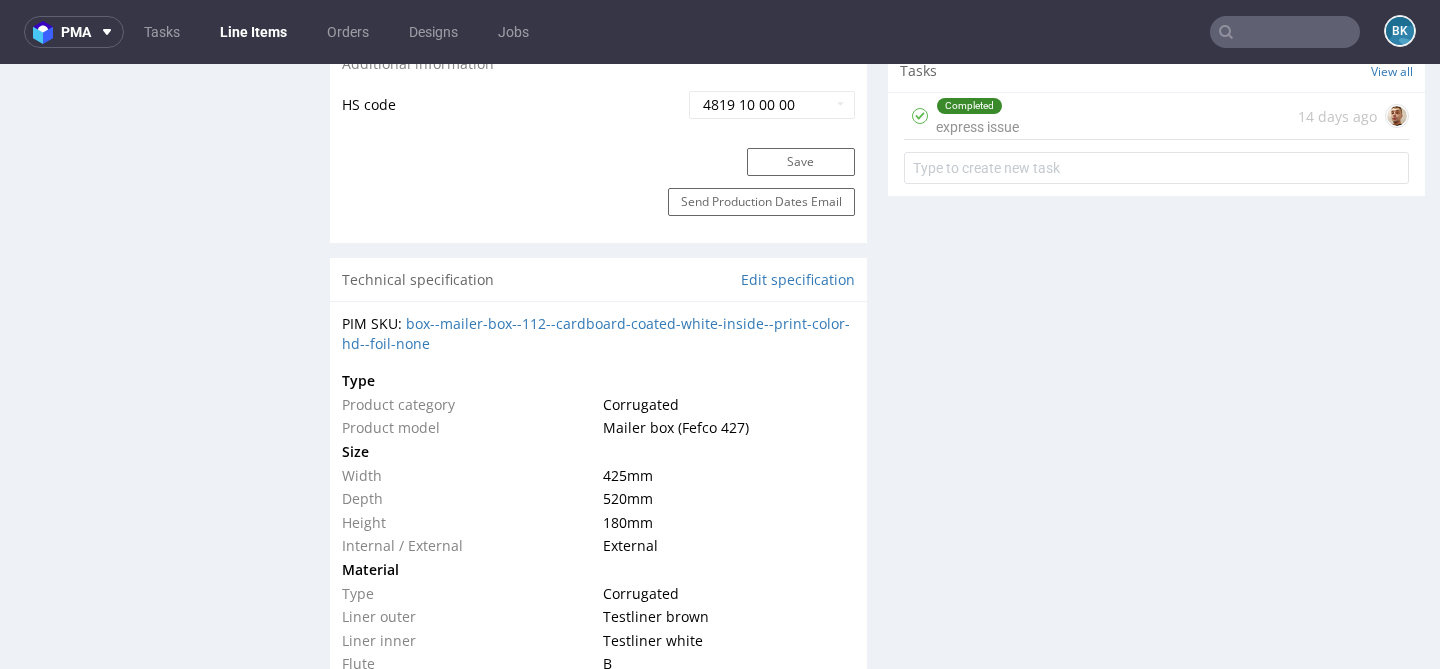 click on "Completed express issue 14 days ago" at bounding box center [1156, 116] 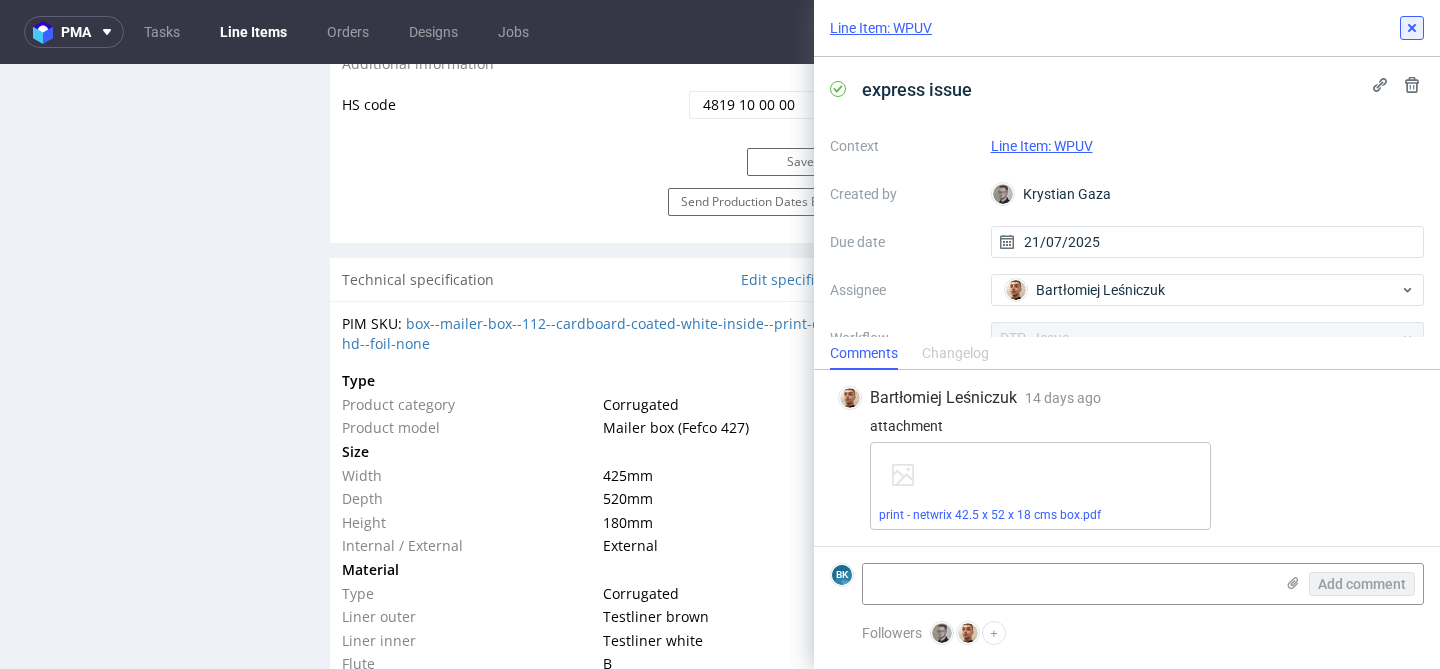 click 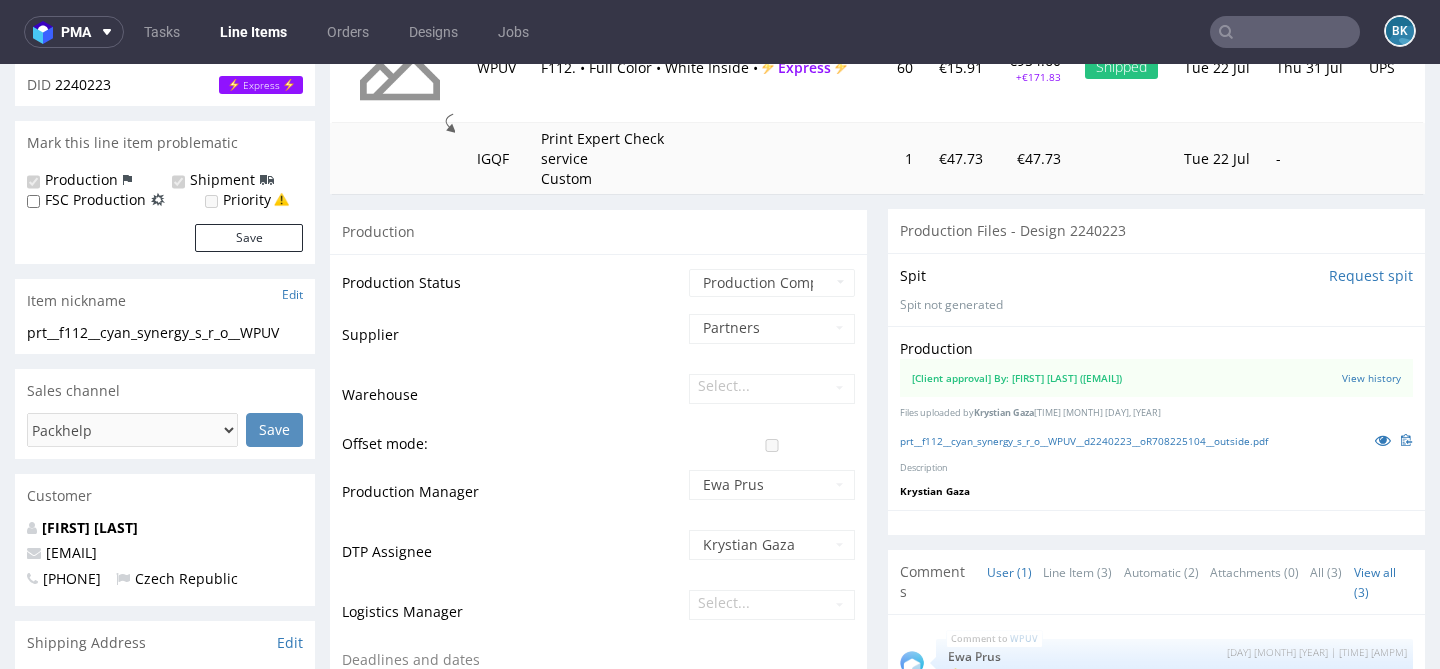 scroll, scrollTop: 318, scrollLeft: 0, axis: vertical 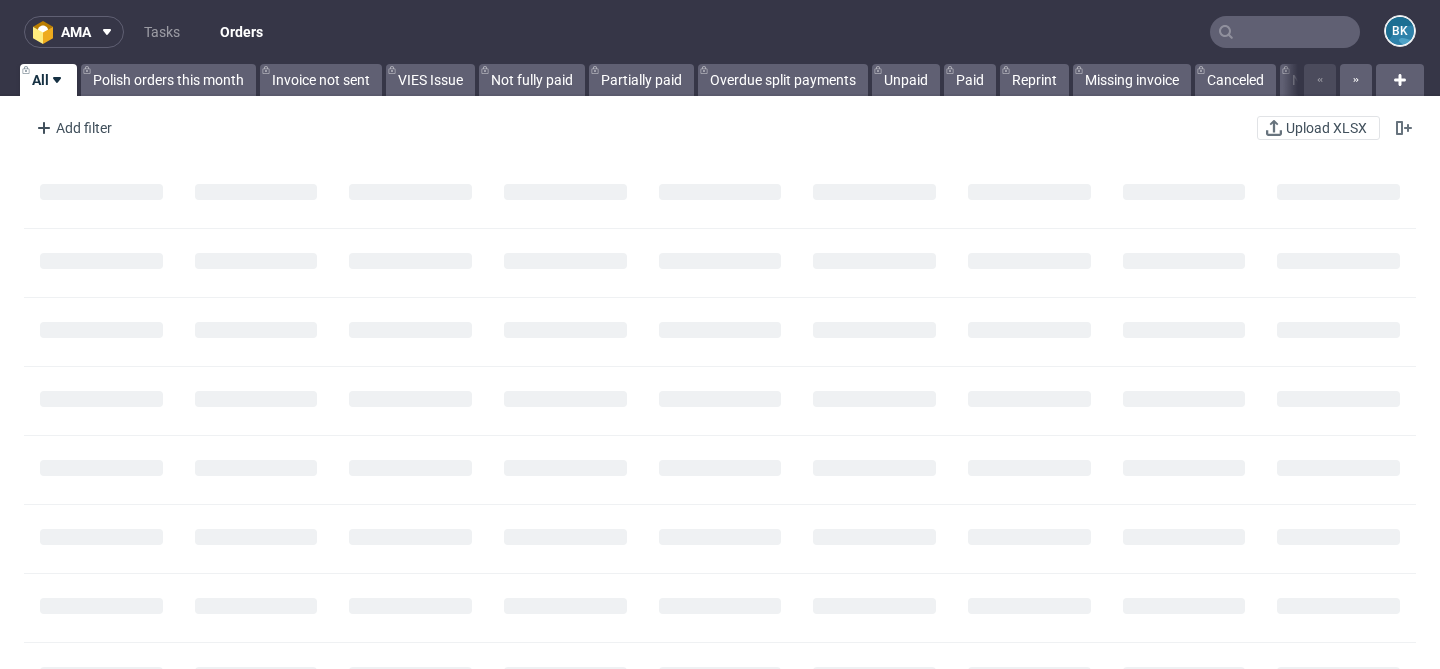 click at bounding box center [1285, 32] 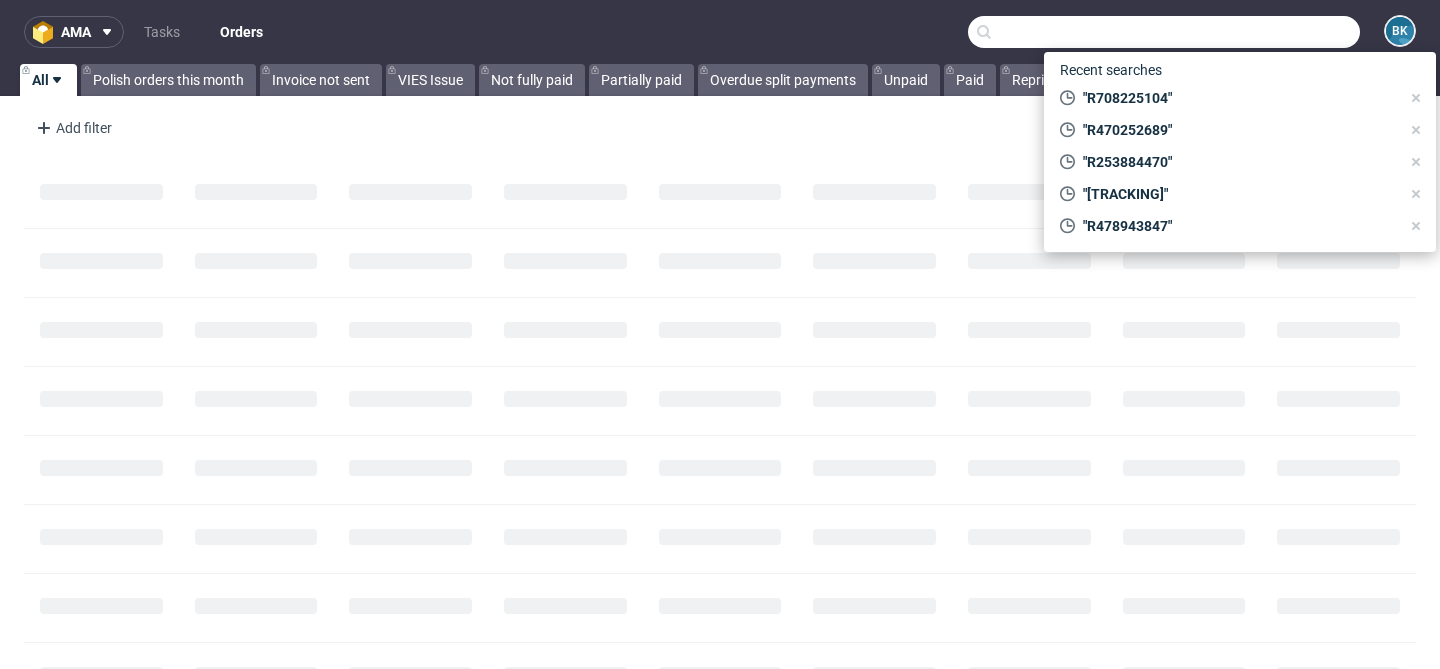 paste on "R809196990" 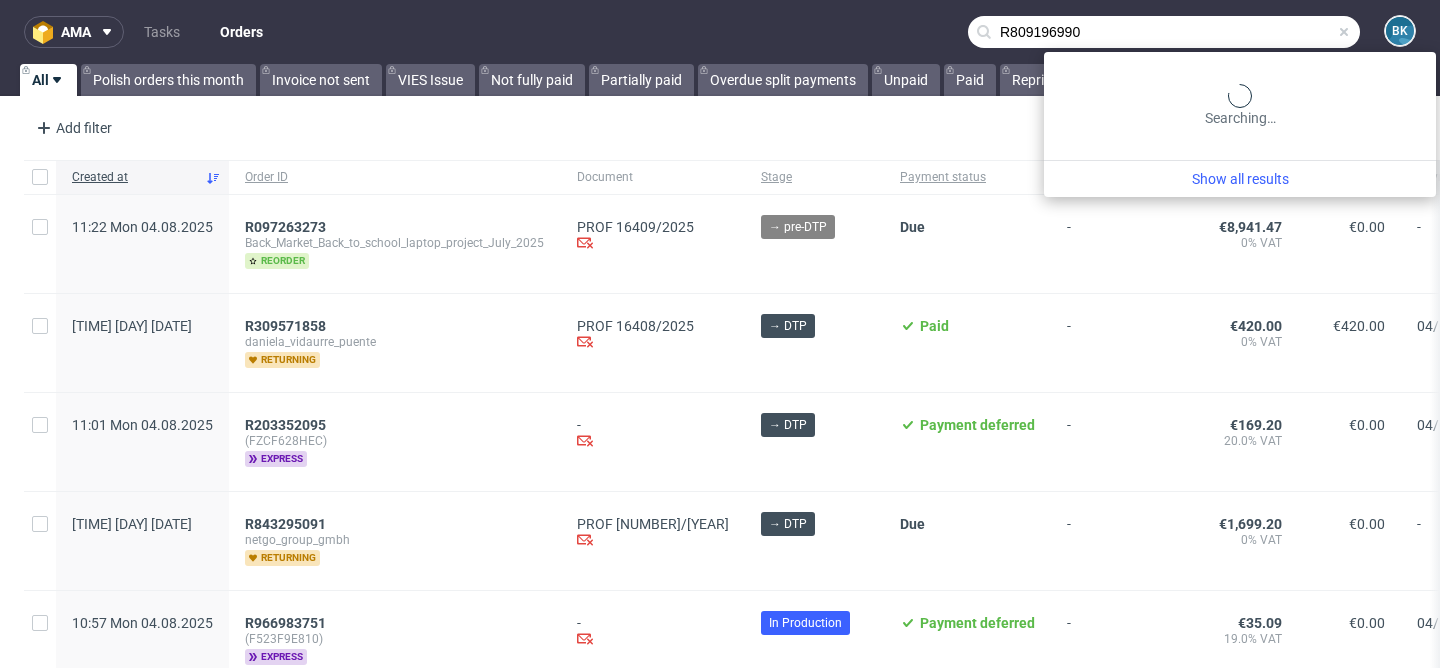 type on "R809196990" 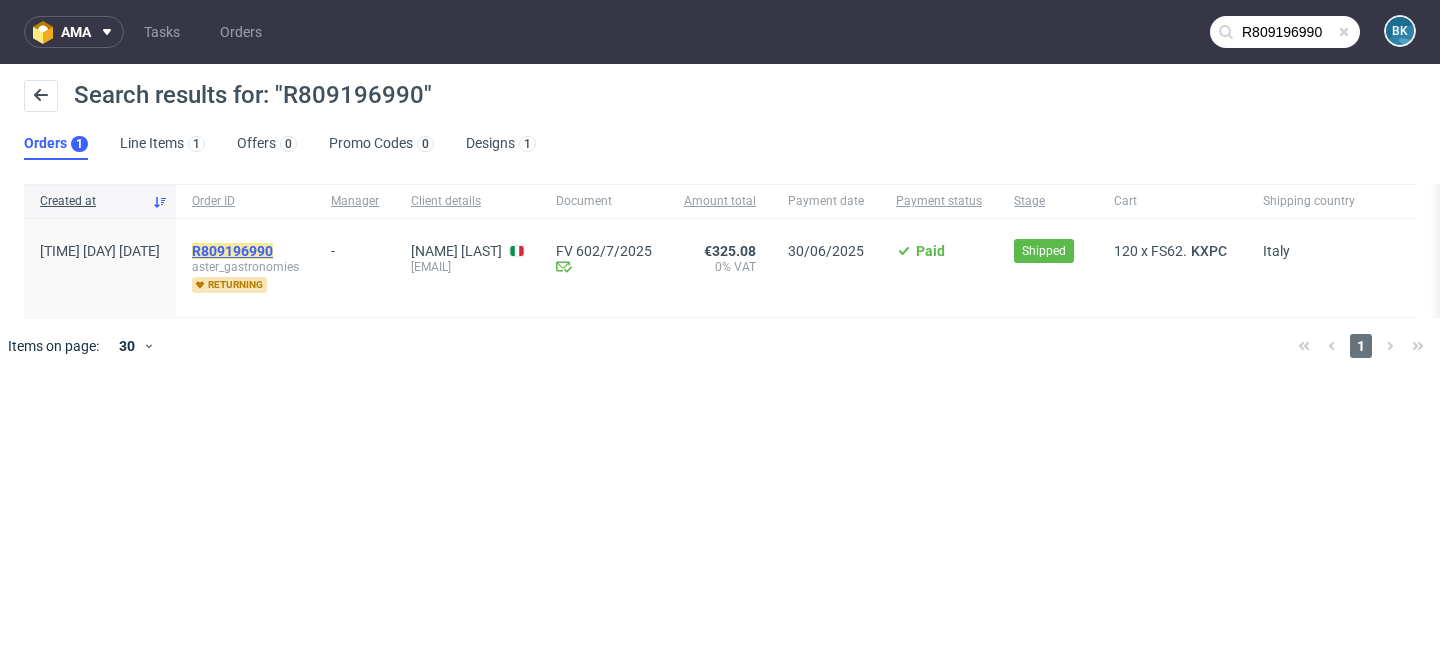click on "R809196990" 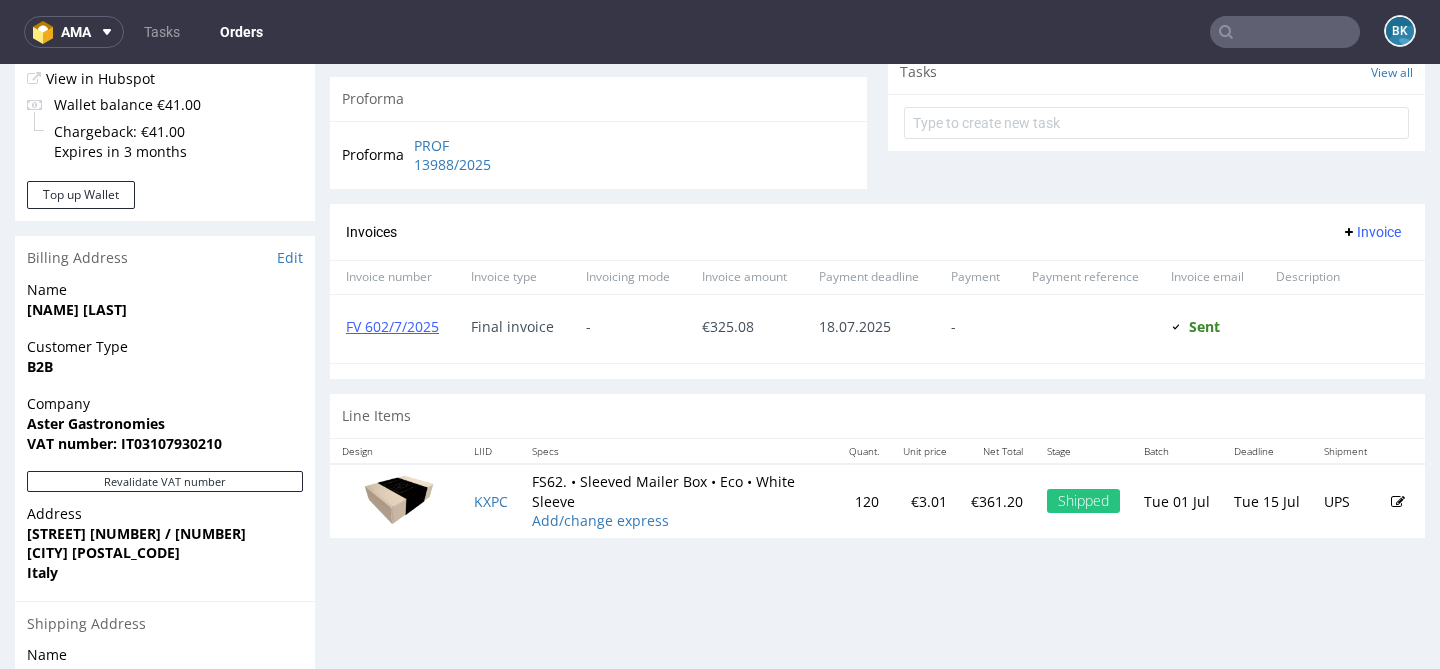 scroll, scrollTop: 817, scrollLeft: 0, axis: vertical 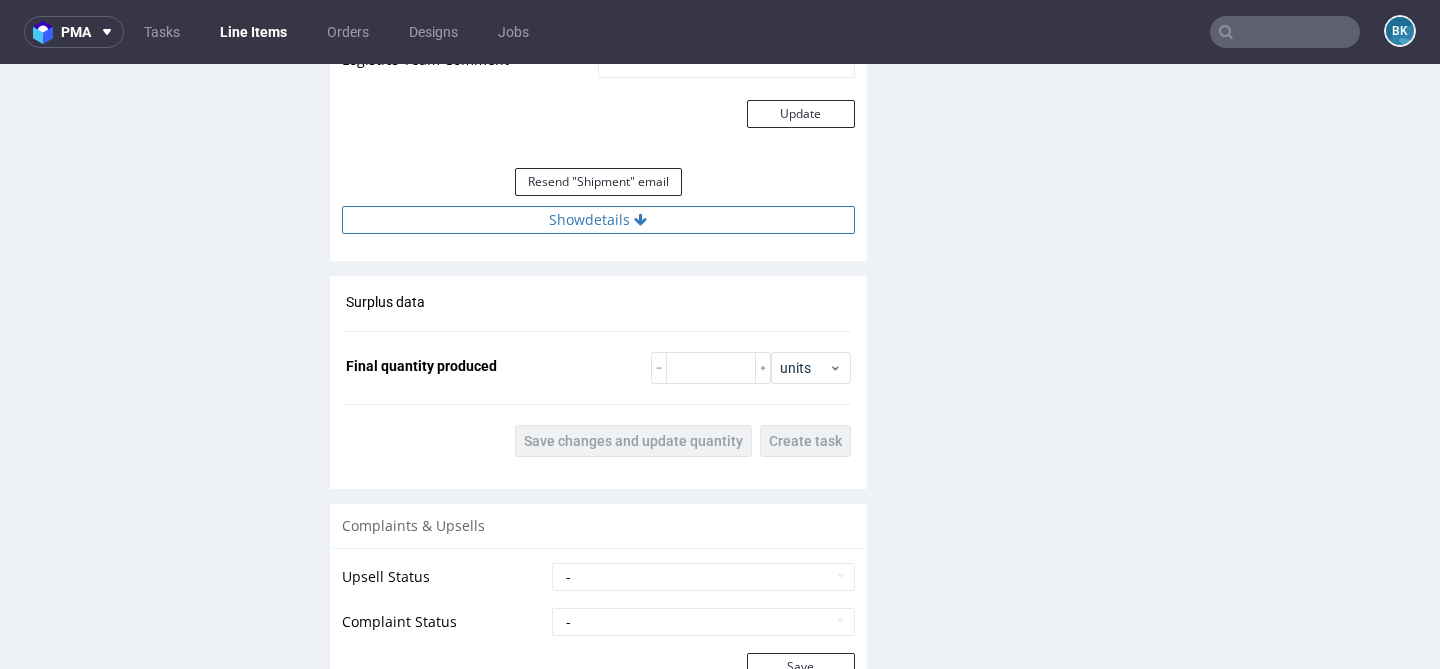 click on "Show  details" at bounding box center (598, 220) 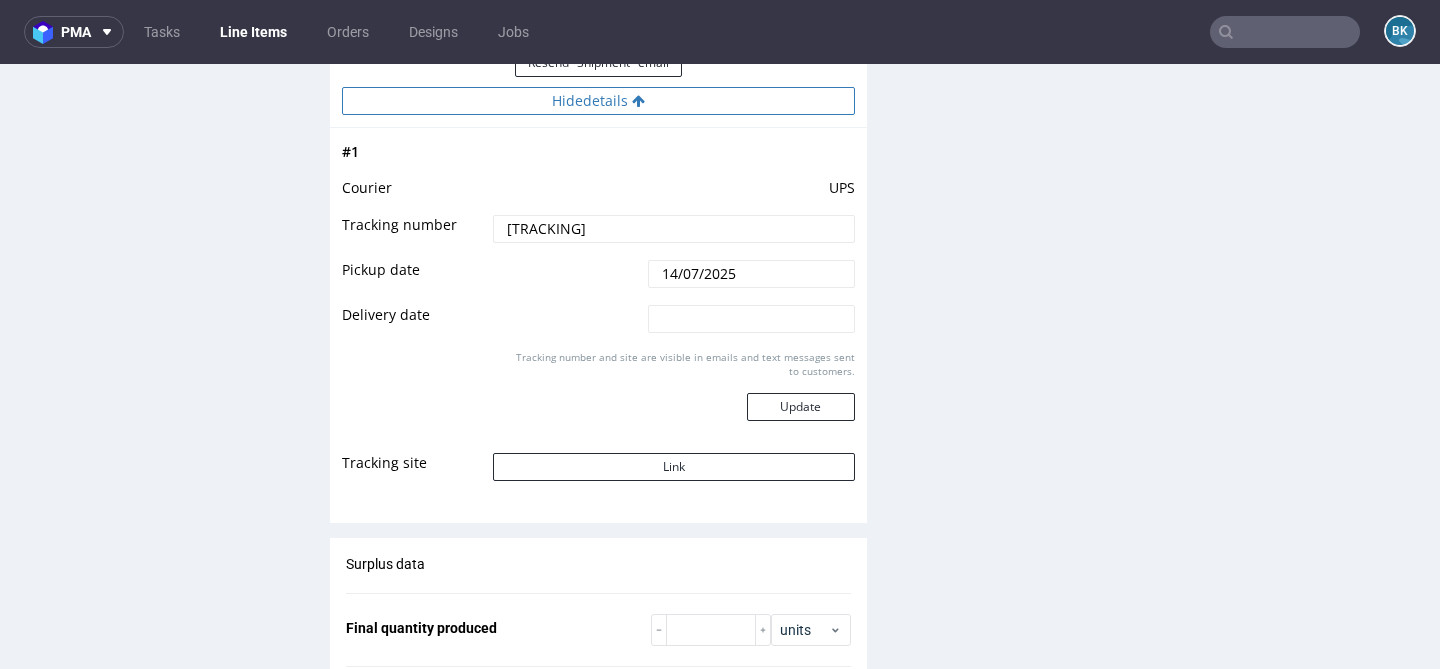 scroll, scrollTop: 2148, scrollLeft: 0, axis: vertical 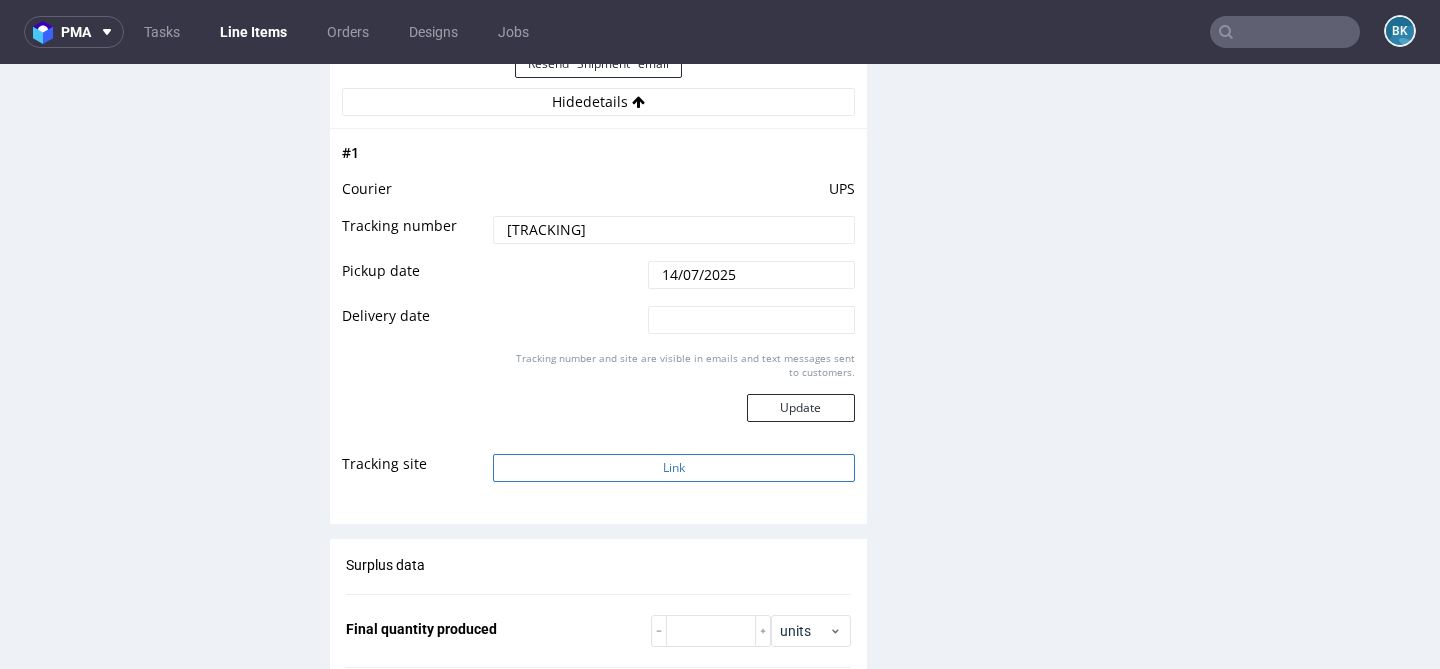 click on "Link" at bounding box center [673, 468] 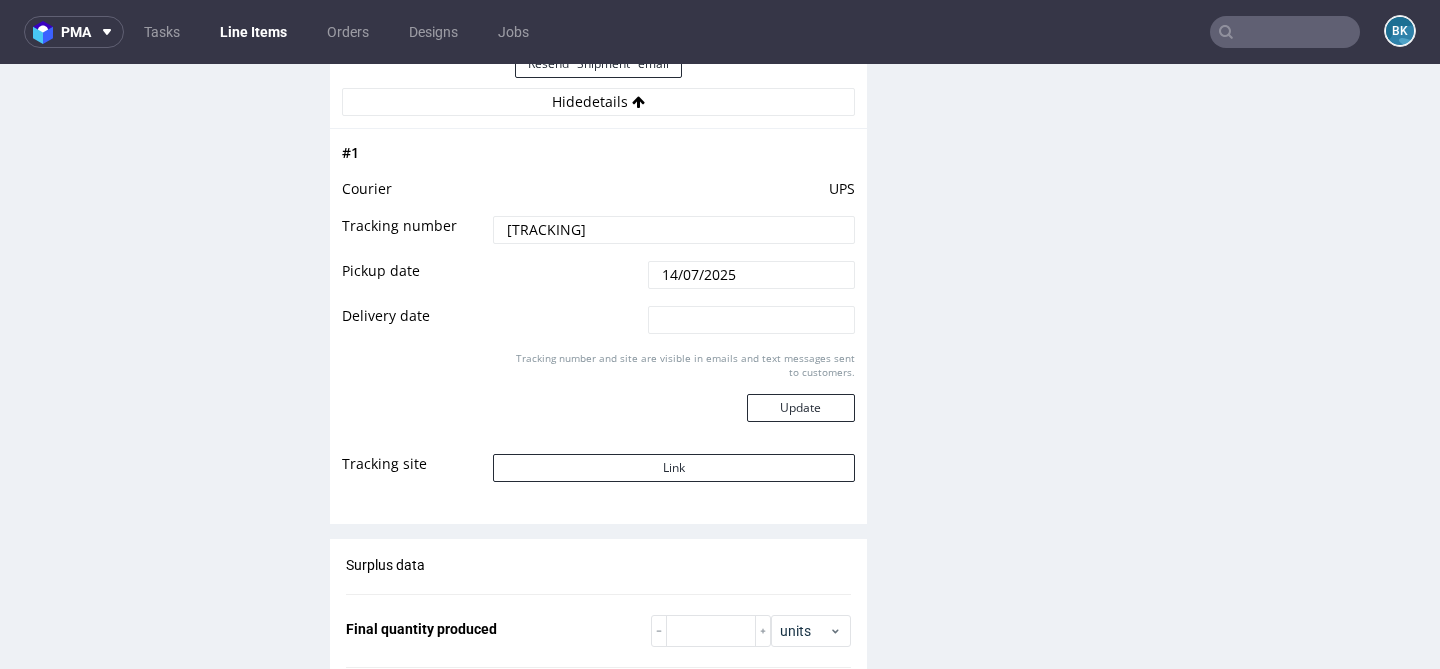 click at bounding box center (1285, 32) 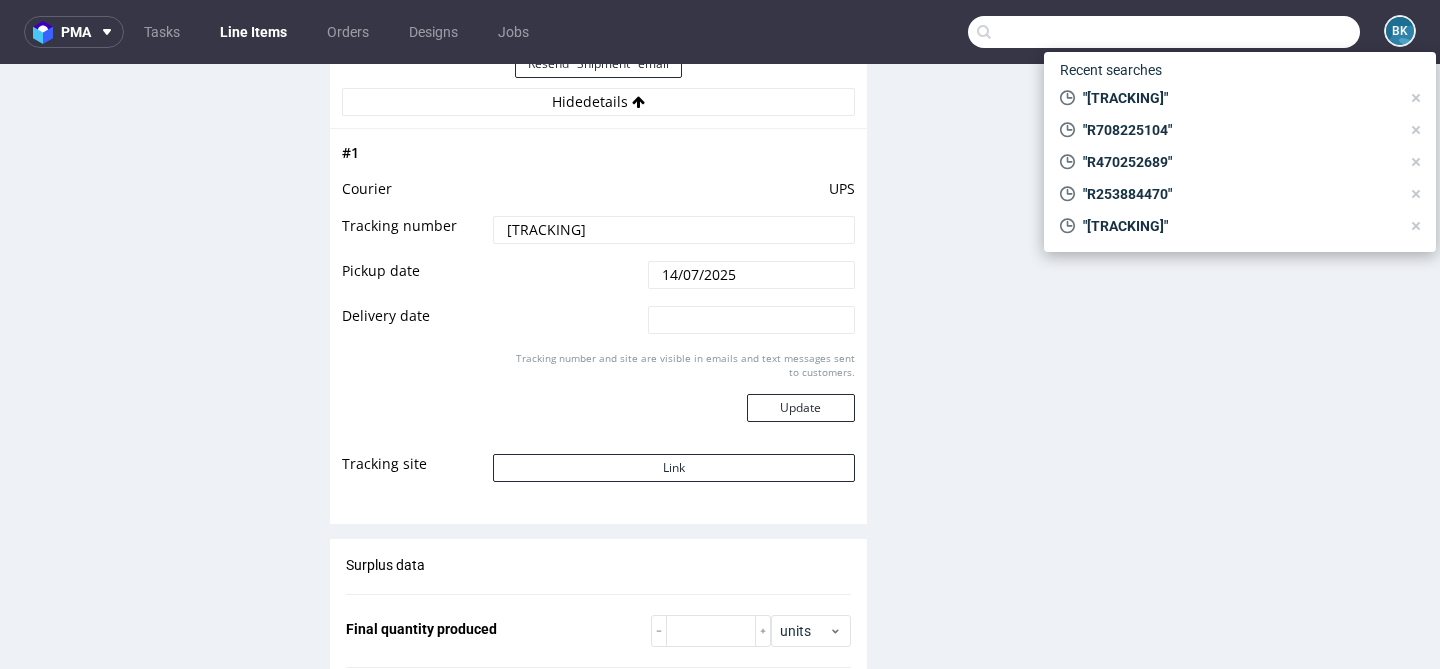 paste on "R809196990" 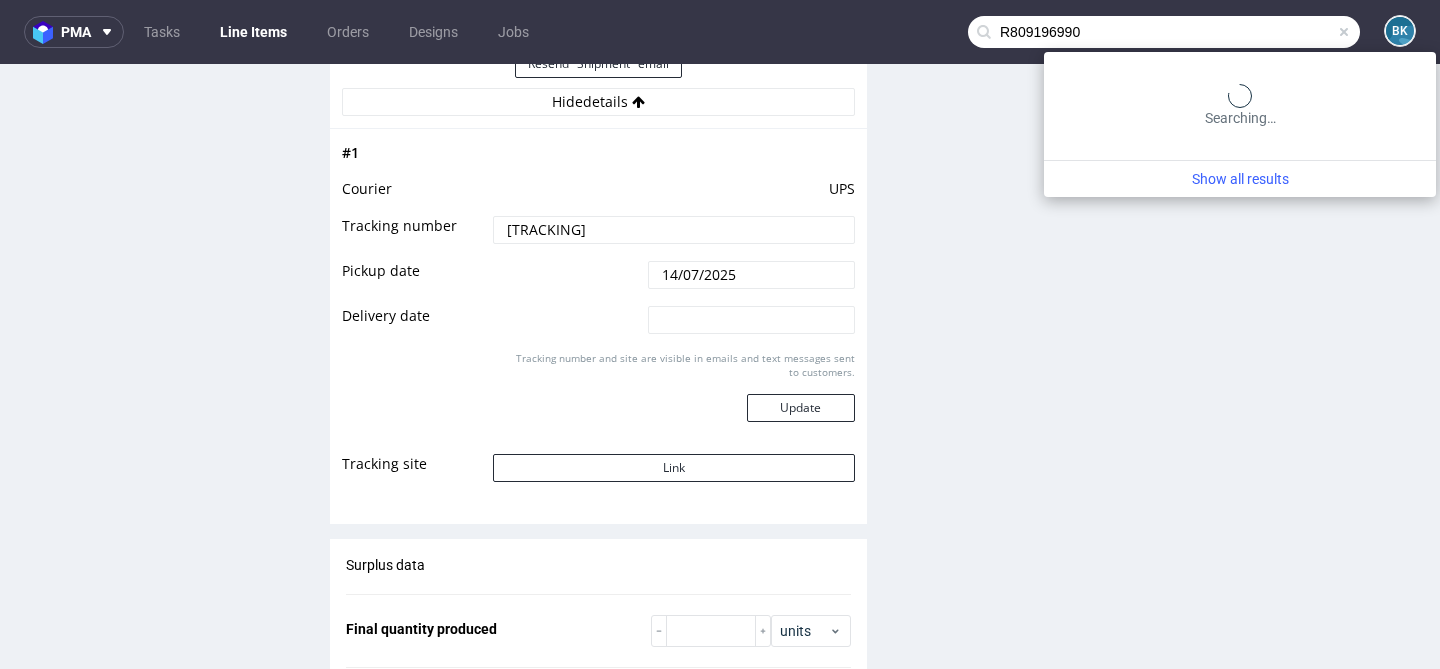 type on "R809196990" 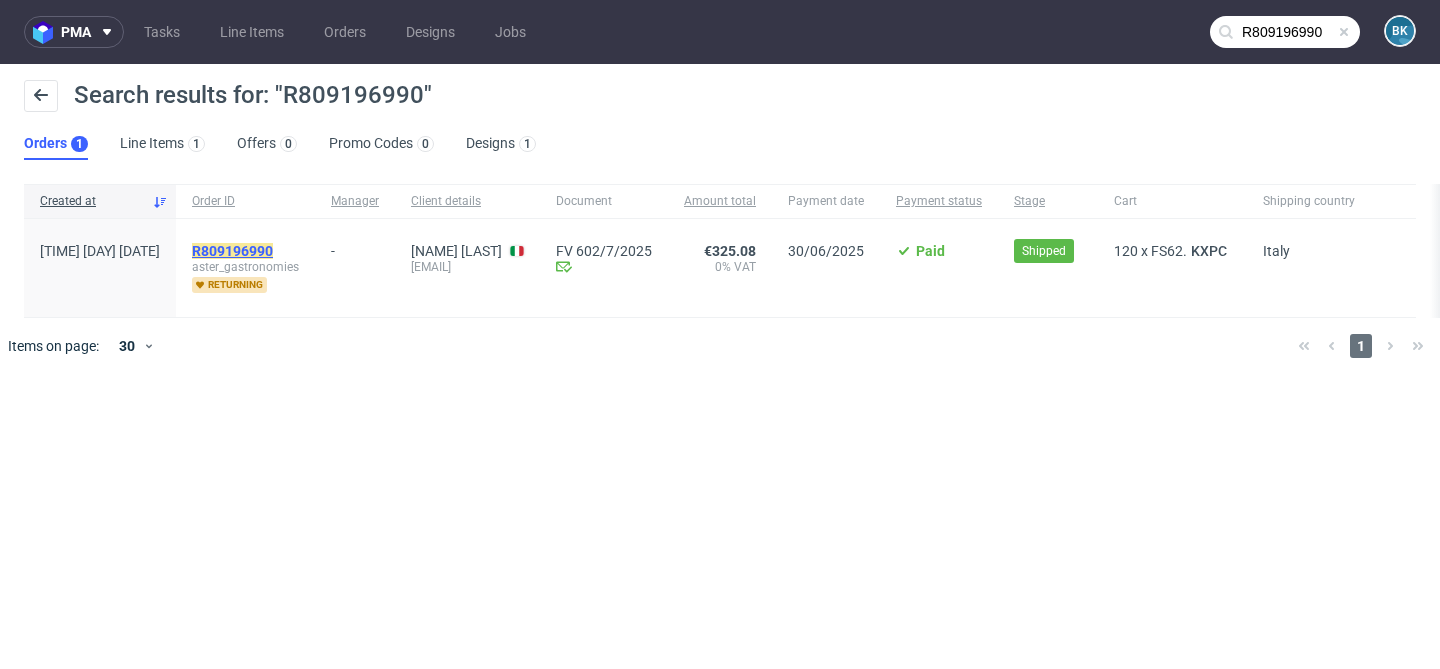 click on "R809196990" 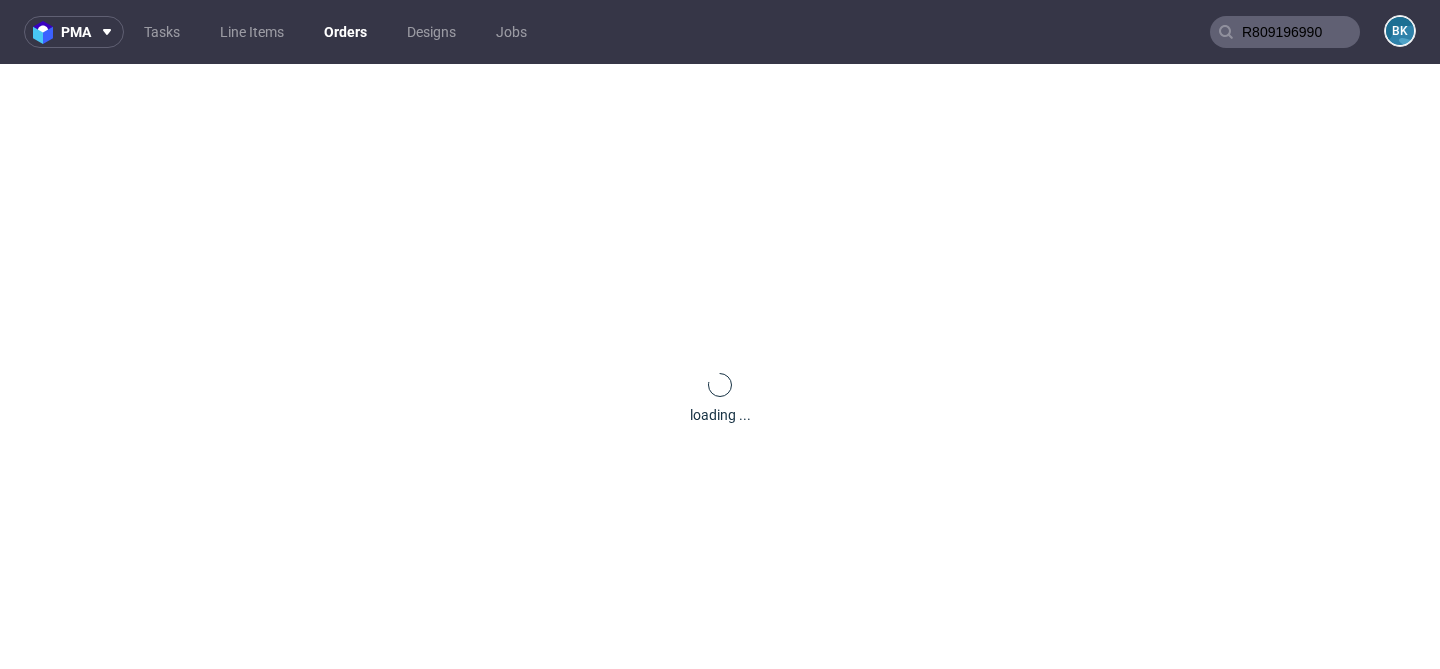 type 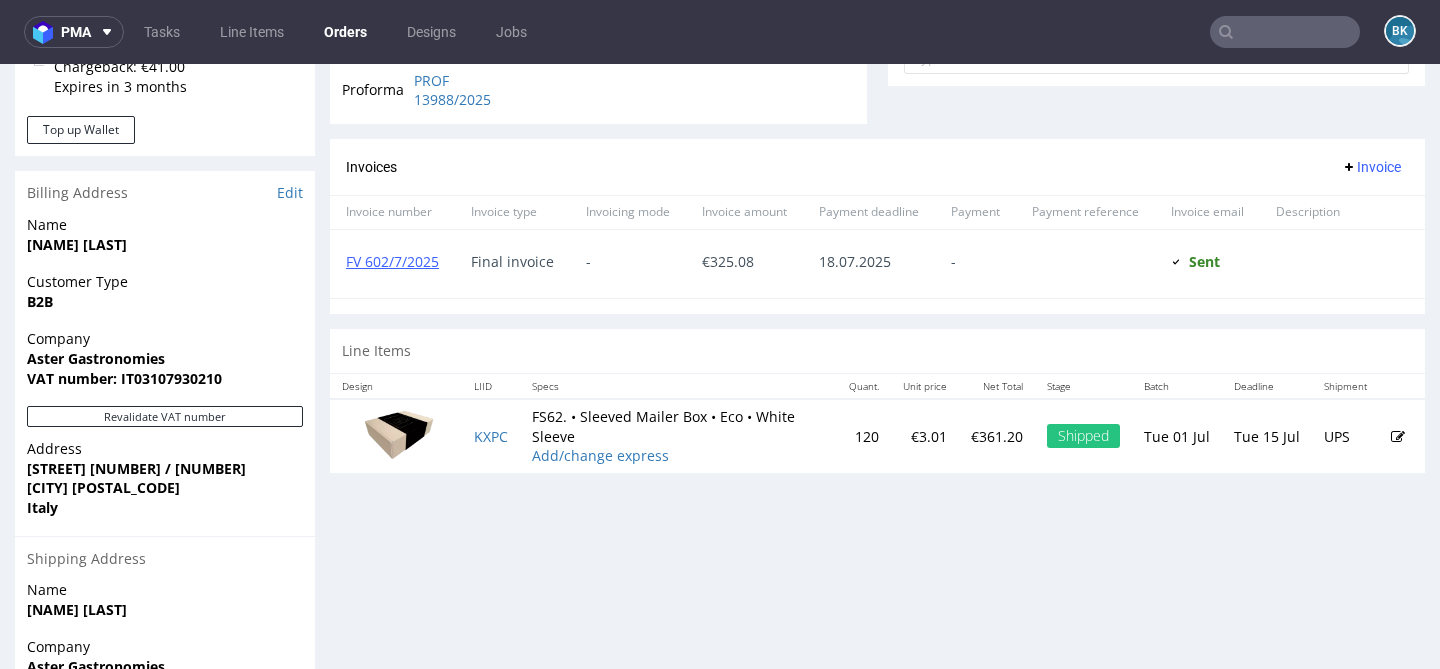 scroll, scrollTop: 980, scrollLeft: 0, axis: vertical 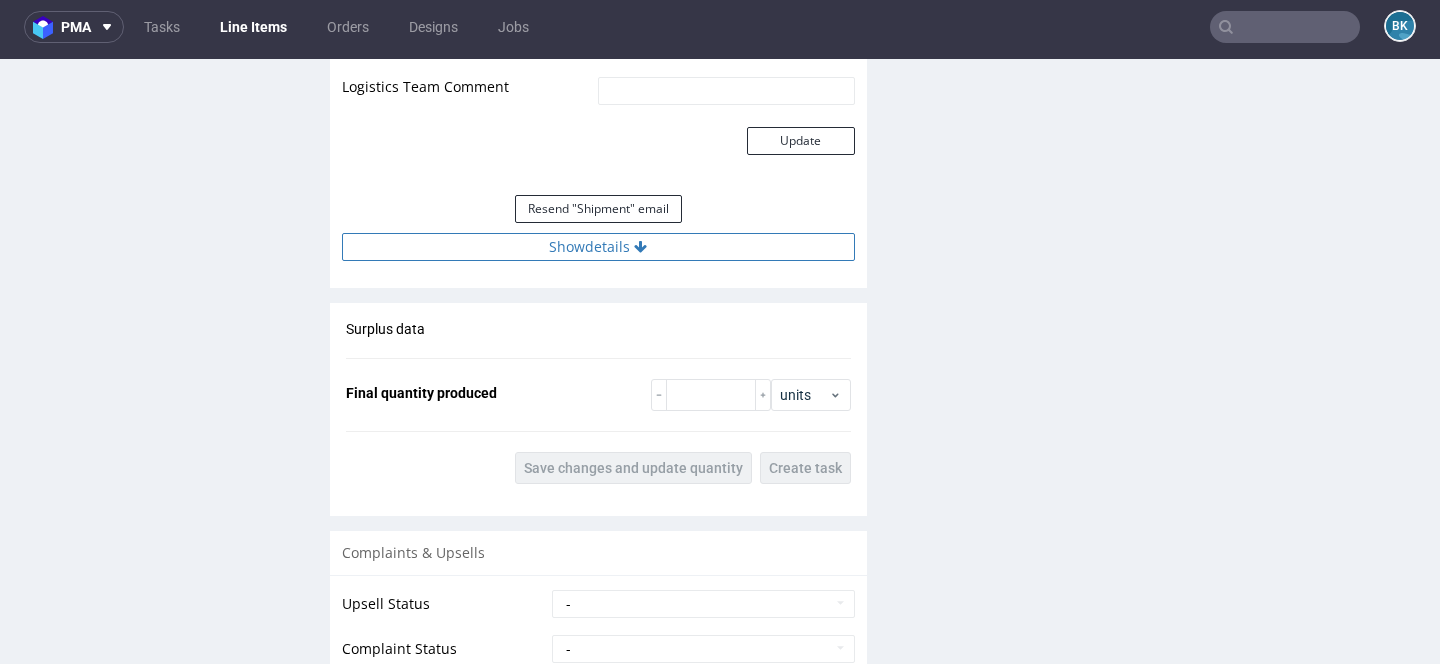 click at bounding box center (640, 247) 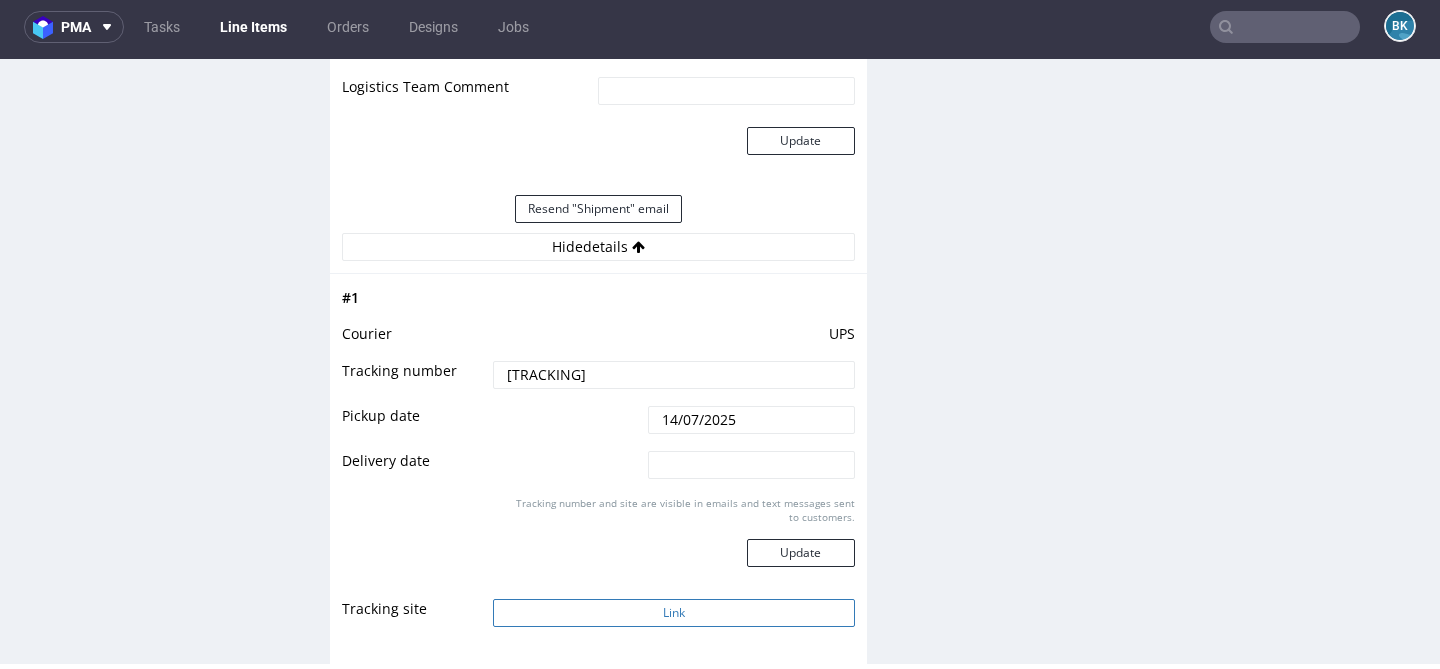 type 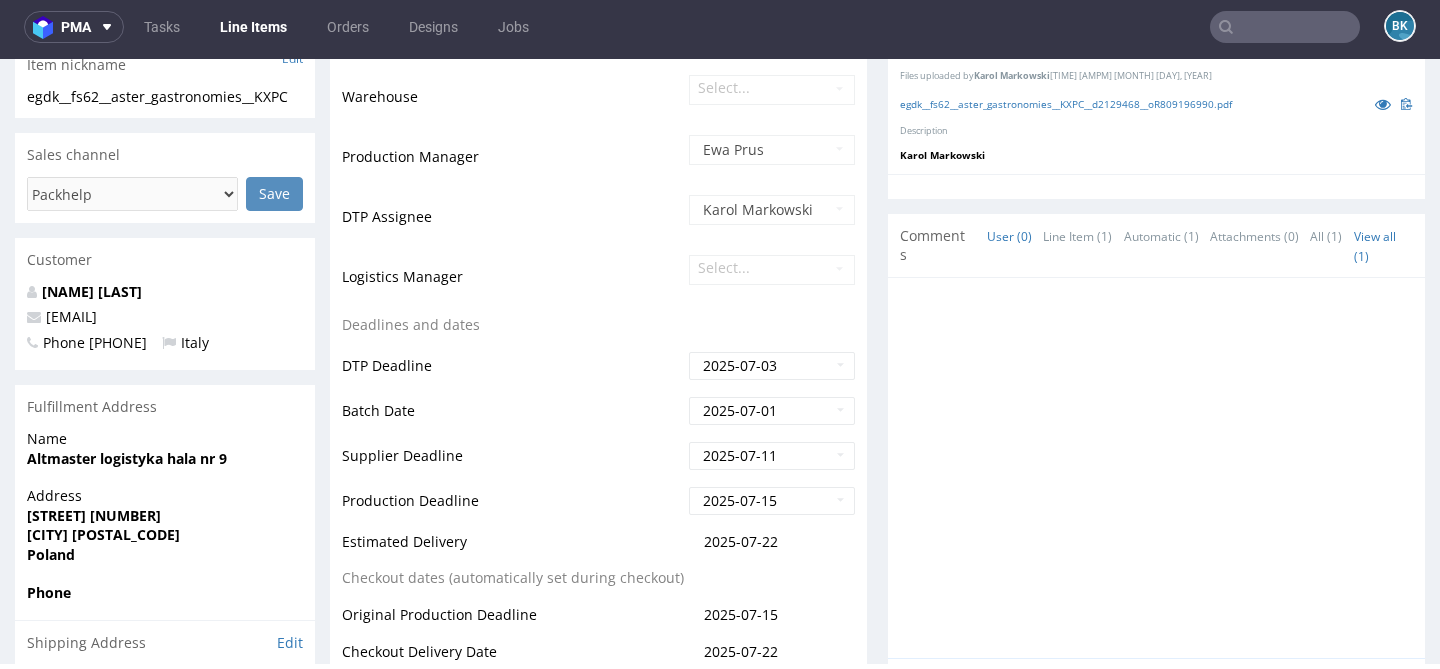 scroll, scrollTop: 502, scrollLeft: 0, axis: vertical 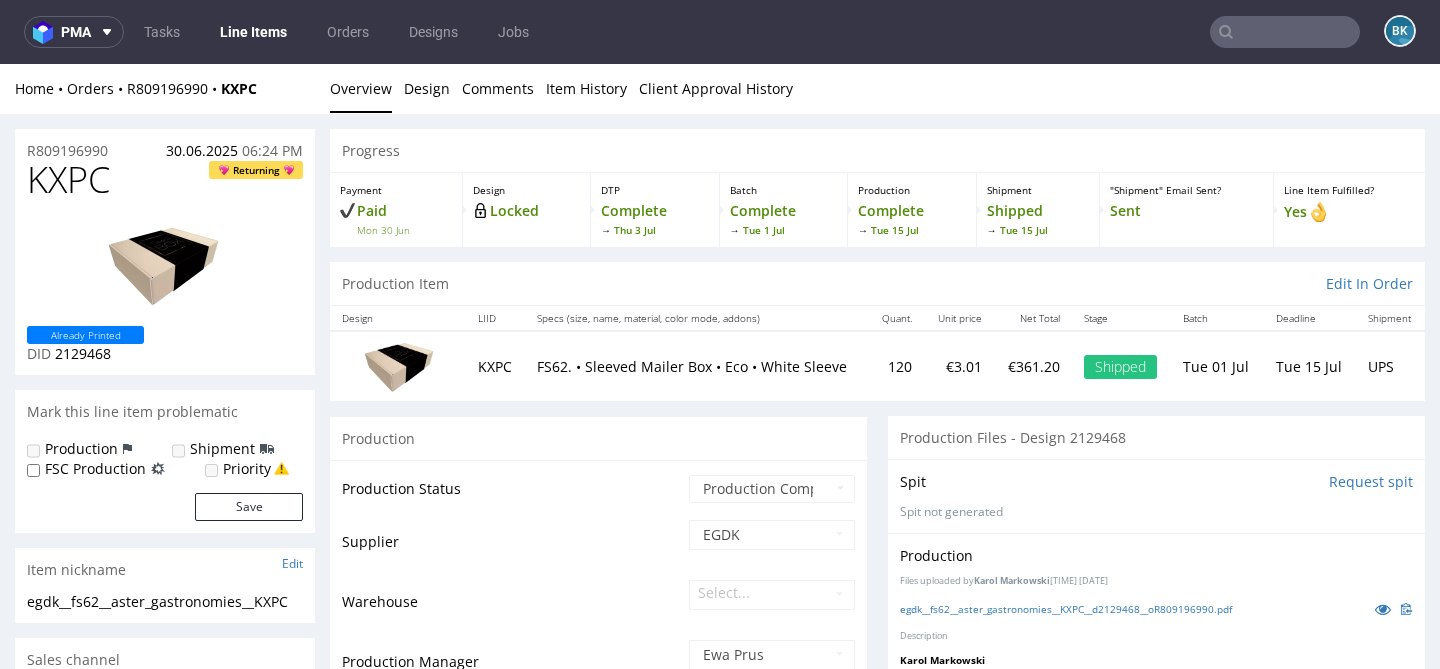 click at bounding box center (165, 265) 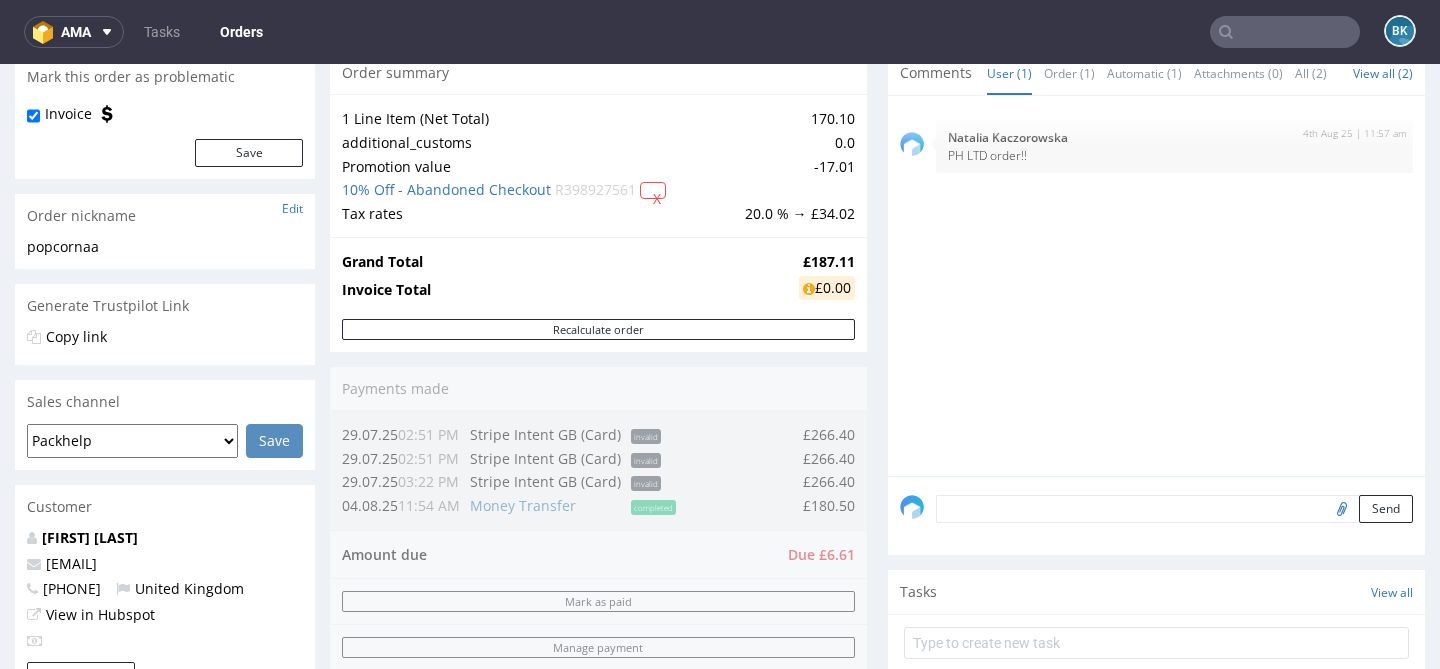 scroll, scrollTop: 0, scrollLeft: 0, axis: both 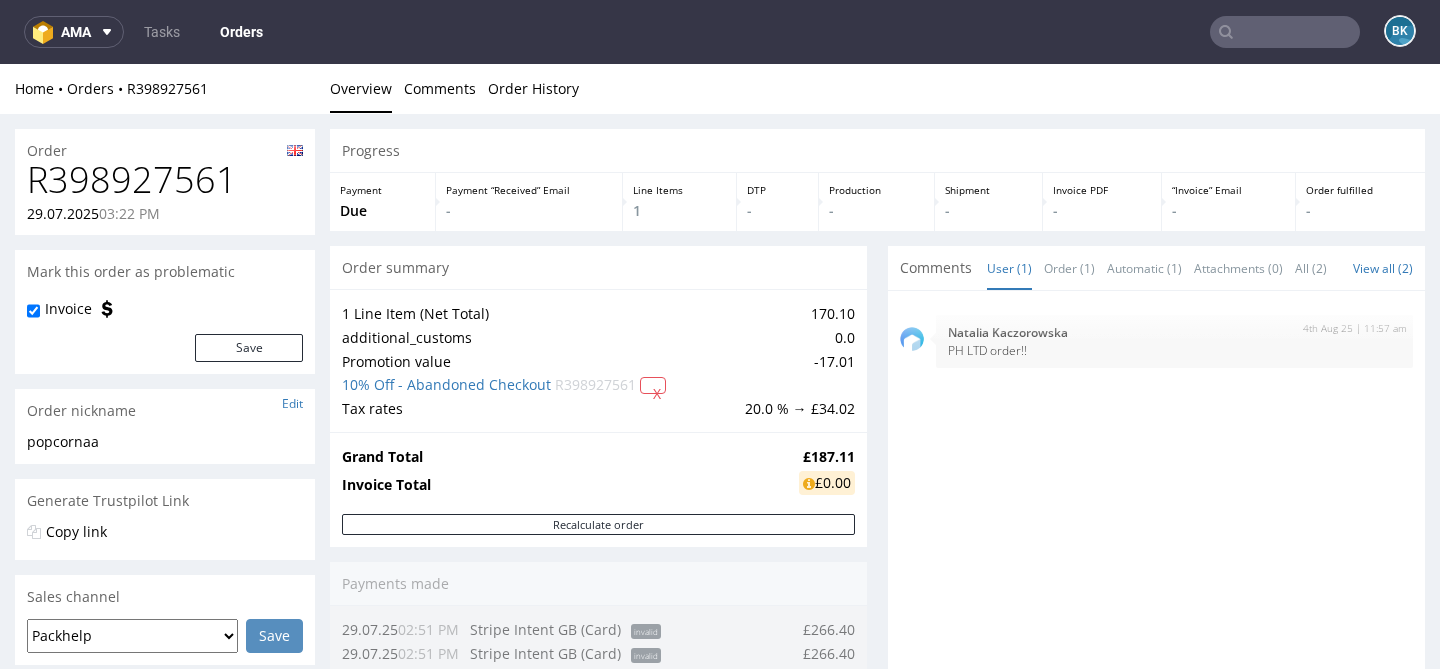 click on "R398927561" at bounding box center (165, 180) 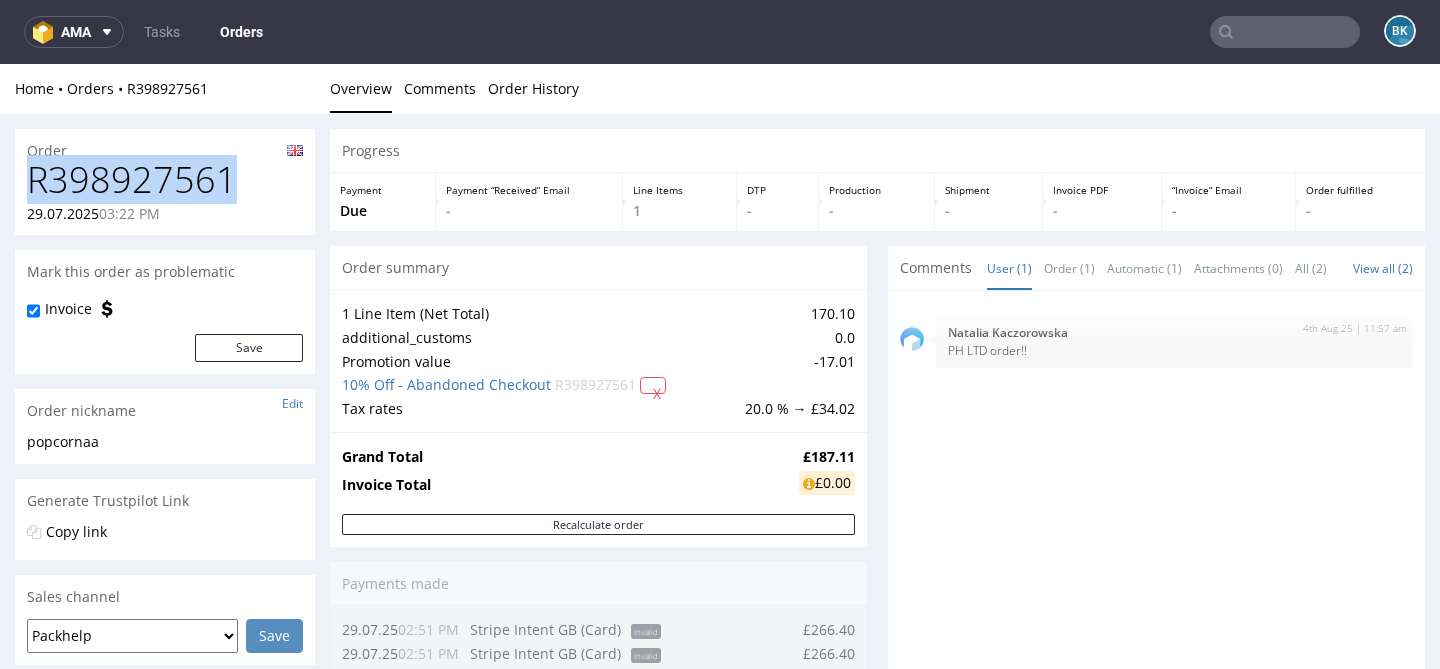 click on "R398927561" at bounding box center [165, 180] 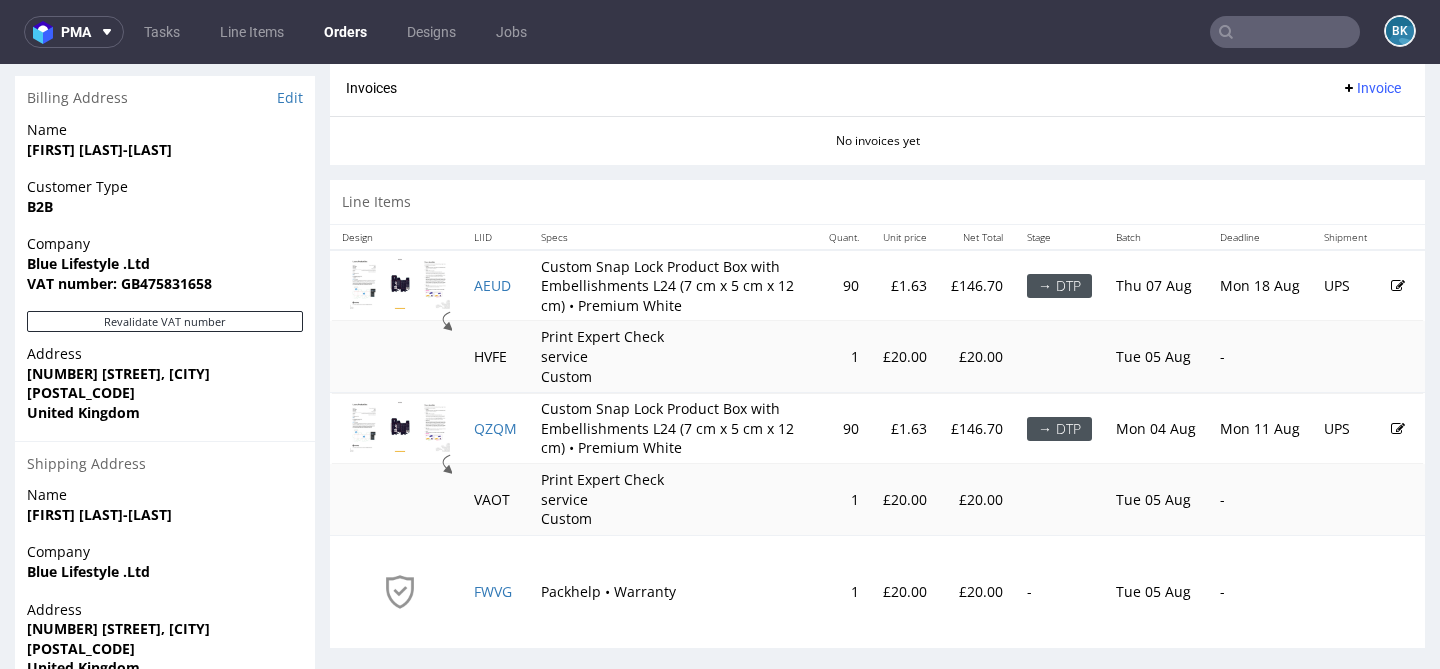 scroll, scrollTop: 899, scrollLeft: 0, axis: vertical 